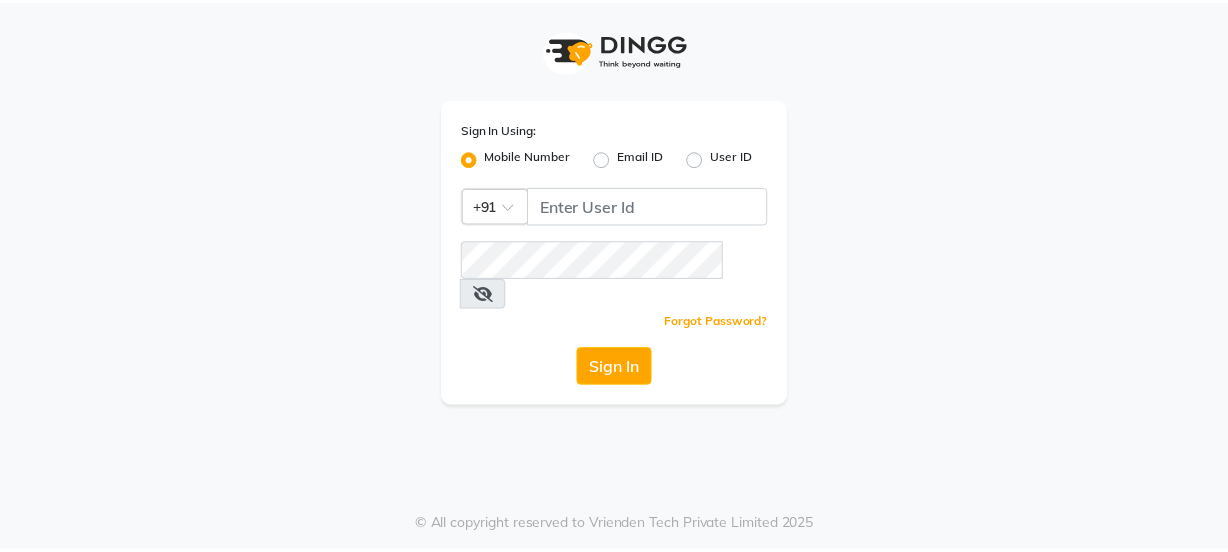 scroll, scrollTop: 0, scrollLeft: 0, axis: both 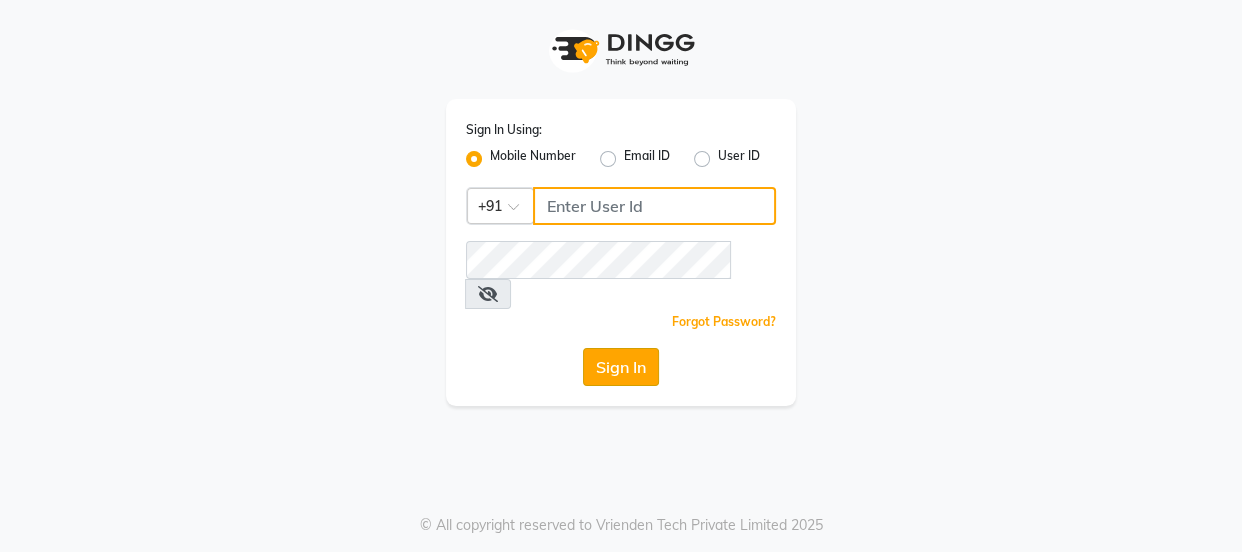 type on "9579232515" 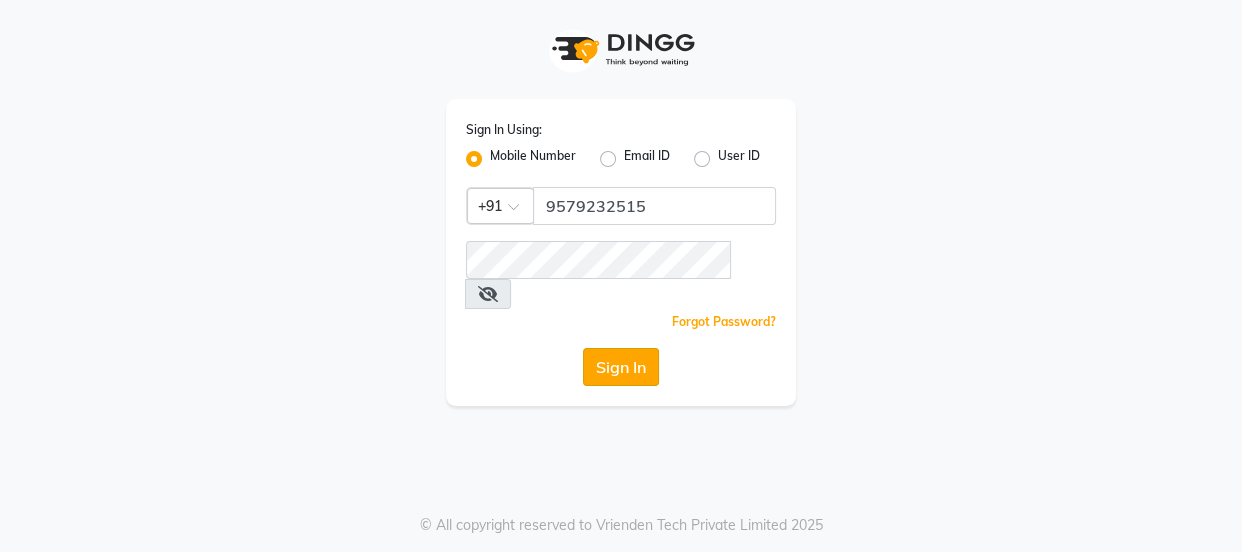 click on "Sign In" 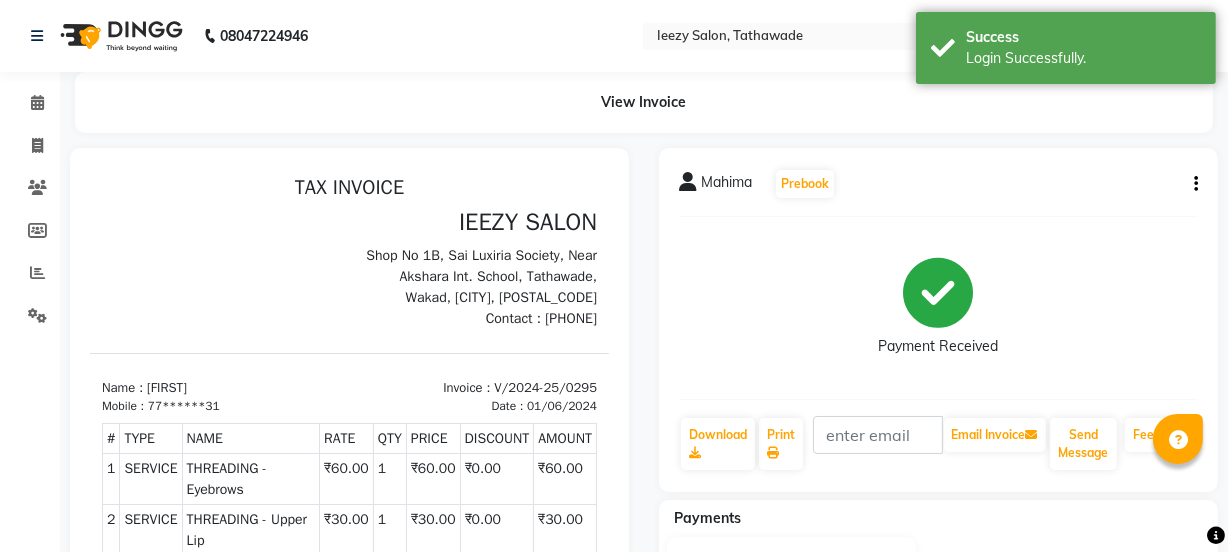 scroll, scrollTop: 0, scrollLeft: 0, axis: both 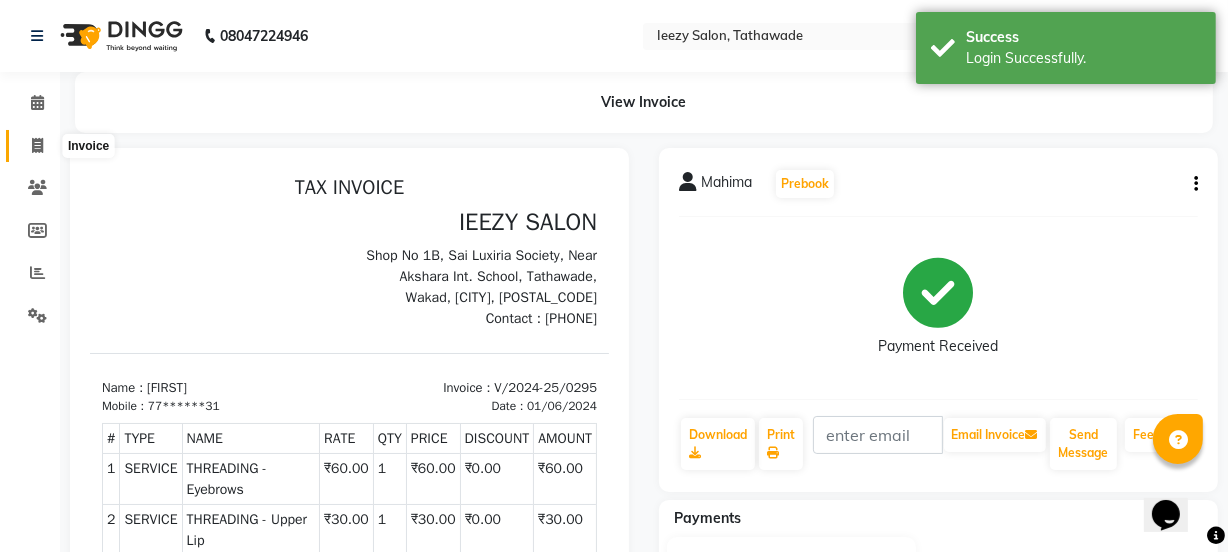 click 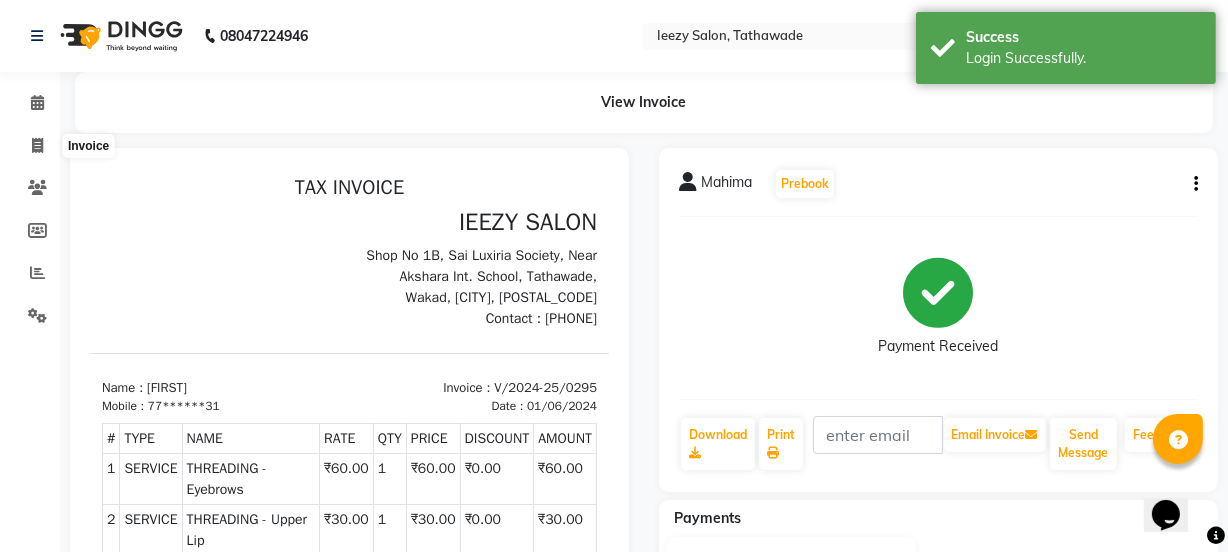 select on "service" 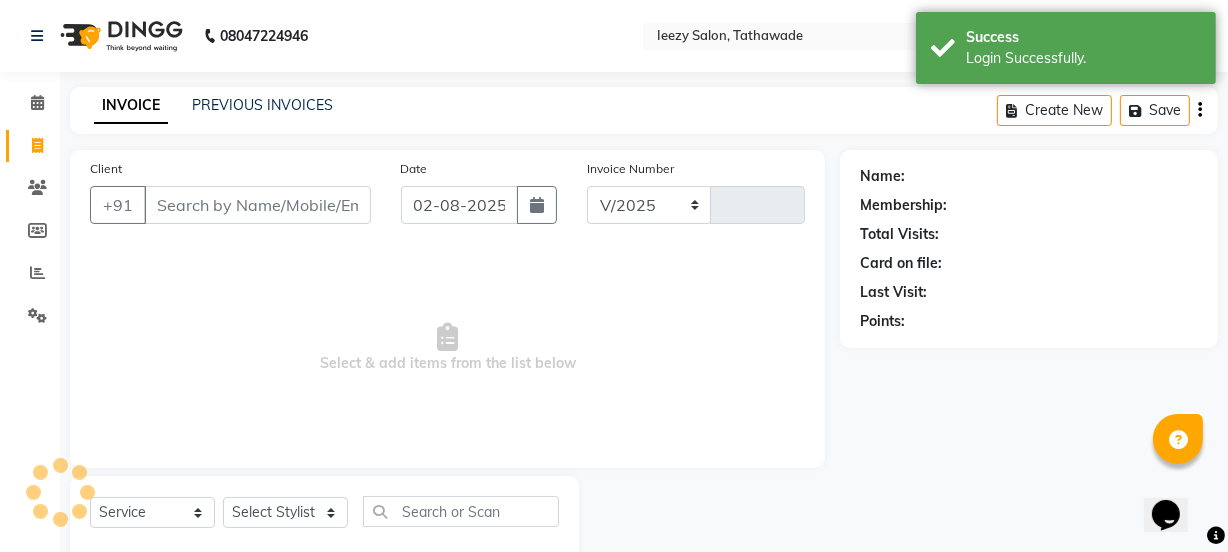 select on "5982" 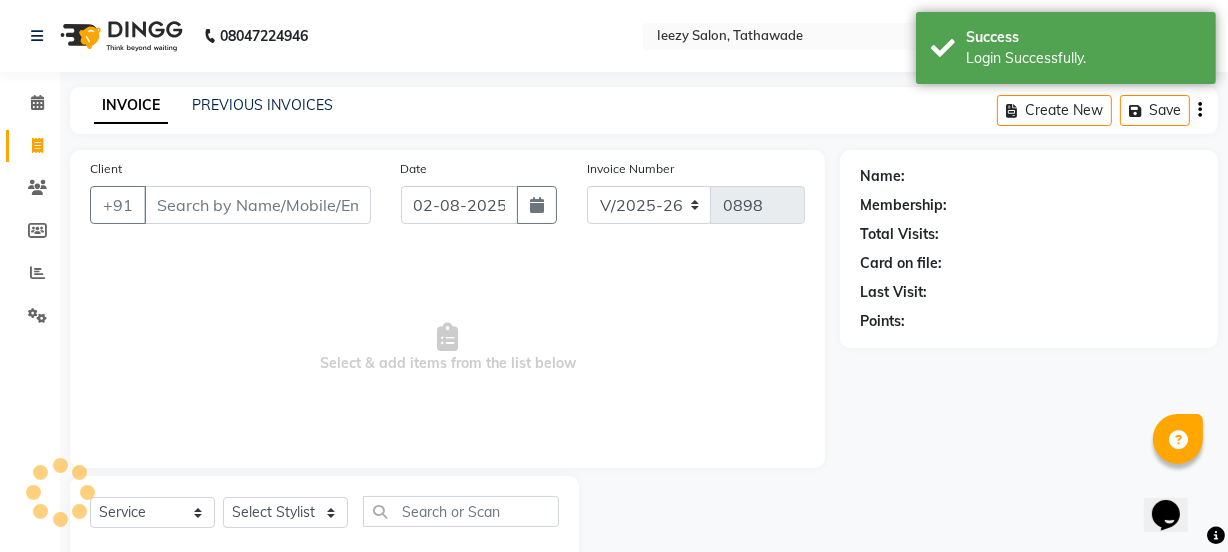 scroll, scrollTop: 50, scrollLeft: 0, axis: vertical 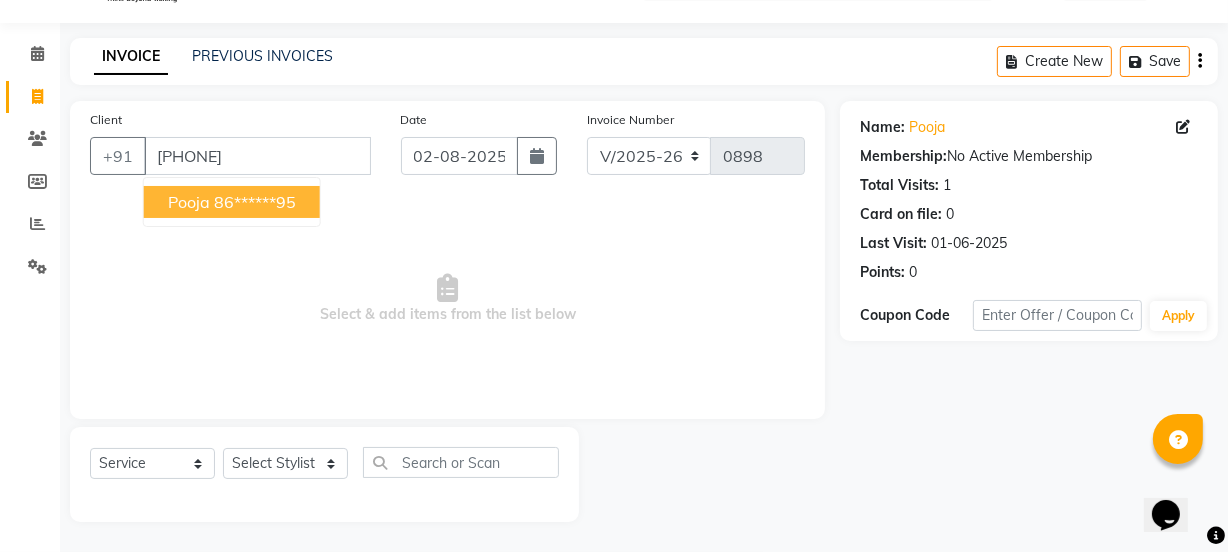 click on "pooja" at bounding box center (189, 202) 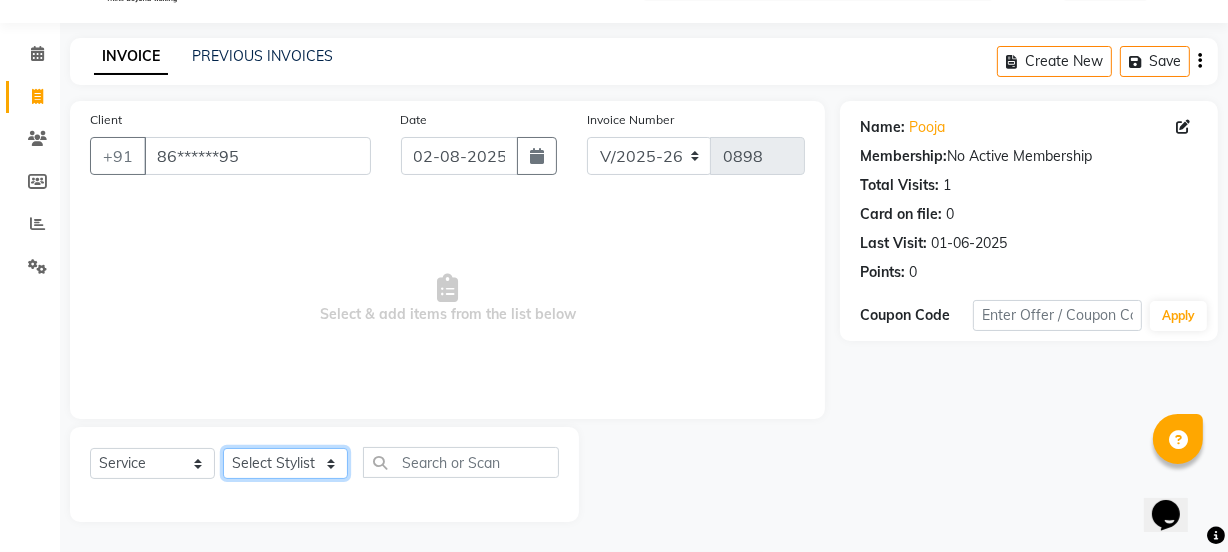 click on "Select Stylist IEEZY -Owner MS KOMAL  Ms Shraddha Rinku  Samiksha  Sr.Bu Rohini  Stylist Shree" 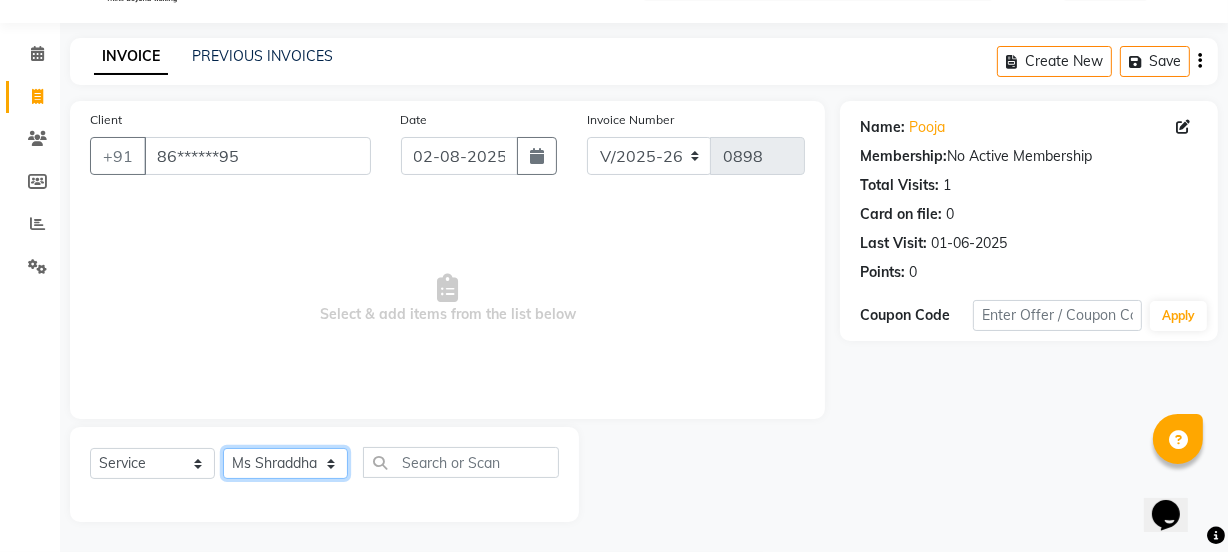 click on "Select Stylist IEEZY -Owner MS KOMAL  Ms Shraddha Rinku  Samiksha  Sr.Bu Rohini  Stylist Shree" 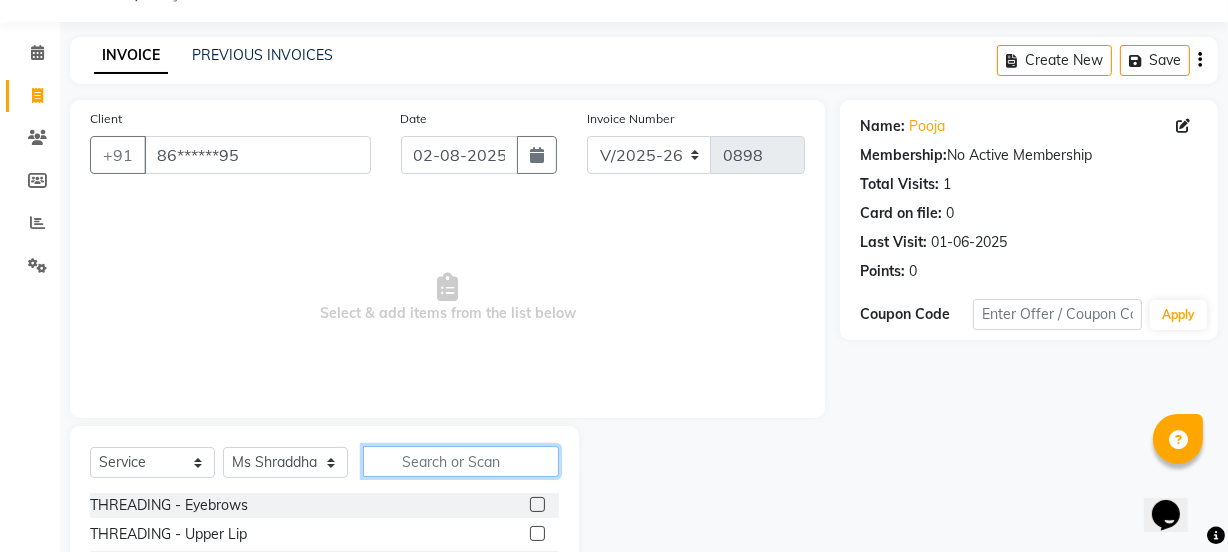 click 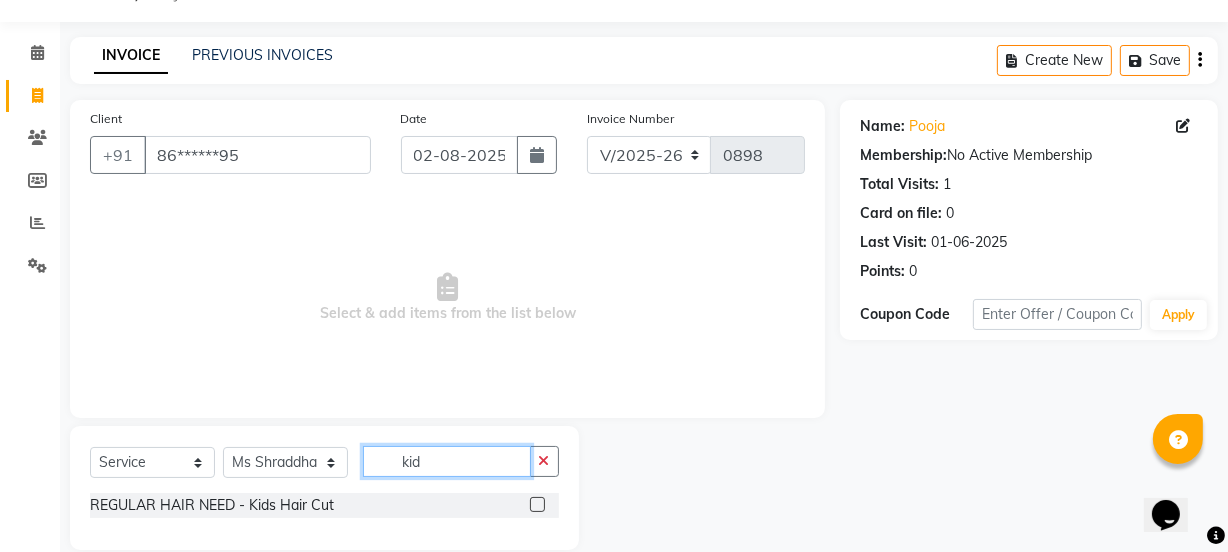 type on "kid" 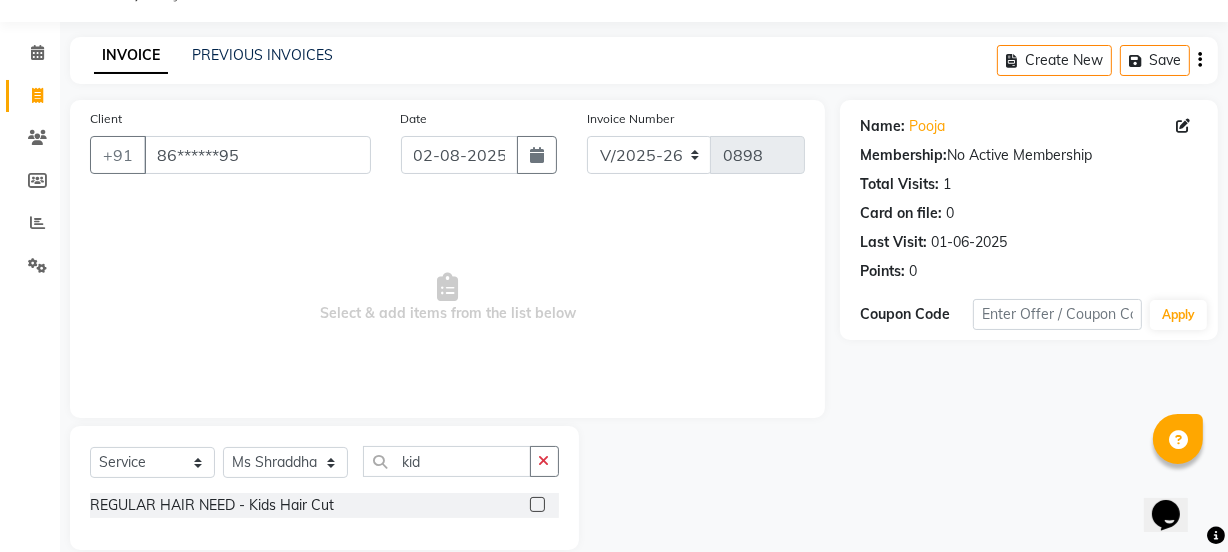 click 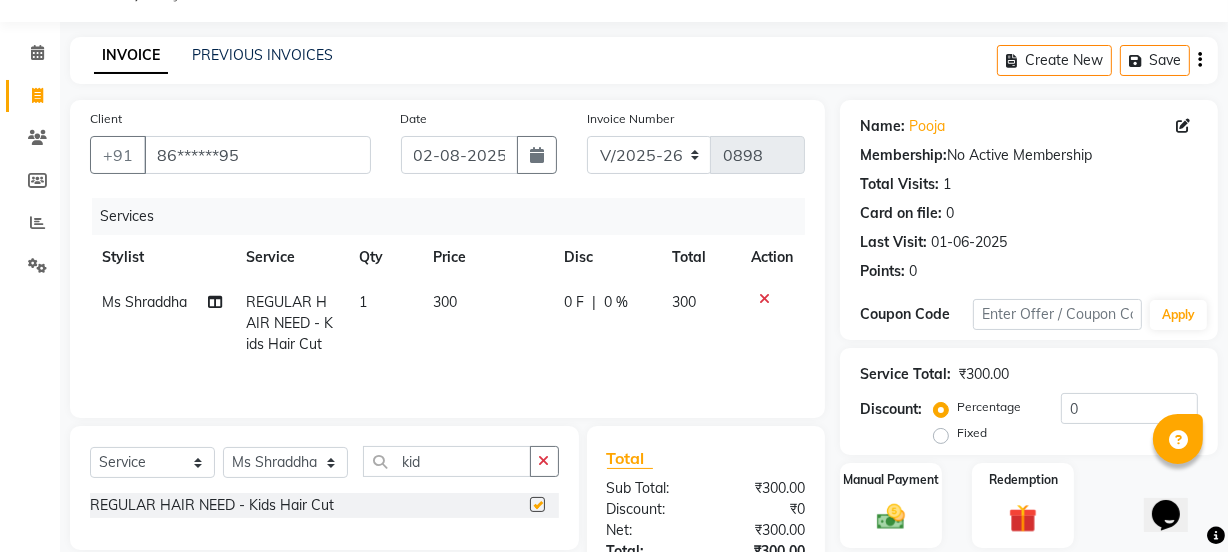 checkbox on "false" 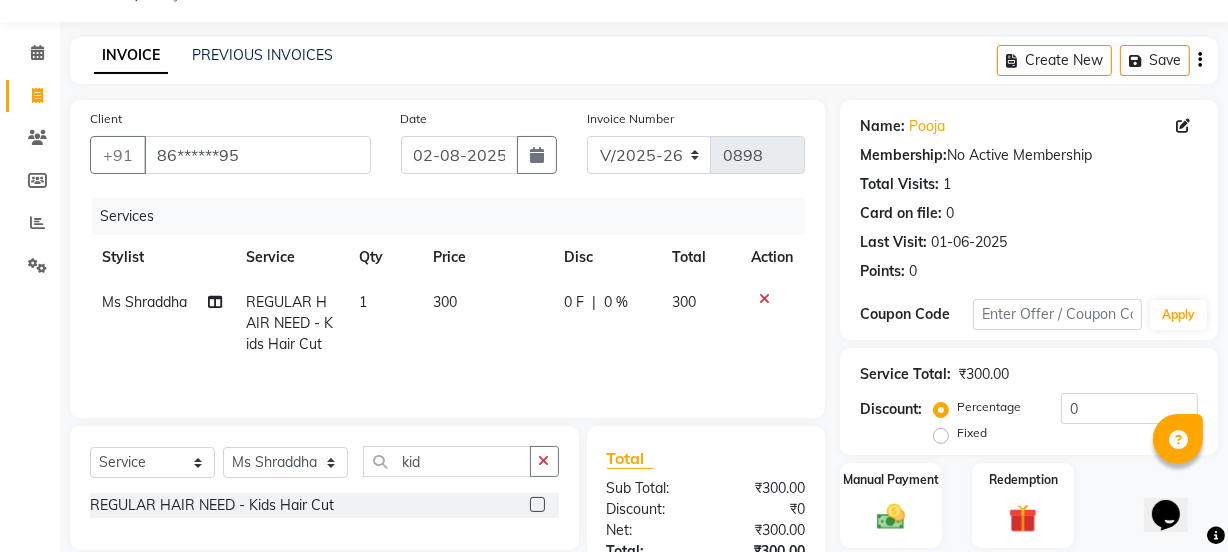 click on "300" 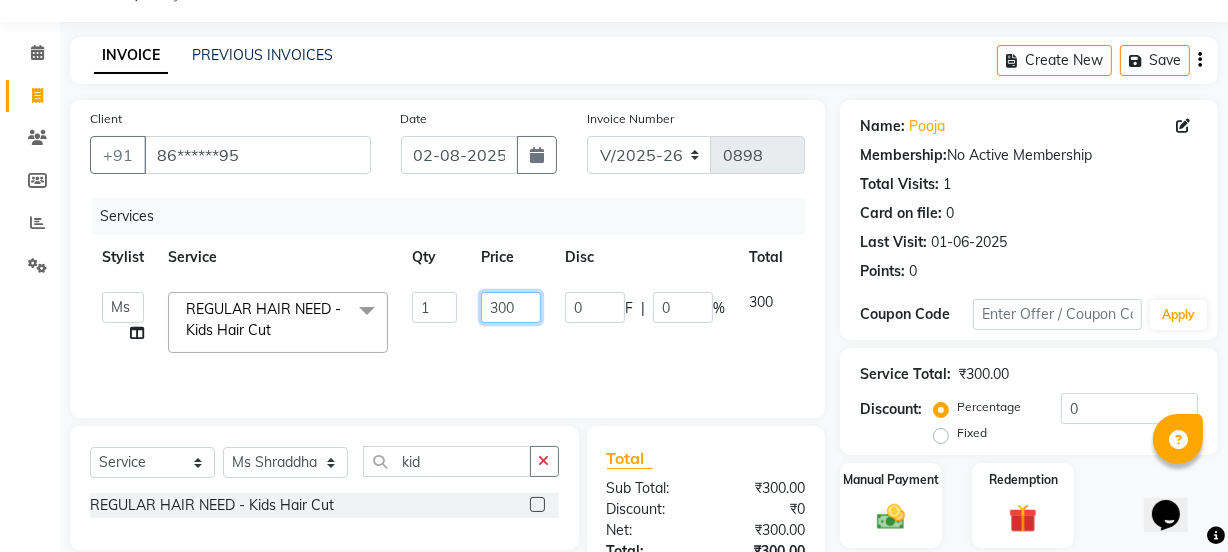 click on "300" 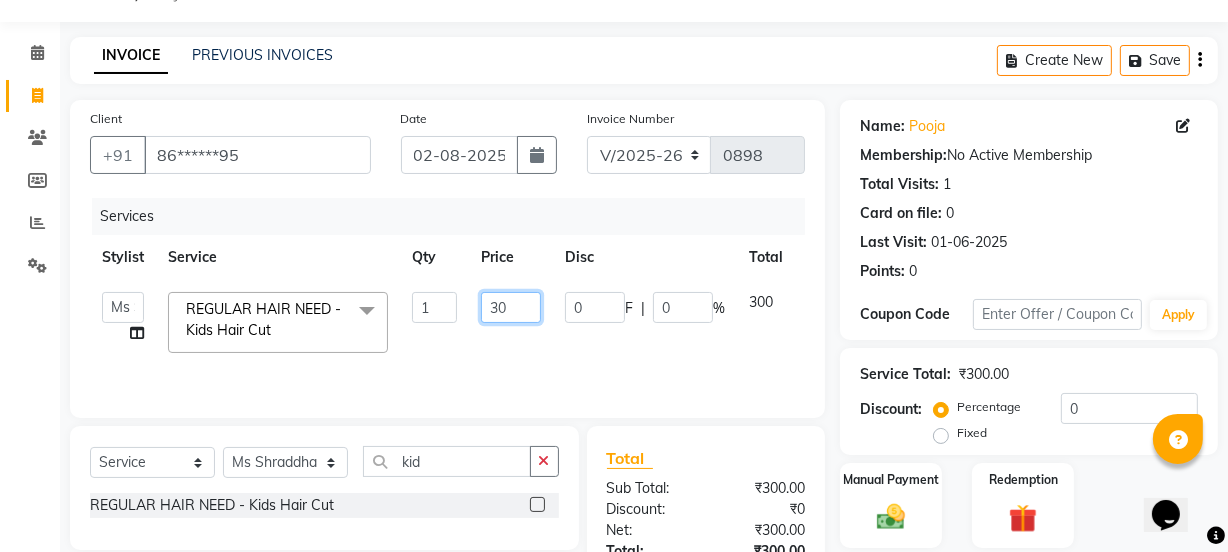 type on "3" 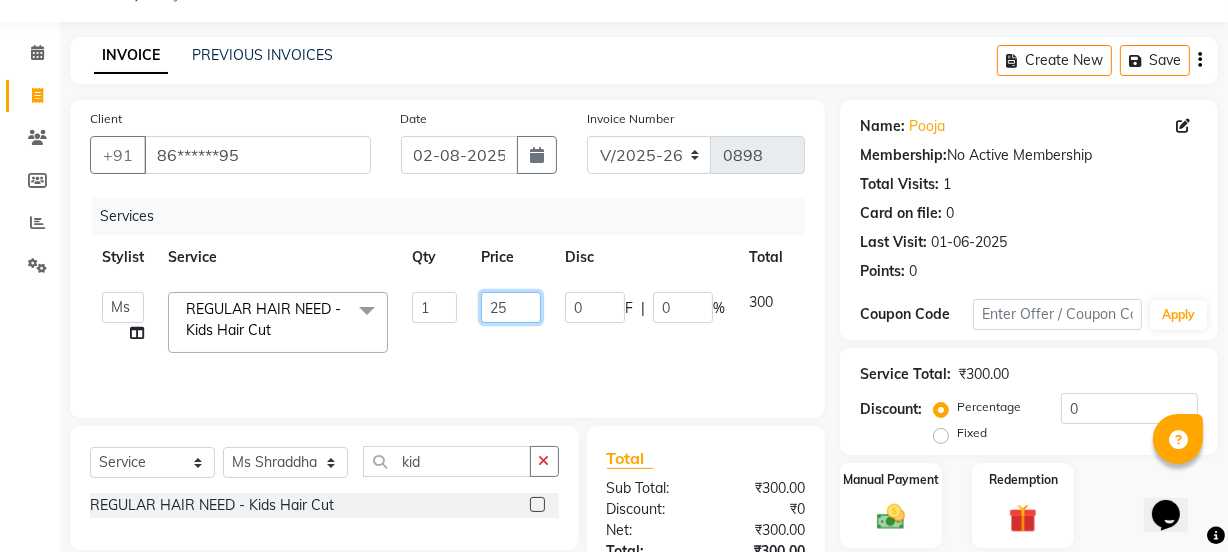 type on "250" 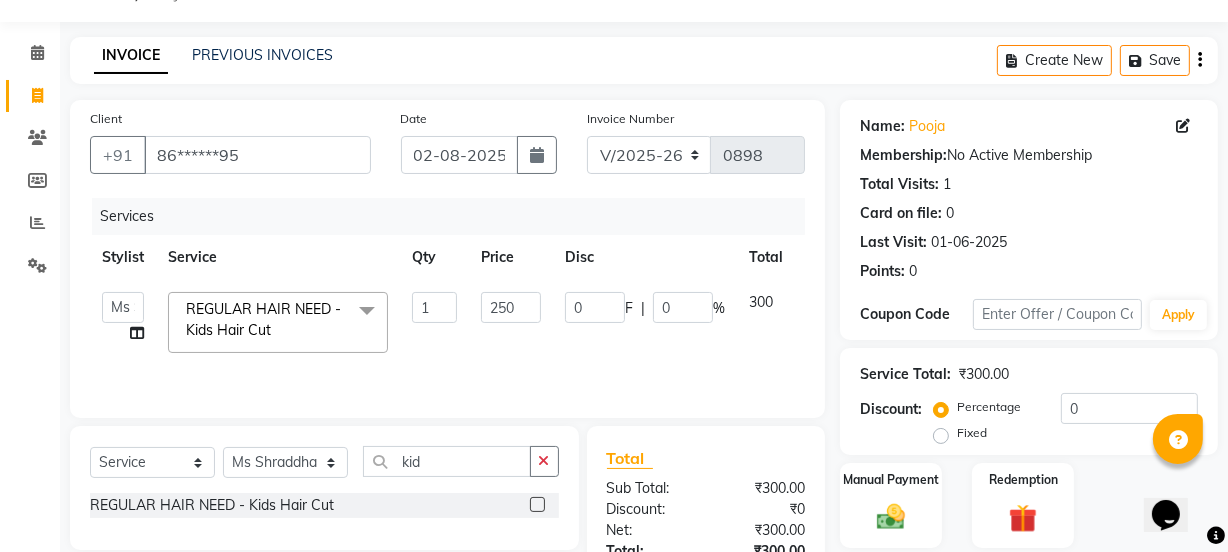 click on "Services Stylist Service Qty Price Disc Total Action  IEEZY -Owner   MS KOMAL    Ms Shraddha   Rinku    Samiksha    Sr.Bu Rohini    Stylist Shree  REGULAR HAIR NEED  - Kids Hair Cut  x THREADING - Eyebrows THREADING - Upper Lip THREADING - Lower Lip THREADING - Forehead THREADING - Chin THREADING - JawLine THREADING - Full Face THREADING - Eye+Upp+For advance peyment  FACE WAX - UpperLip FACE WAX - LowerLip FACE WAX - Forehead FACE WAX - Nose Wax FACE WAX - JawLine FACE WAX - Chin & Neck FACE WAX - Full Face WAXING - Standard Hands Wax + Underarms WAXING - Standard Underarms WAXING - Standard Hand Wax WAXING - Standard Full Legs WAXING - Standard Half Legs WAXING - Standard Tummy WAXING - Italian Hands Wax + Underarms WAXING - Italian Underarms WAXING - Italian Hand Wax WAXING - Italian Full Legs WAXING - Italian Half Legs WAXING - Italian Tummy WAXING - Standard Full Front WAXING - Standard Full Back WAXING - Standard Bikini Line WAXING - Standard Bult WAXING - Standard Full Body WAXING - Italian Full Front" 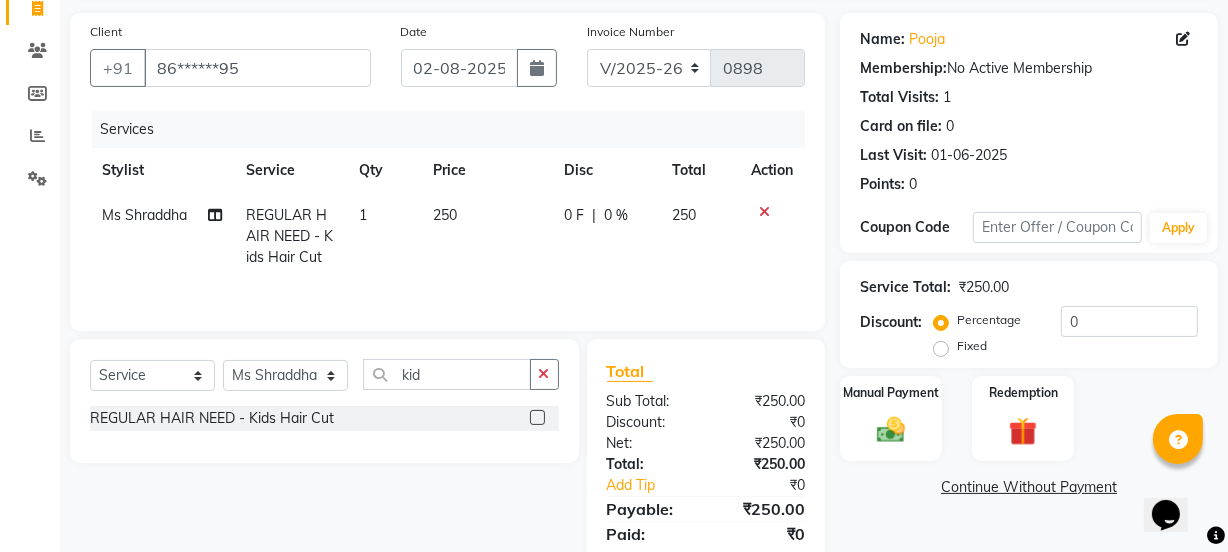 scroll, scrollTop: 206, scrollLeft: 0, axis: vertical 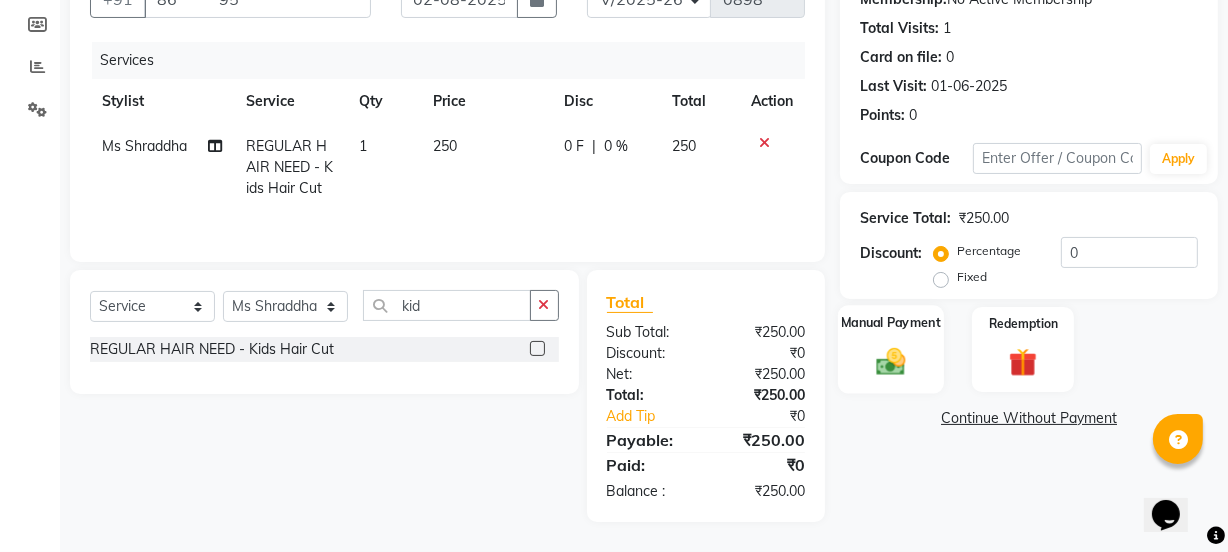 click on "Manual Payment" 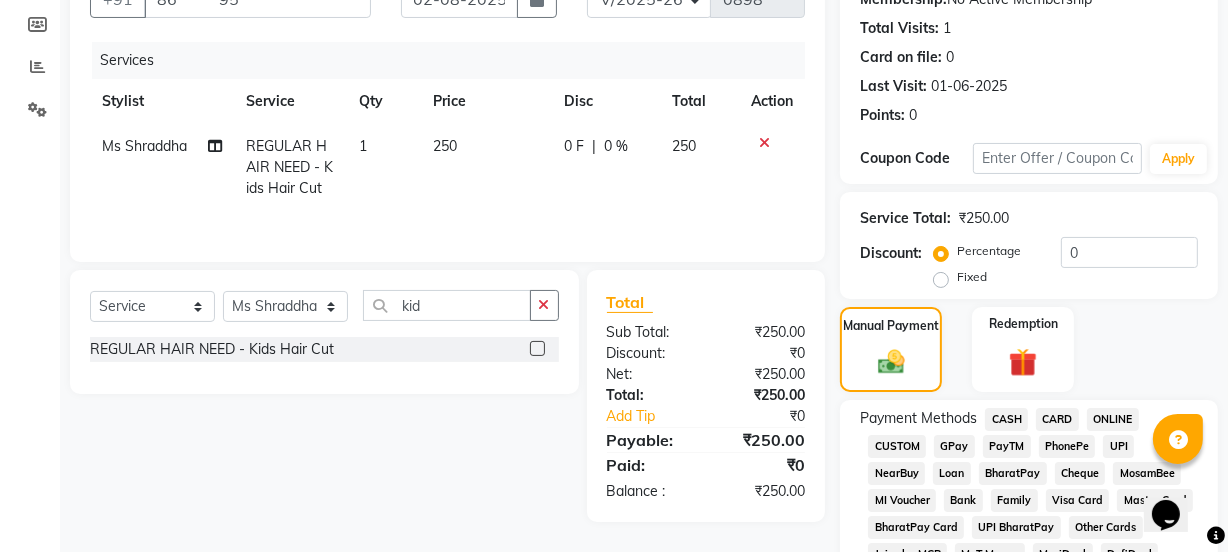 click on "GPay" 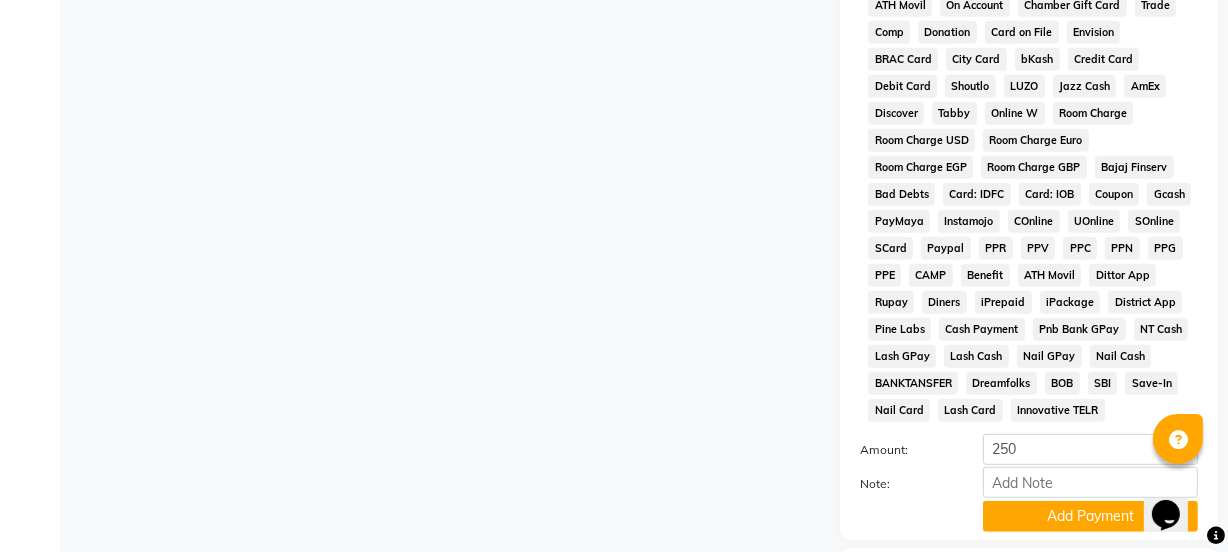 scroll, scrollTop: 1051, scrollLeft: 0, axis: vertical 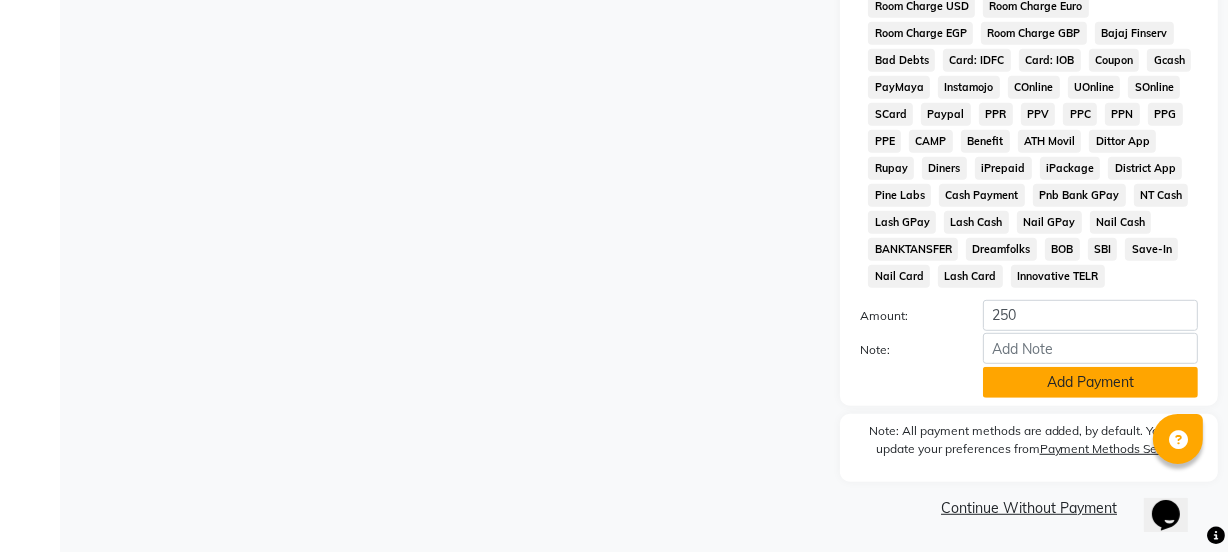 click on "Add Payment" 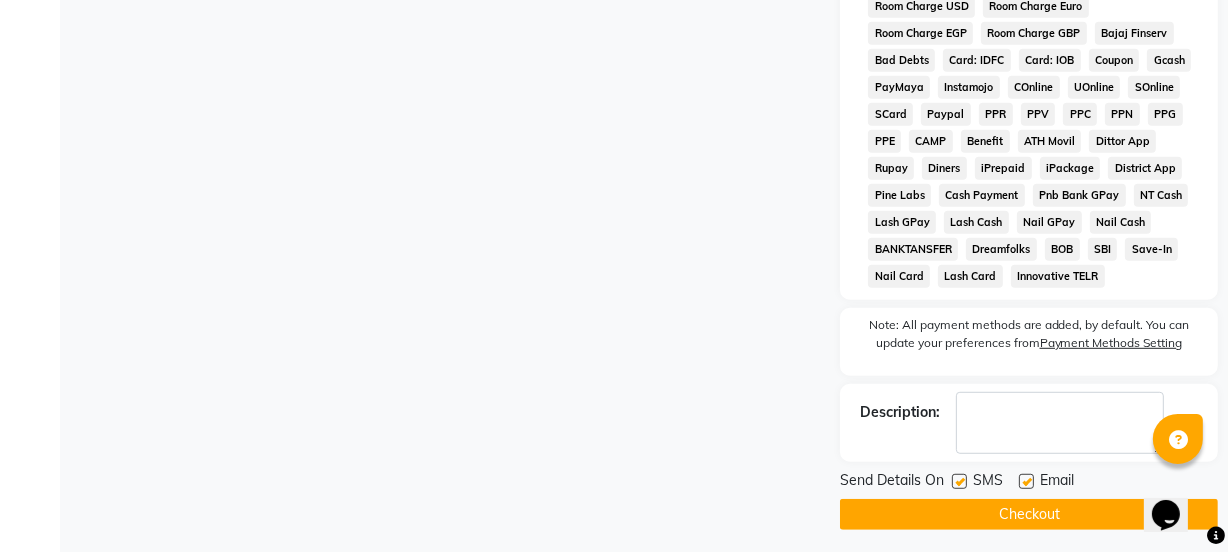 click 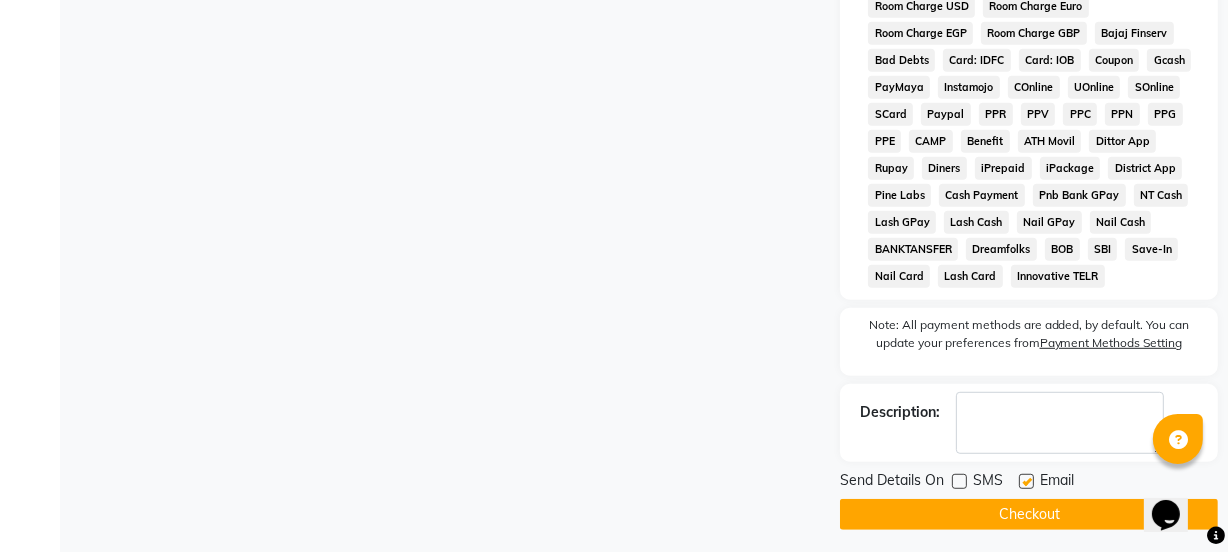 click 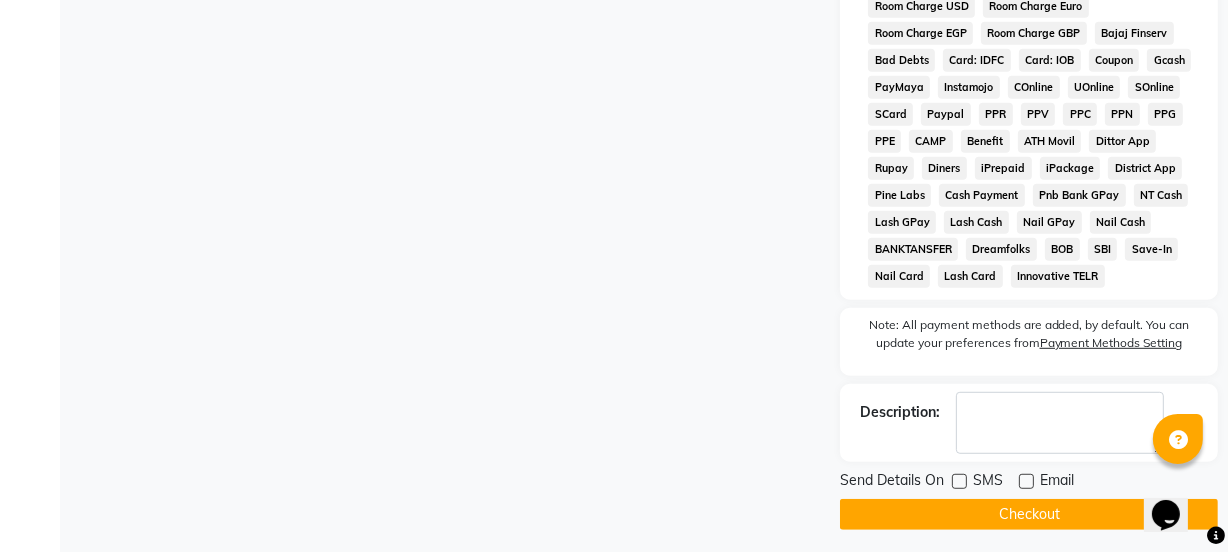 click on "Checkout" 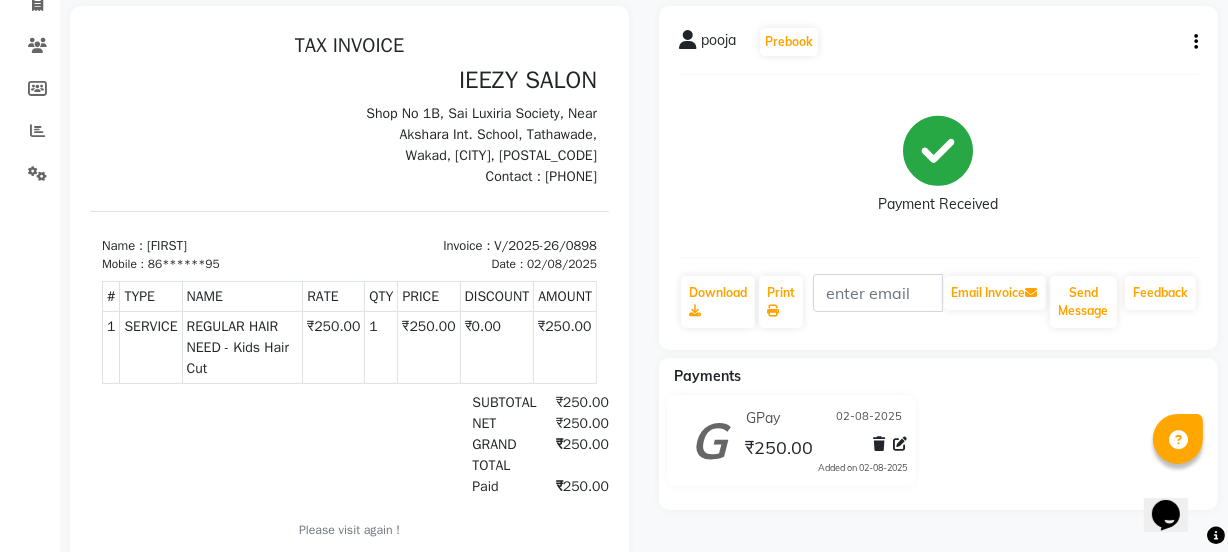 scroll, scrollTop: 0, scrollLeft: 0, axis: both 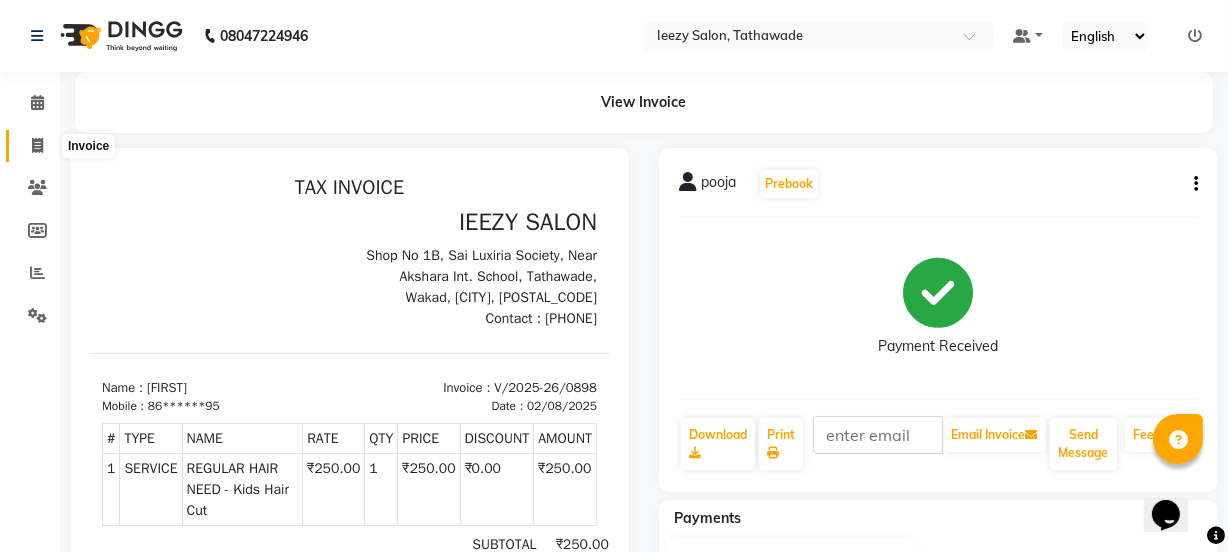 click 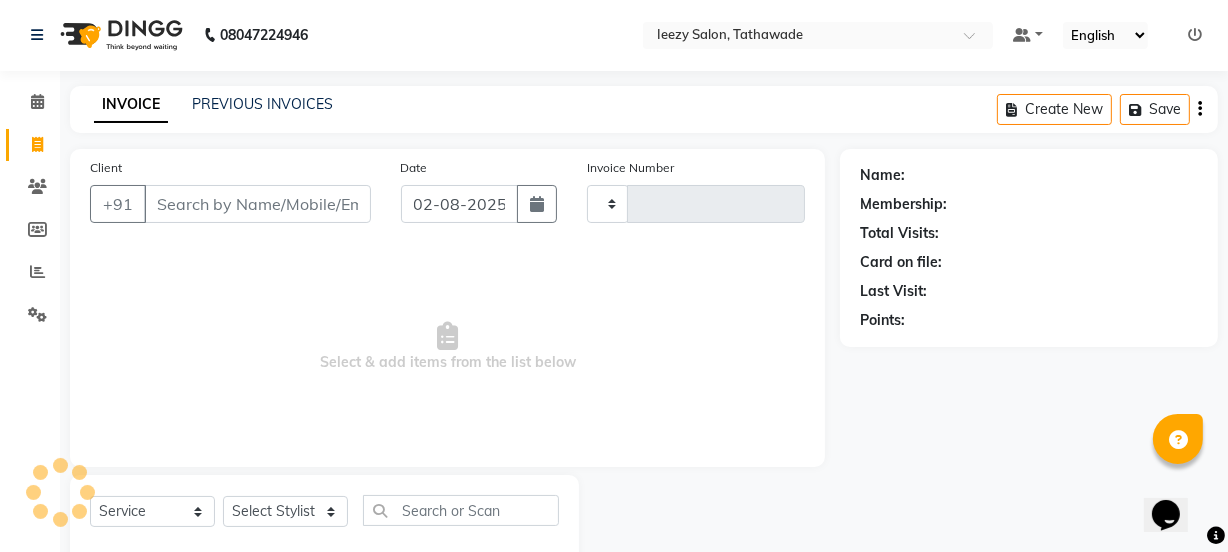scroll, scrollTop: 50, scrollLeft: 0, axis: vertical 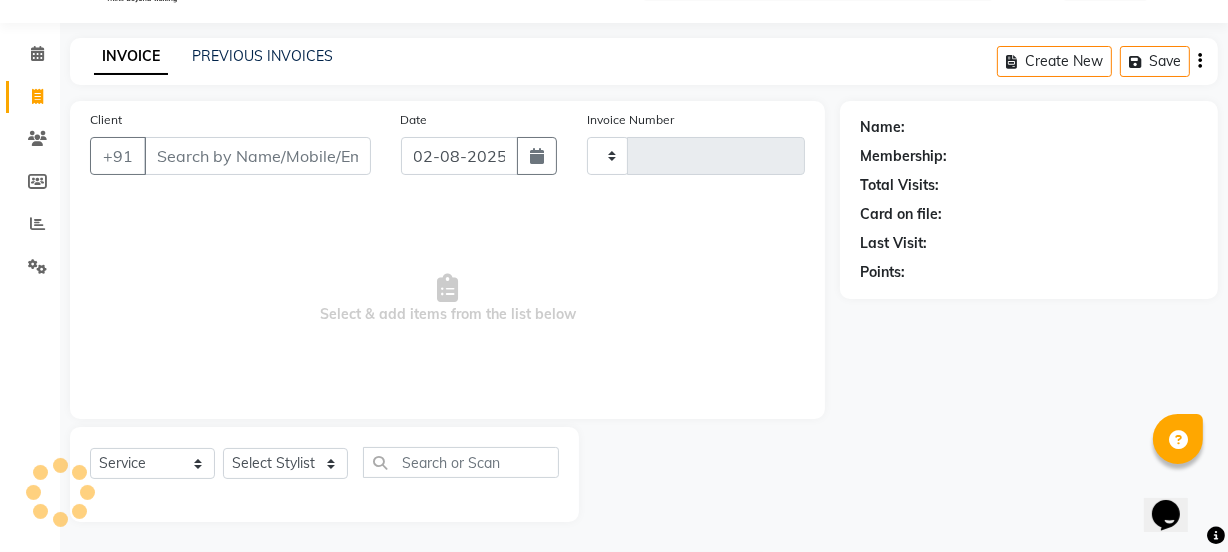type on "0899" 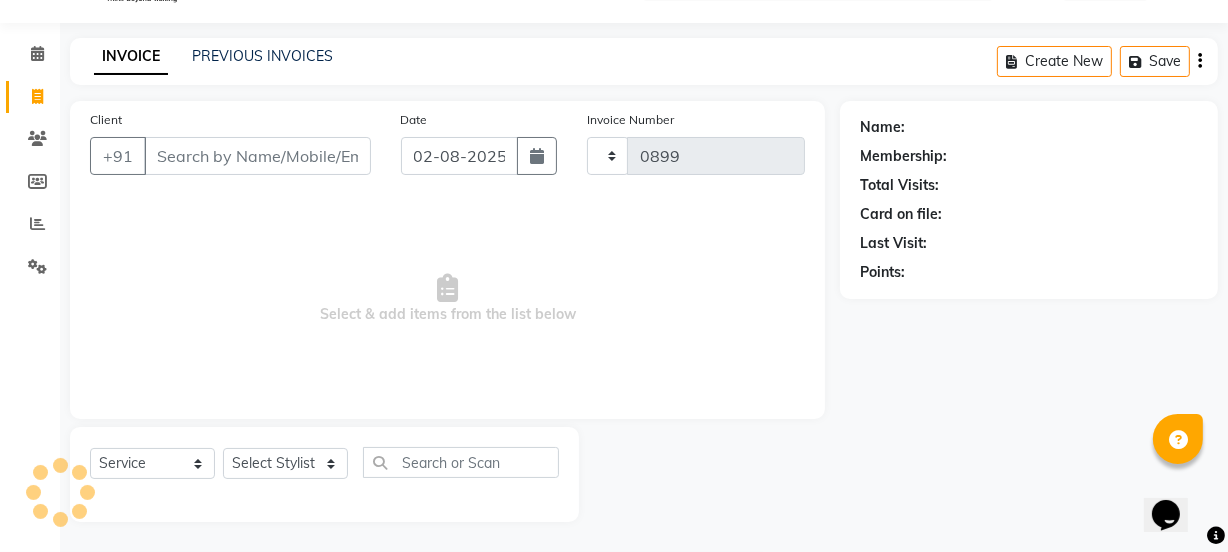 select on "5982" 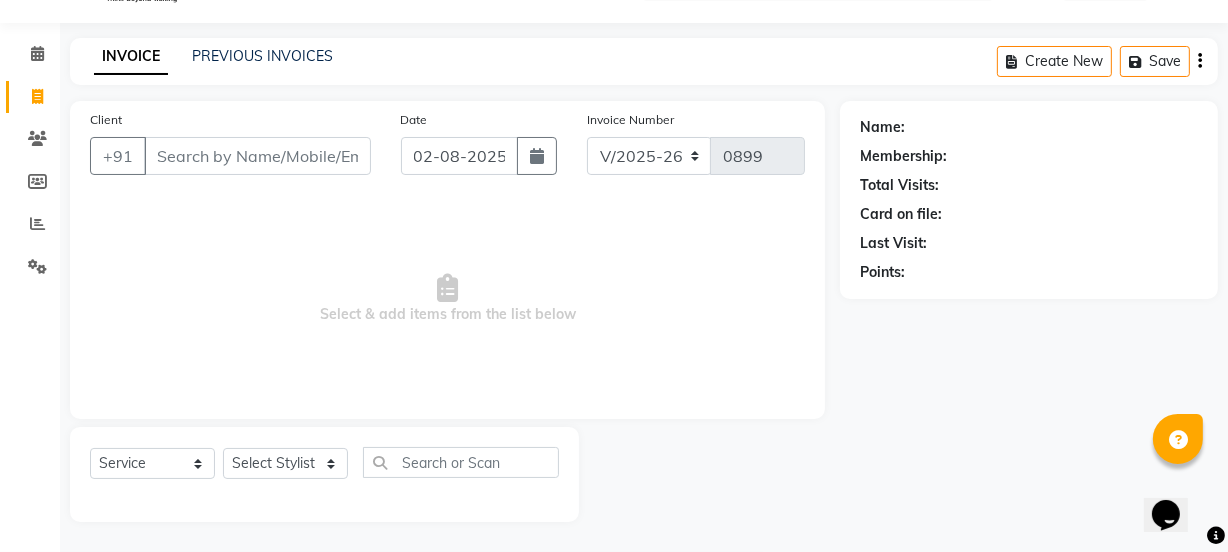 click on "Client" at bounding box center [257, 156] 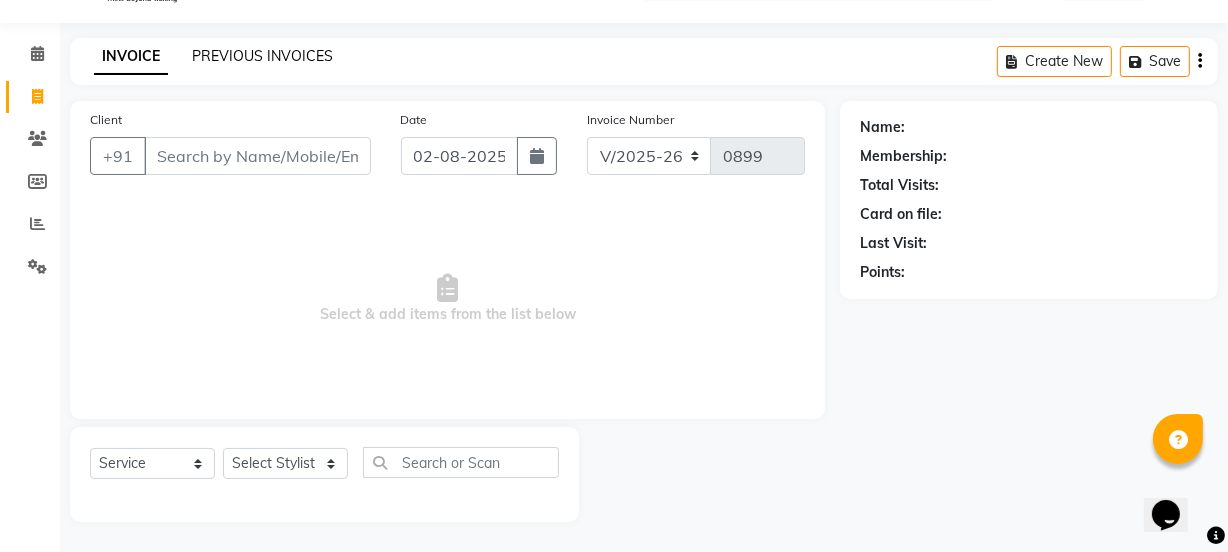 click on "PREVIOUS INVOICES" 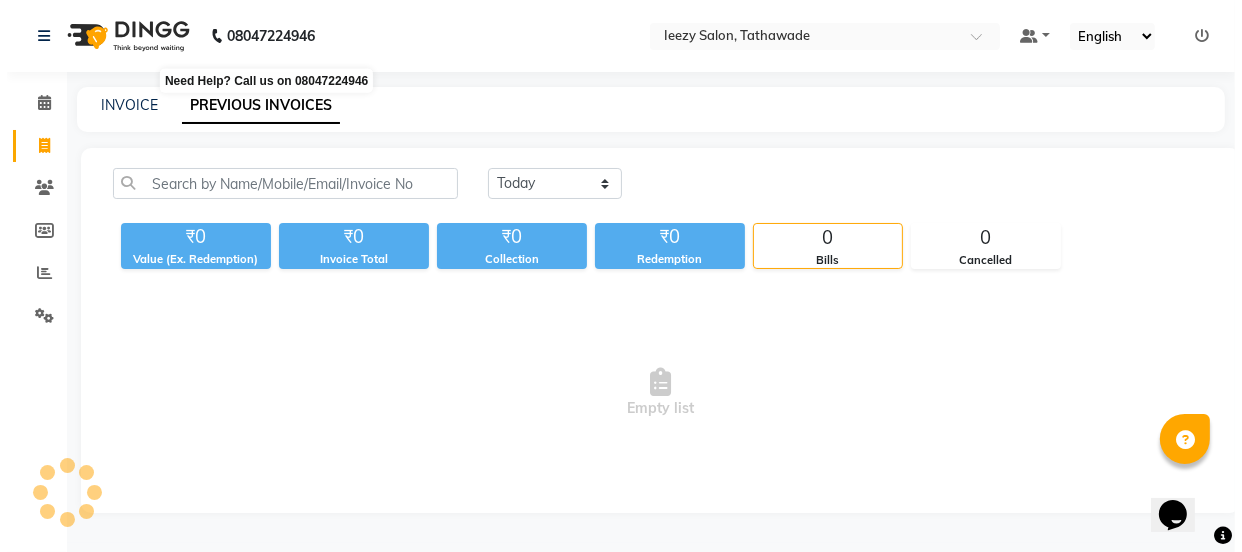 scroll, scrollTop: 0, scrollLeft: 0, axis: both 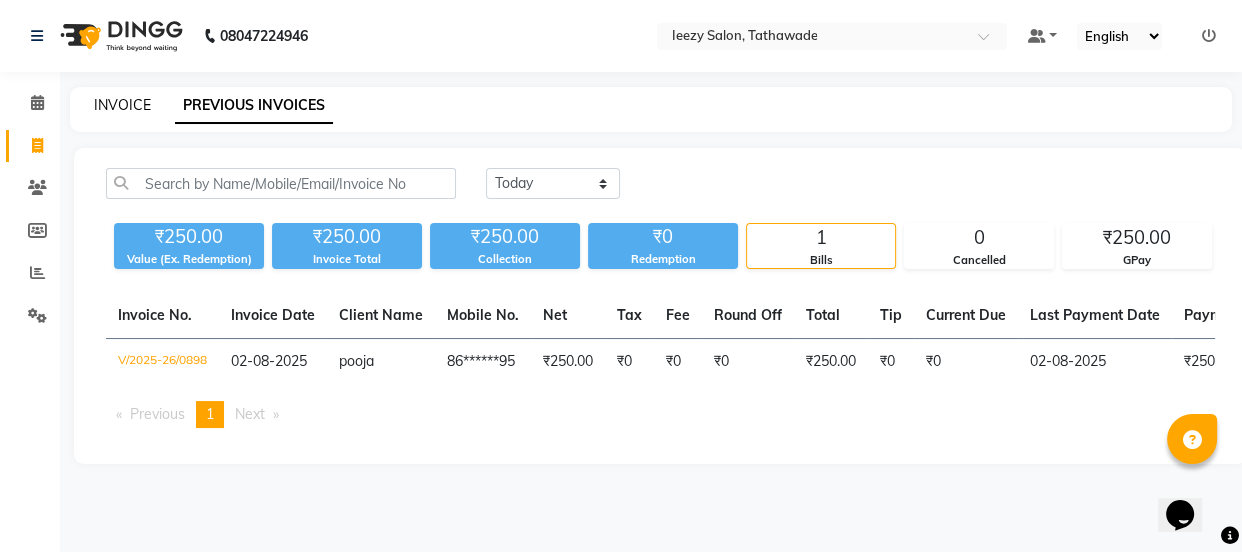 click on "INVOICE" 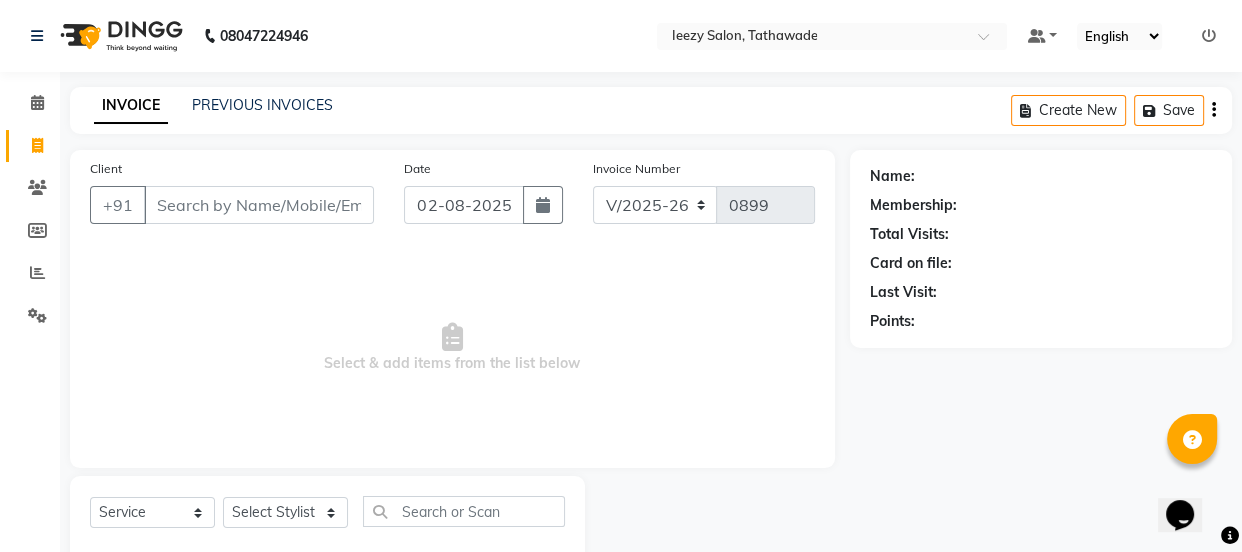 scroll, scrollTop: 50, scrollLeft: 0, axis: vertical 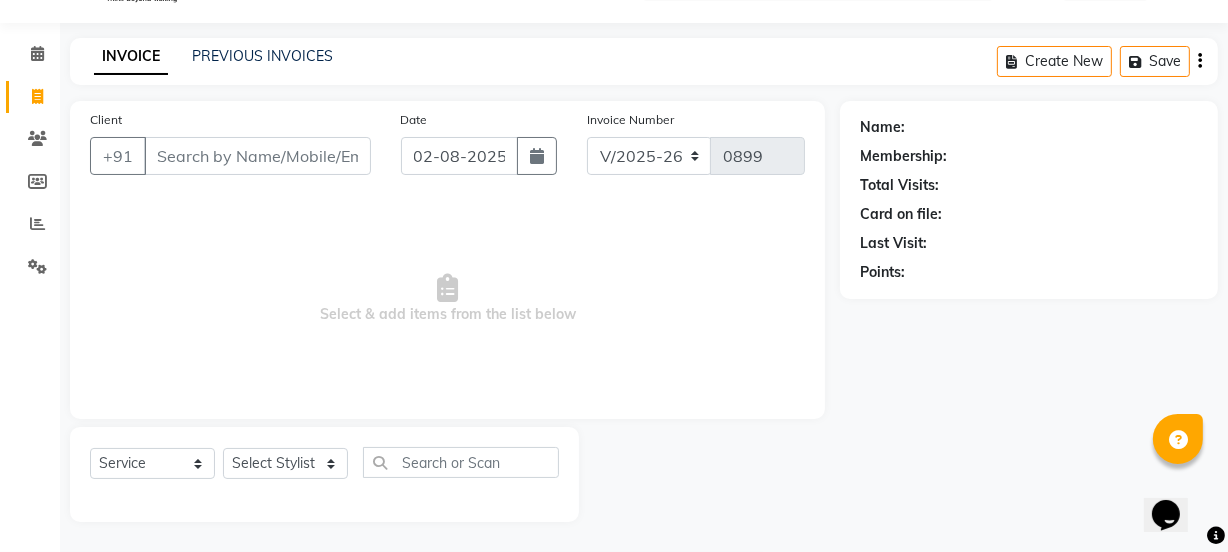 click on "Client" at bounding box center [257, 156] 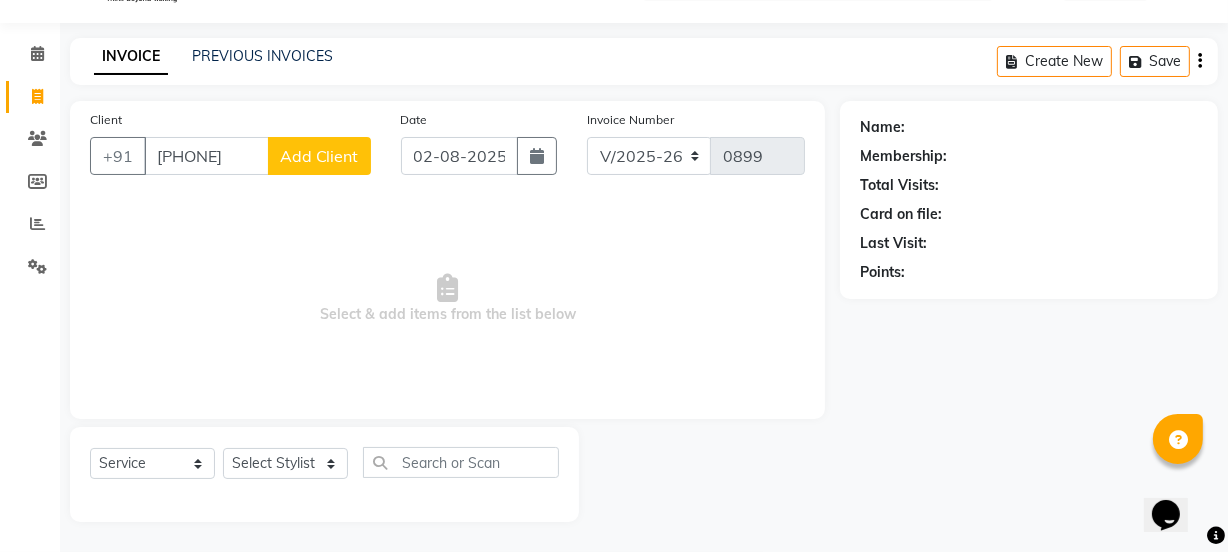 type on "7276660425" 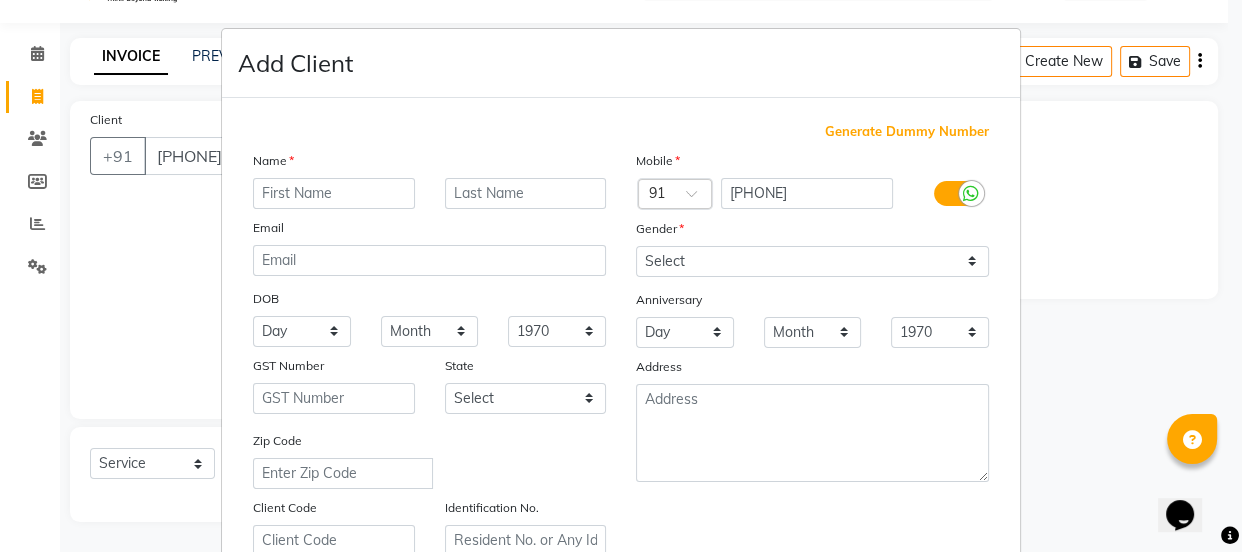 click at bounding box center [334, 193] 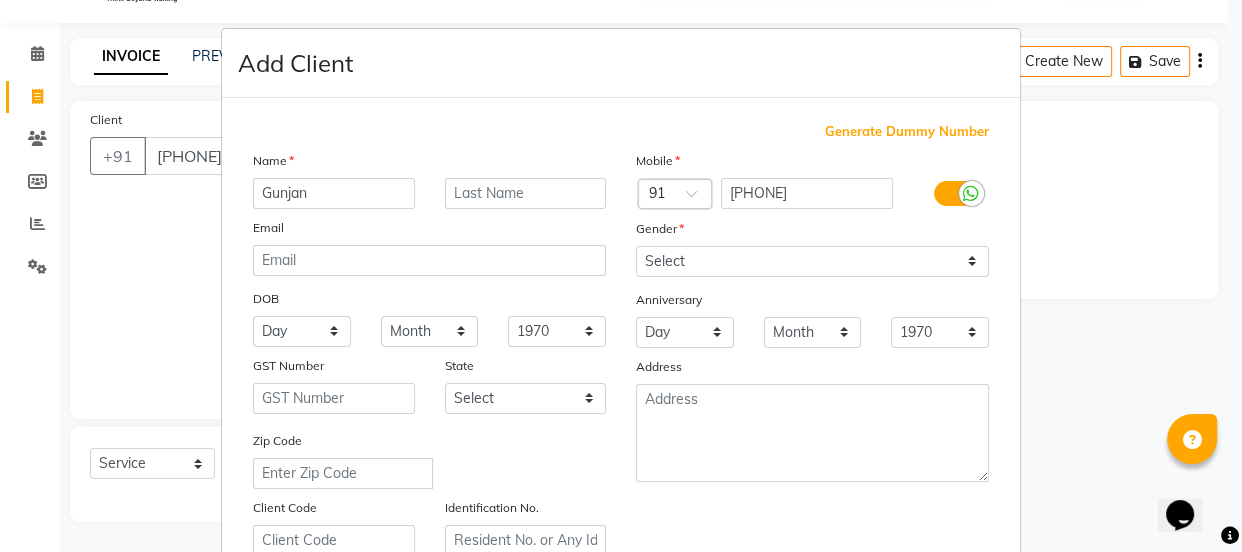 type on "Gunjan" 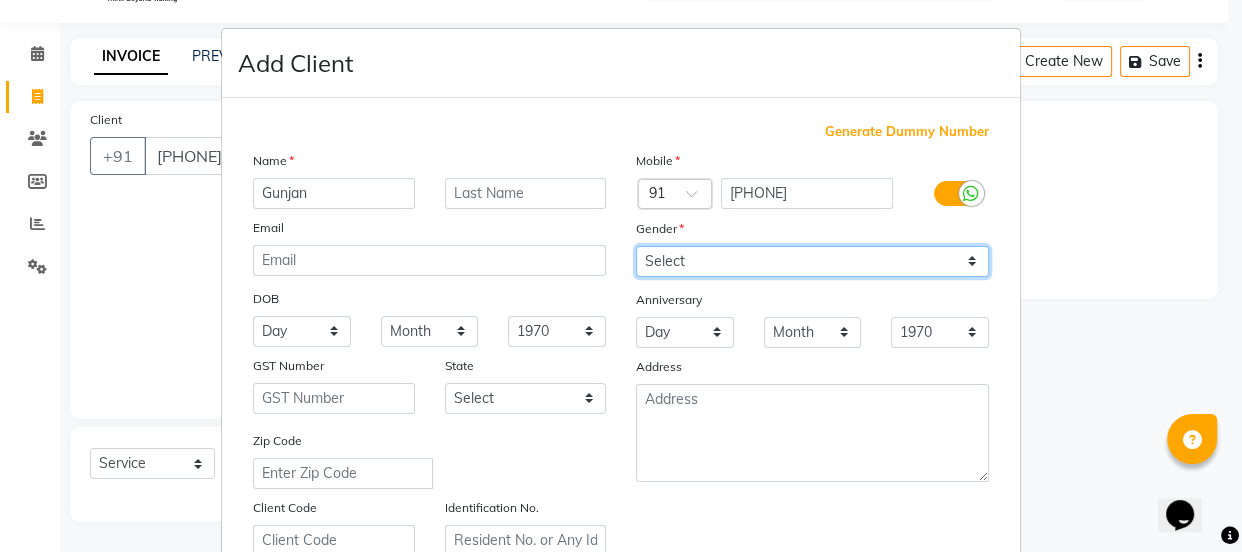 click on "Select Male Female Other Prefer Not To Say" at bounding box center [812, 261] 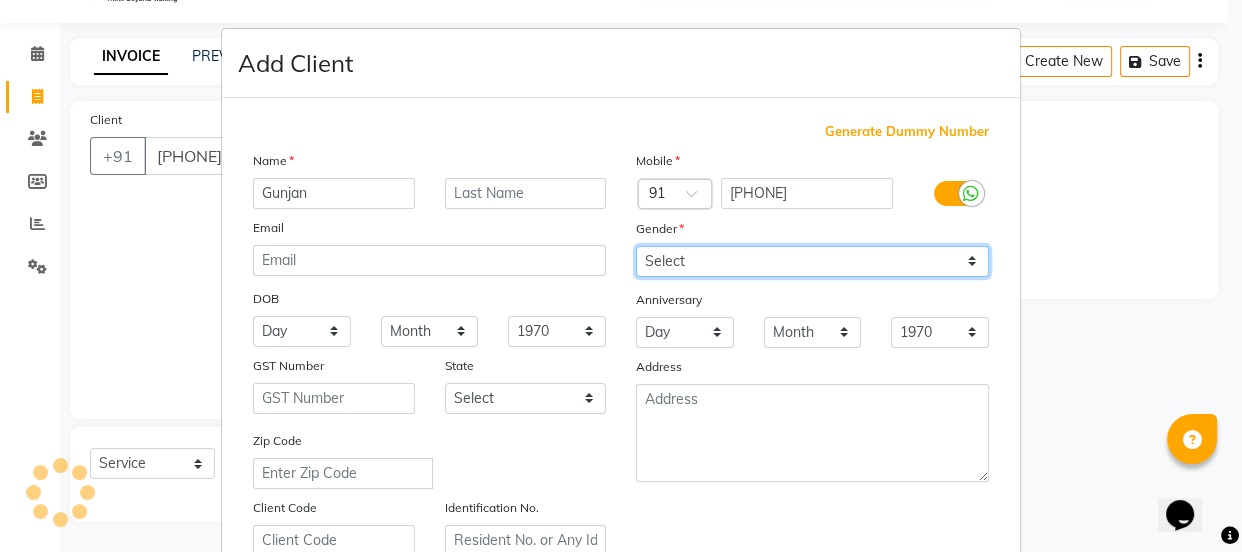 select on "female" 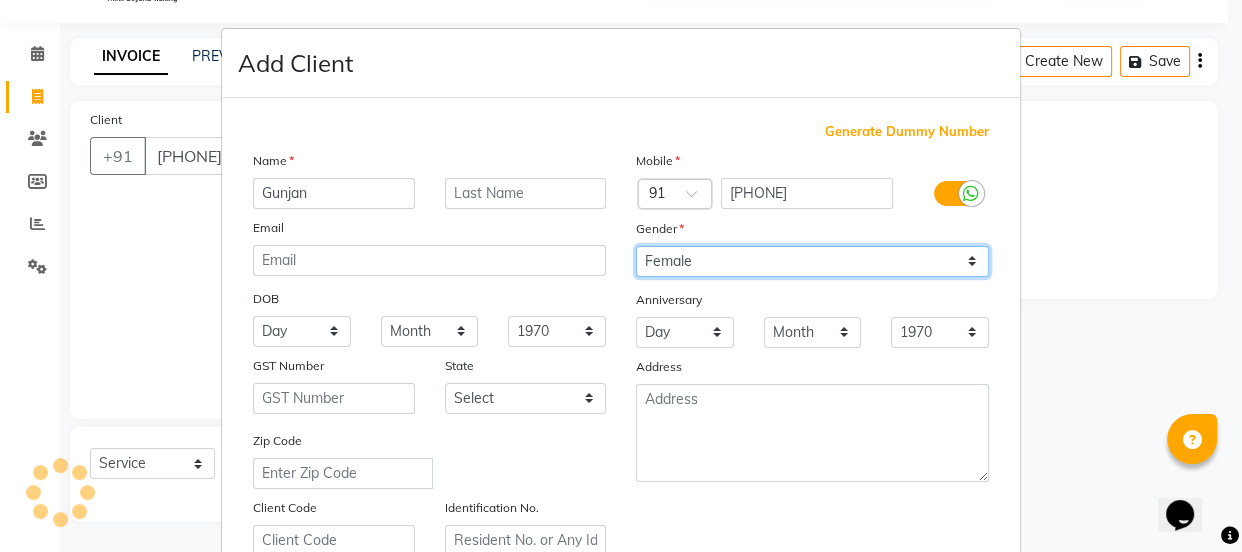 click on "Select Male Female Other Prefer Not To Say" at bounding box center [812, 261] 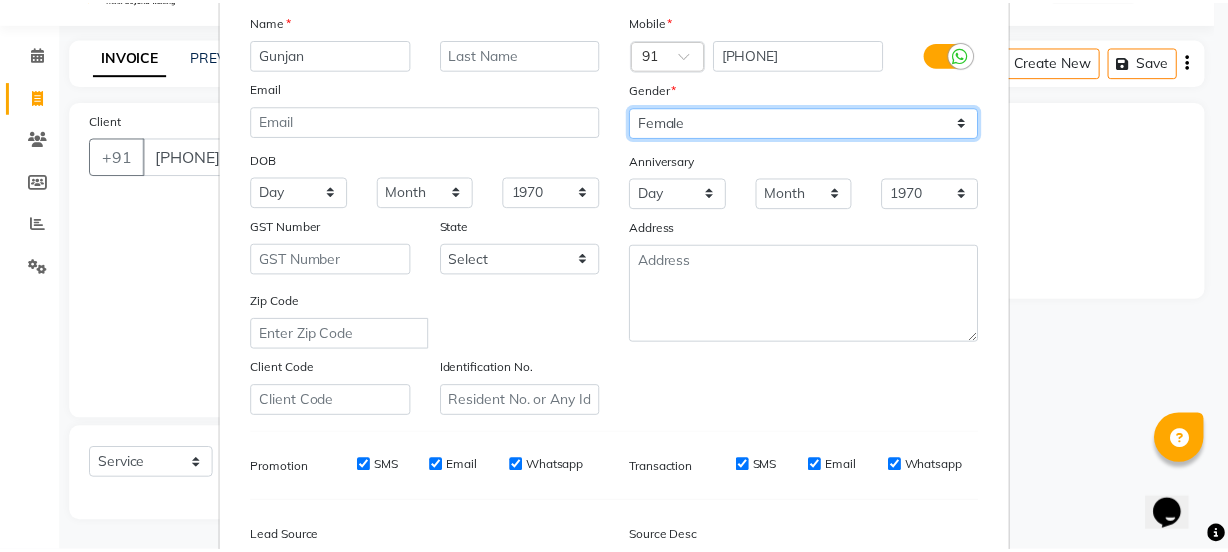 scroll, scrollTop: 363, scrollLeft: 0, axis: vertical 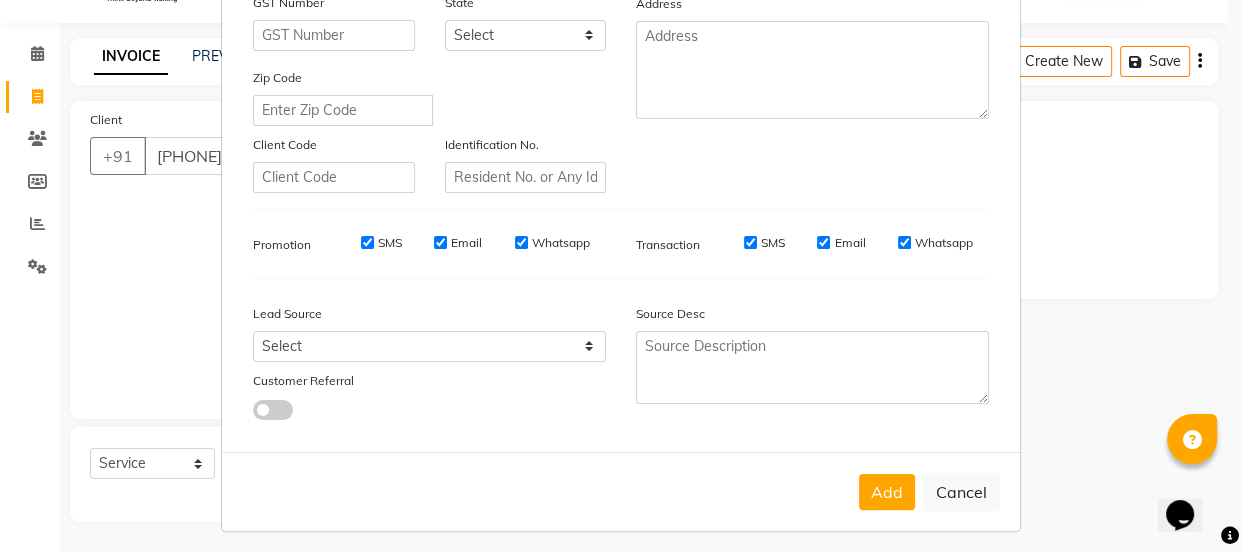 click on "SMS" at bounding box center (367, 242) 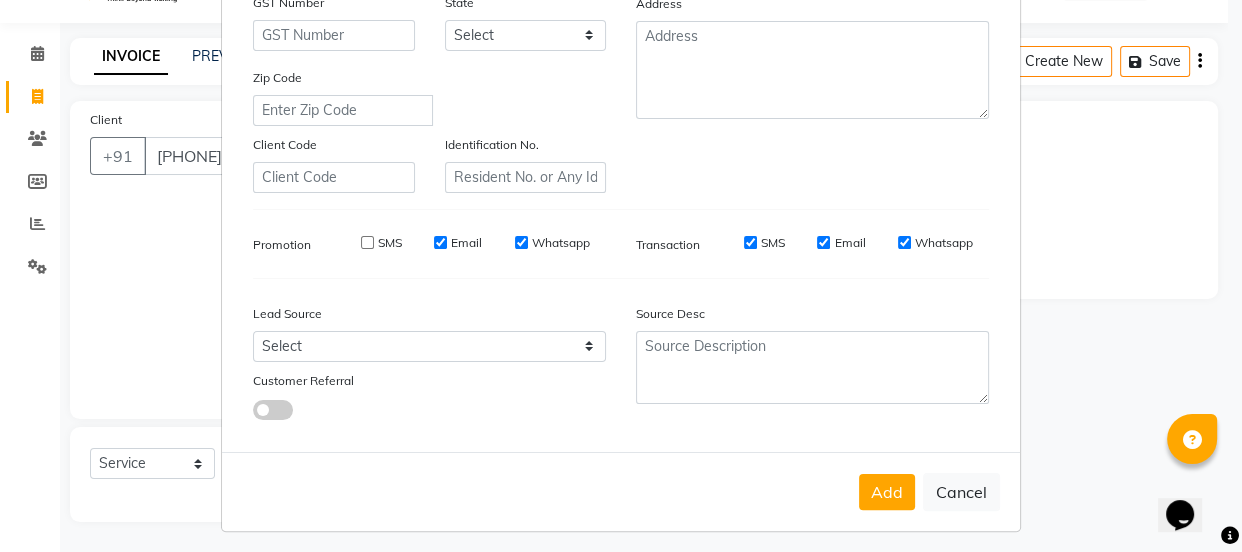 click on "Email" at bounding box center (458, 243) 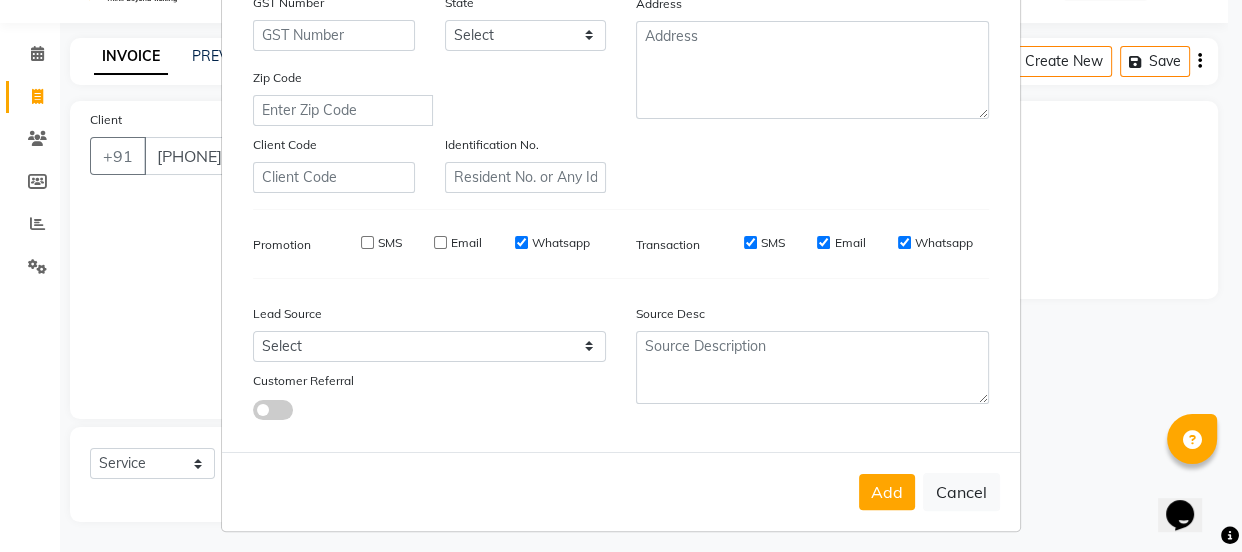 click on "Whatsapp" at bounding box center [552, 243] 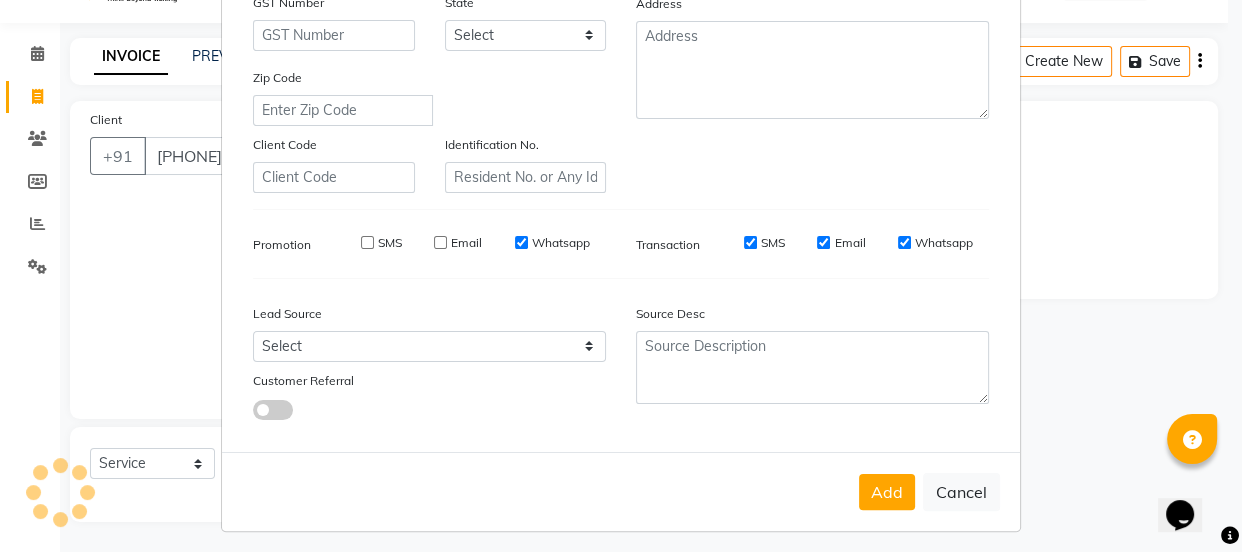 click on "Whatsapp" at bounding box center [521, 242] 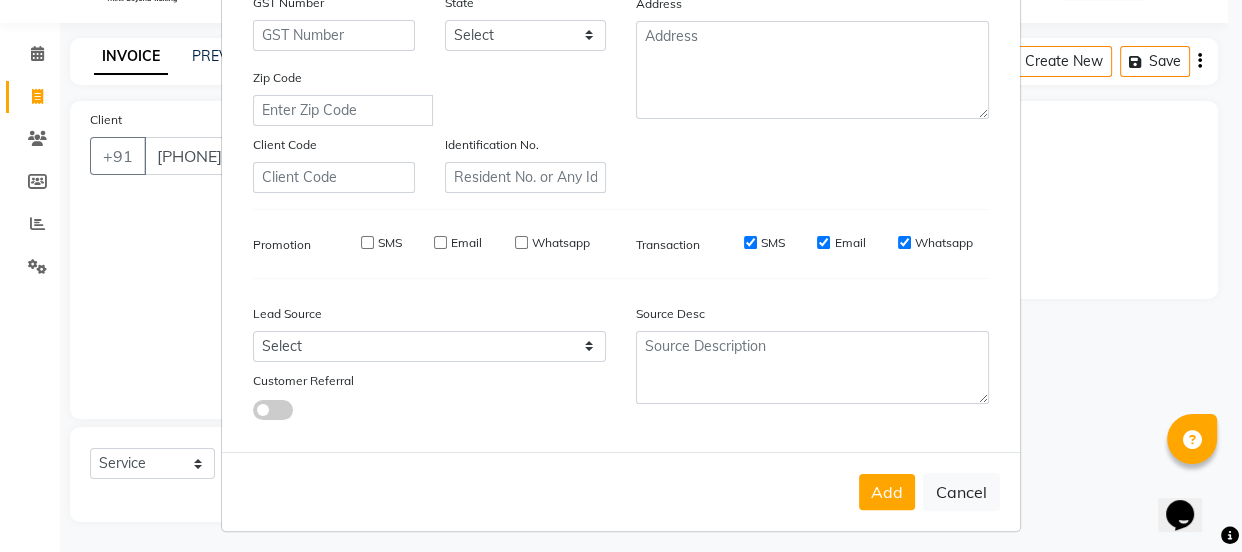 click on "SMS" at bounding box center [750, 243] 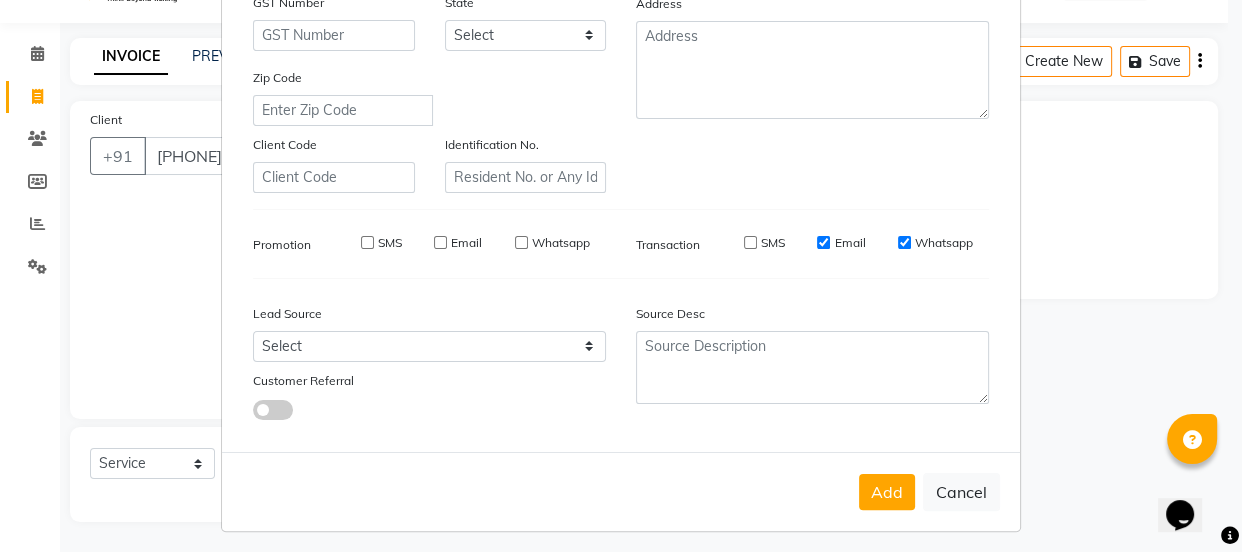 click on "Email" at bounding box center (823, 242) 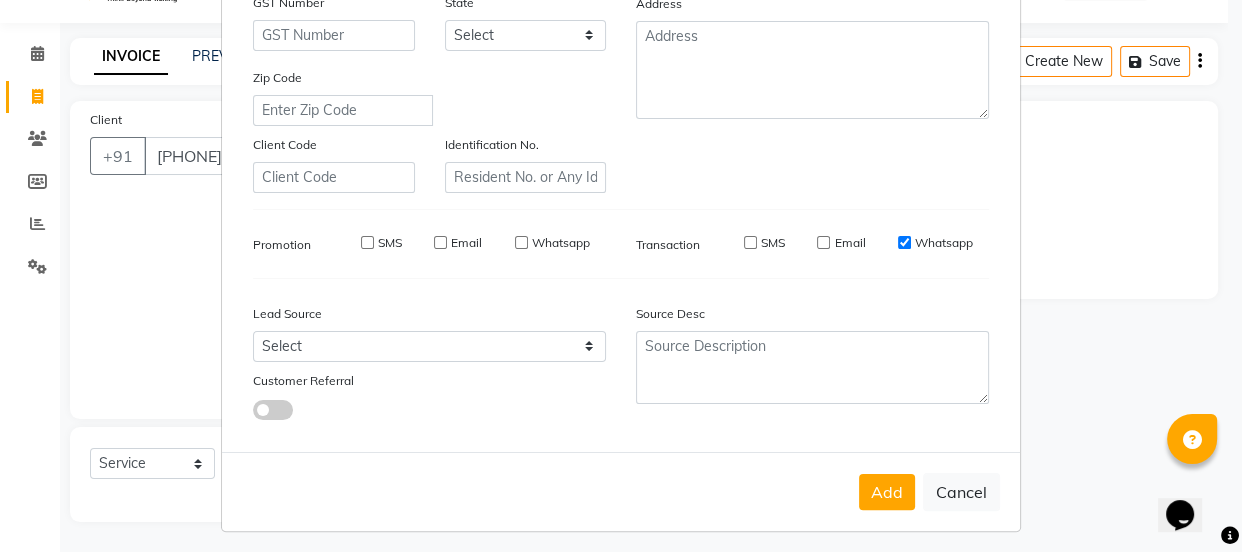 drag, startPoint x: 891, startPoint y: 240, endPoint x: 888, endPoint y: 258, distance: 18.248287 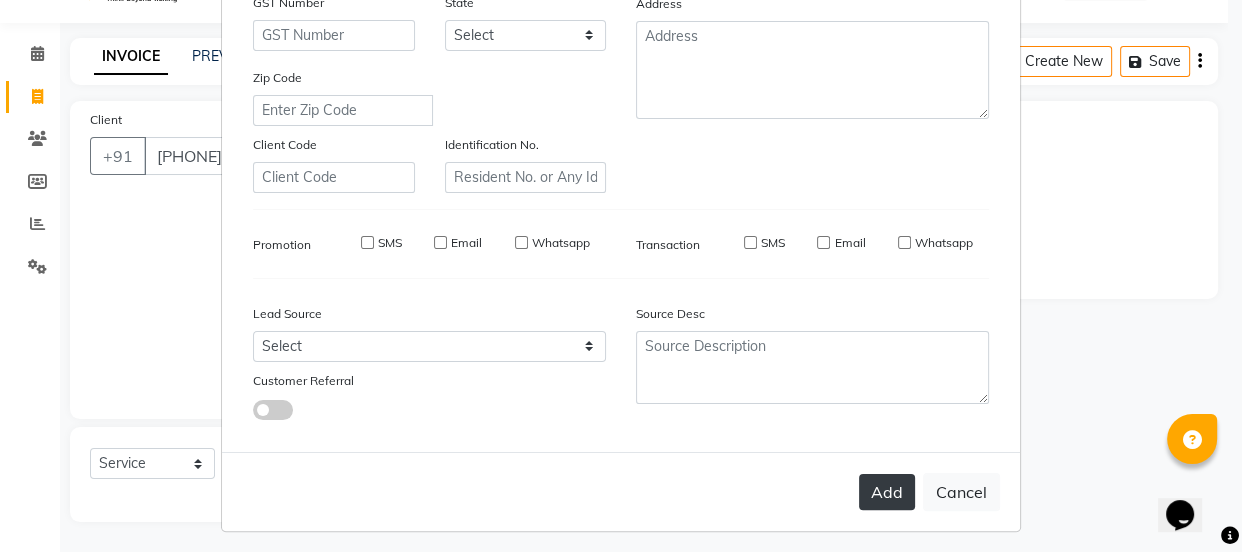 click on "Add" at bounding box center [887, 492] 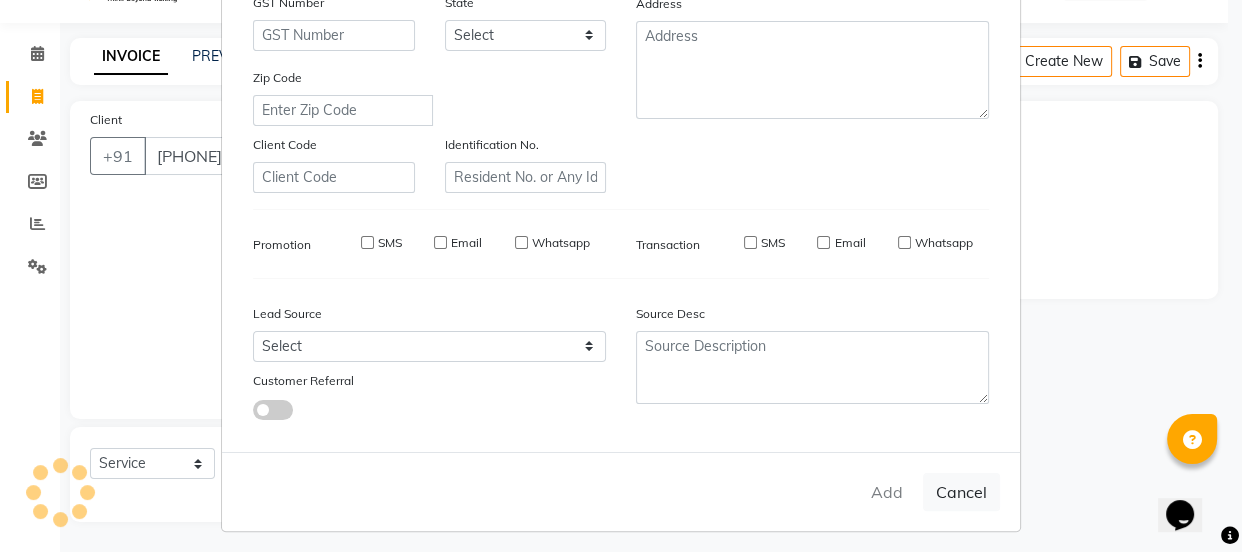 type on "72******25" 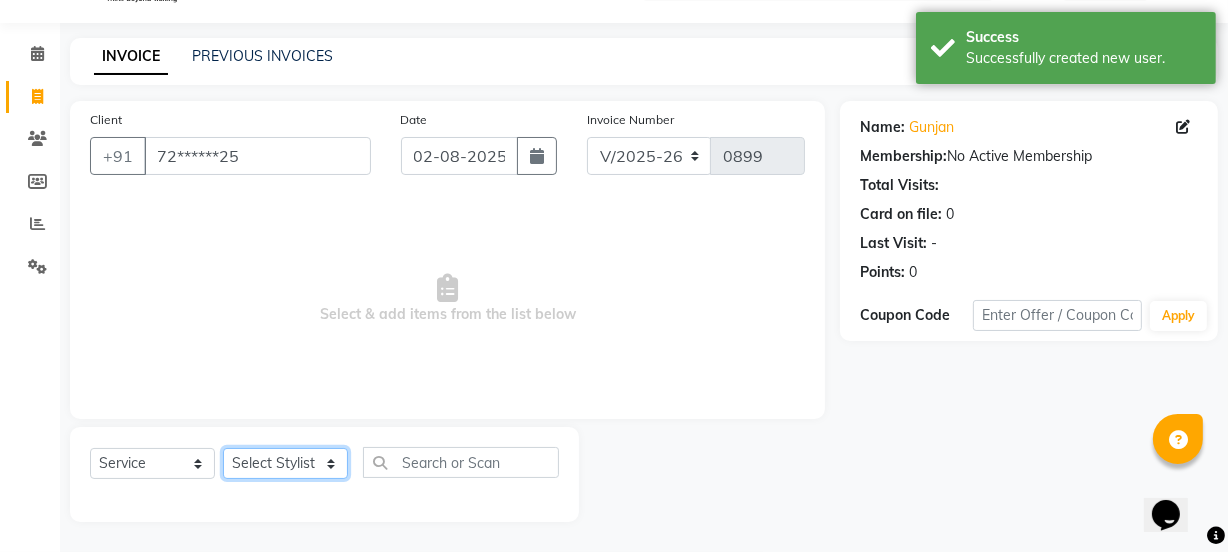 click on "Select Stylist IEEZY -Owner MS KOMAL  Ms Shraddha Rinku  Samiksha  Sr.Bu Rohini  Stylist Shree" 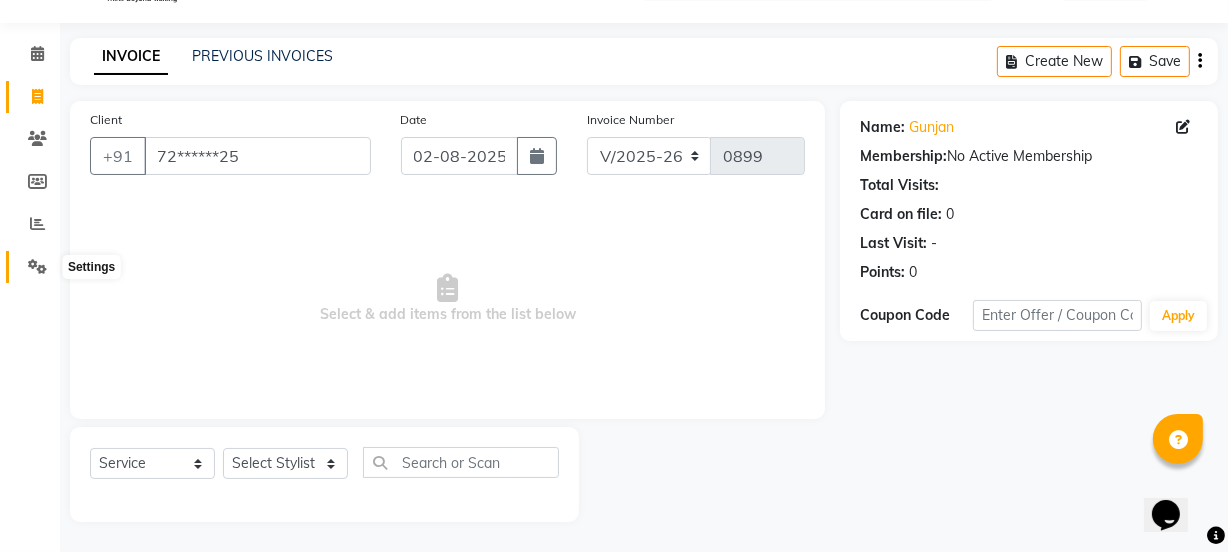 click 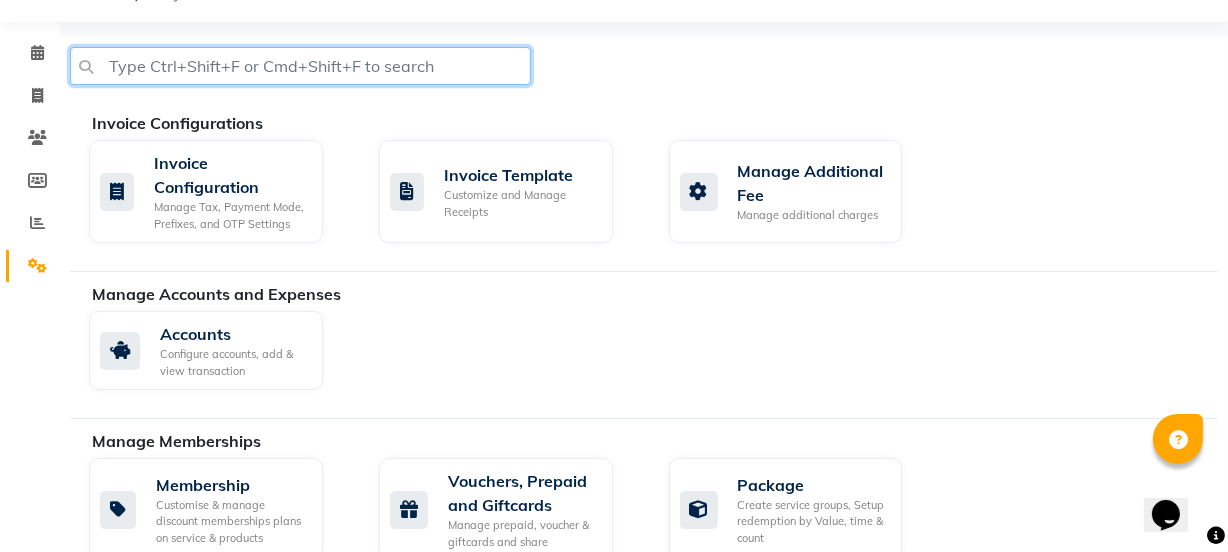 click 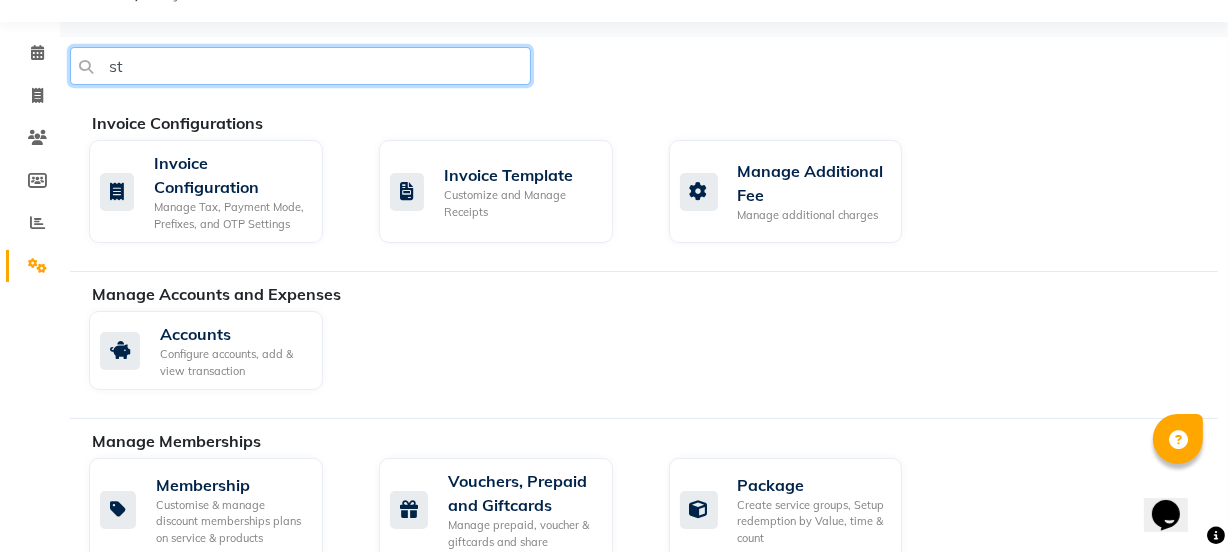 type on "s" 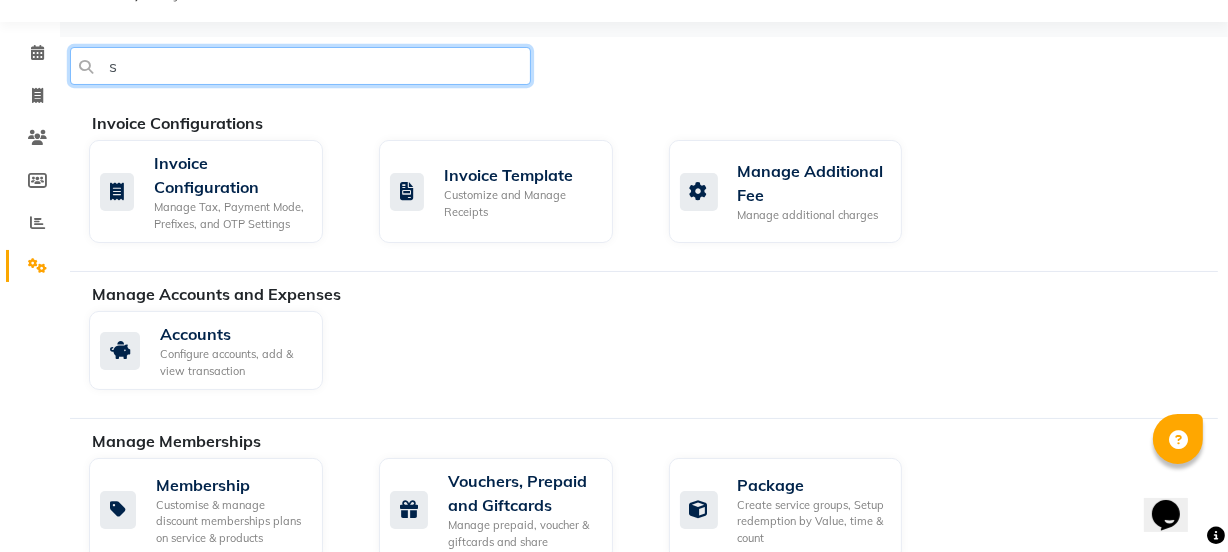 type 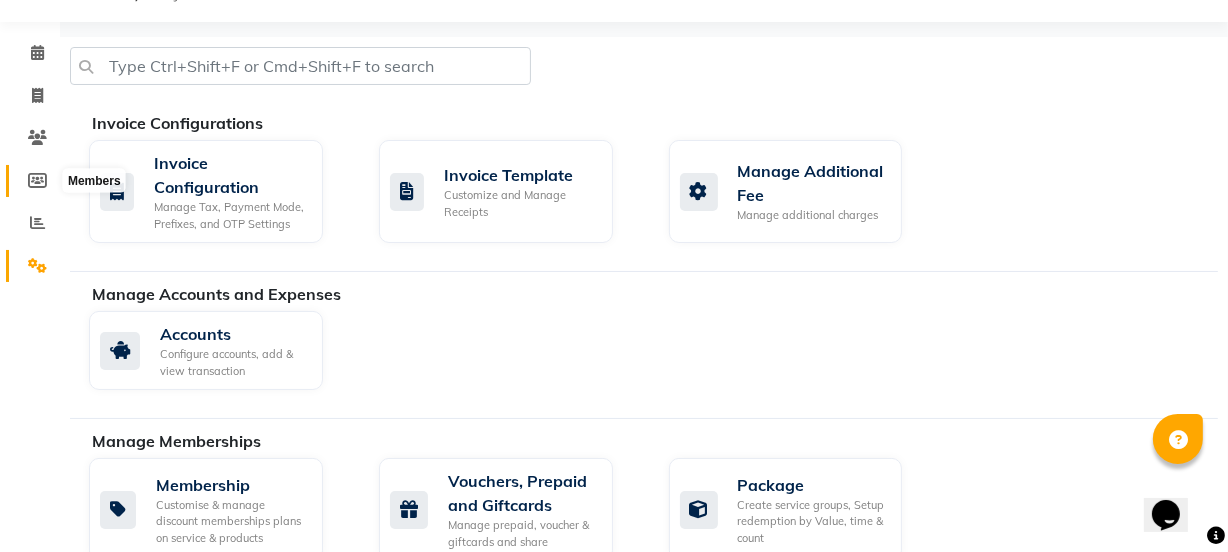 click 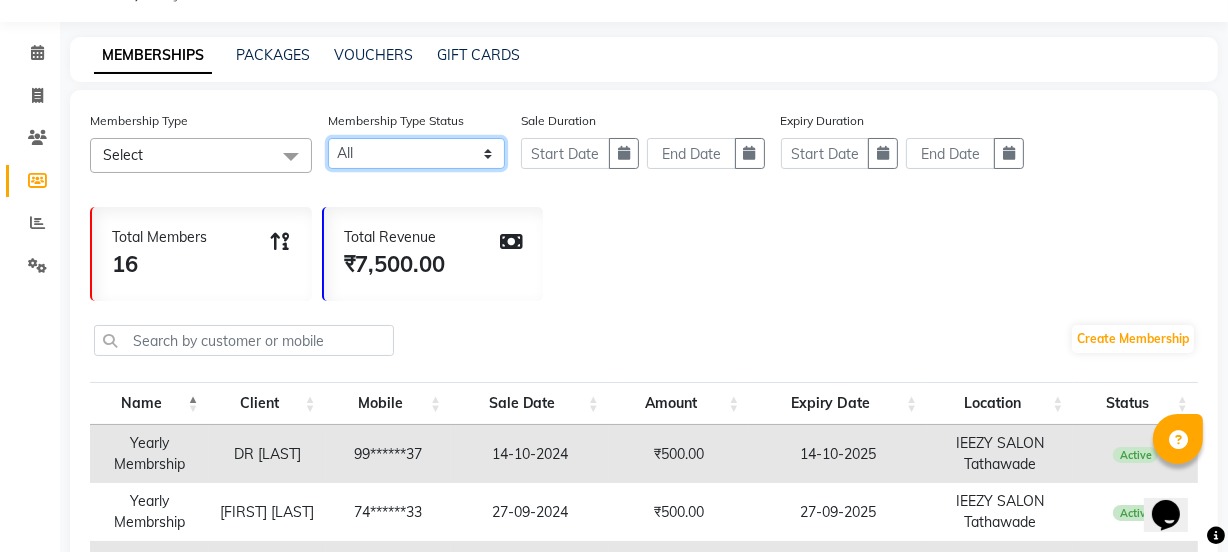 click on "Active Expired All" 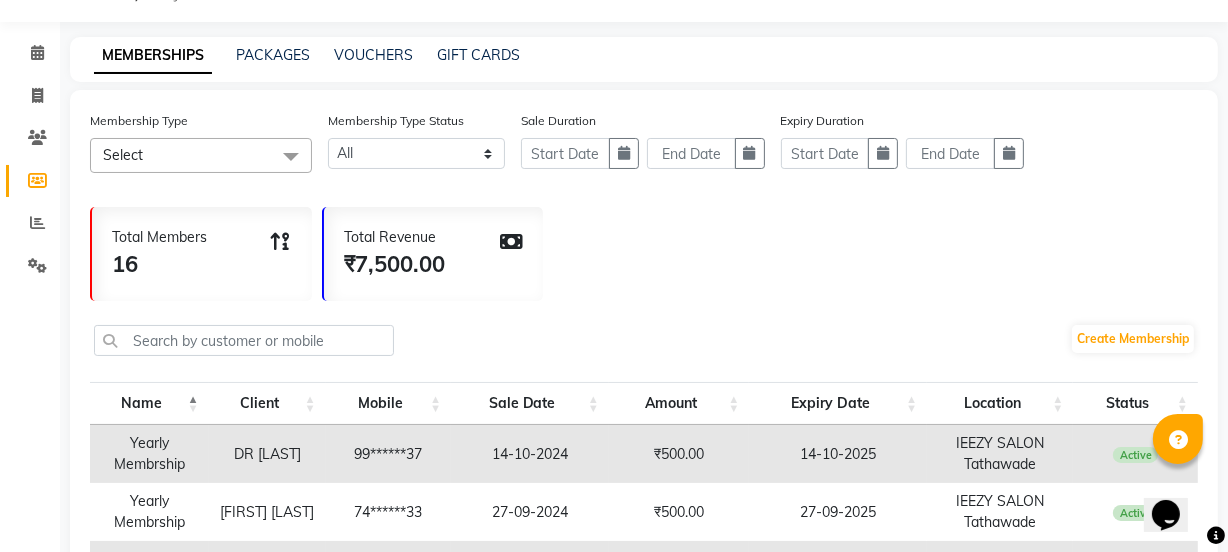 click on "Total Members 16 Total Revenue ₹7,500.00" 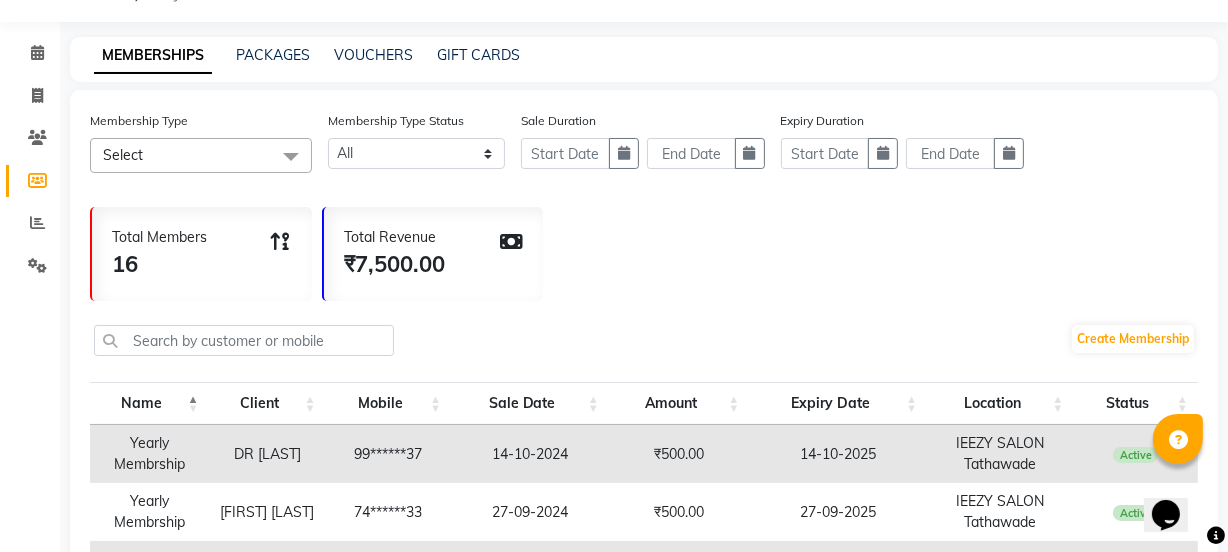 click 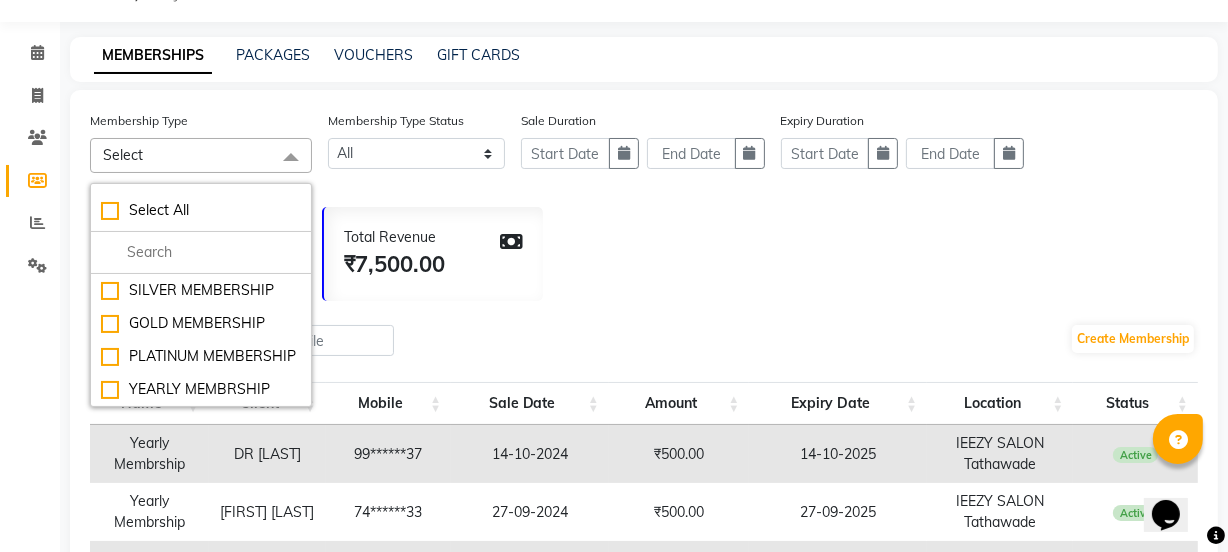 click on "Membership Type Select Select All SILVER MEMBERSHIP  GOLD MEMBERSHIP  PLATINUM MEMBERSHIP  YEARLY MEMBRSHIP  Membership Type Status Active Expired All Sale Duration Expiry Duration" 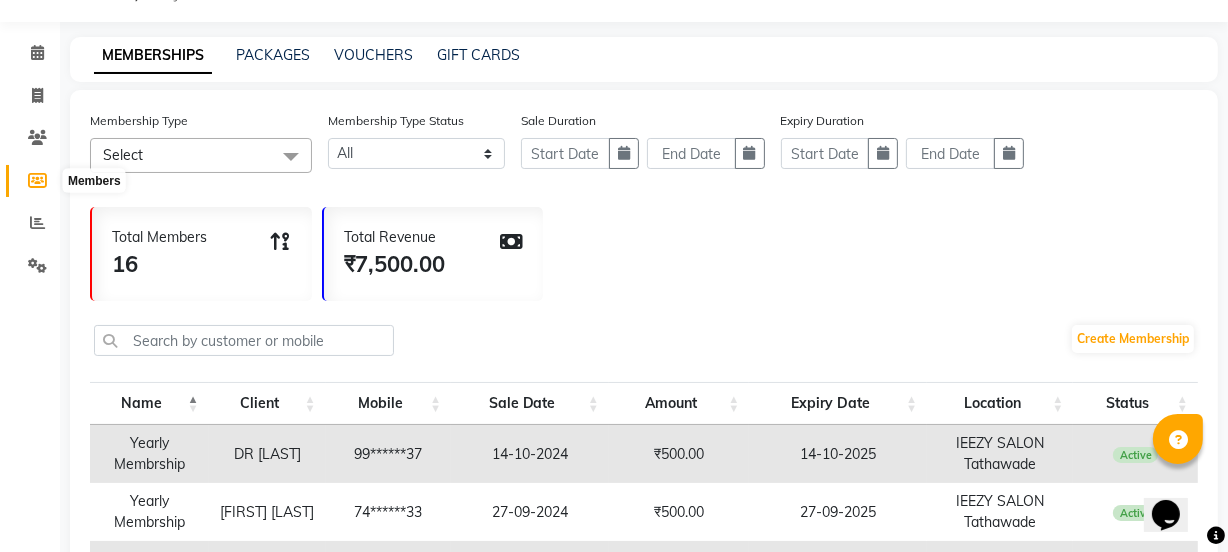 click 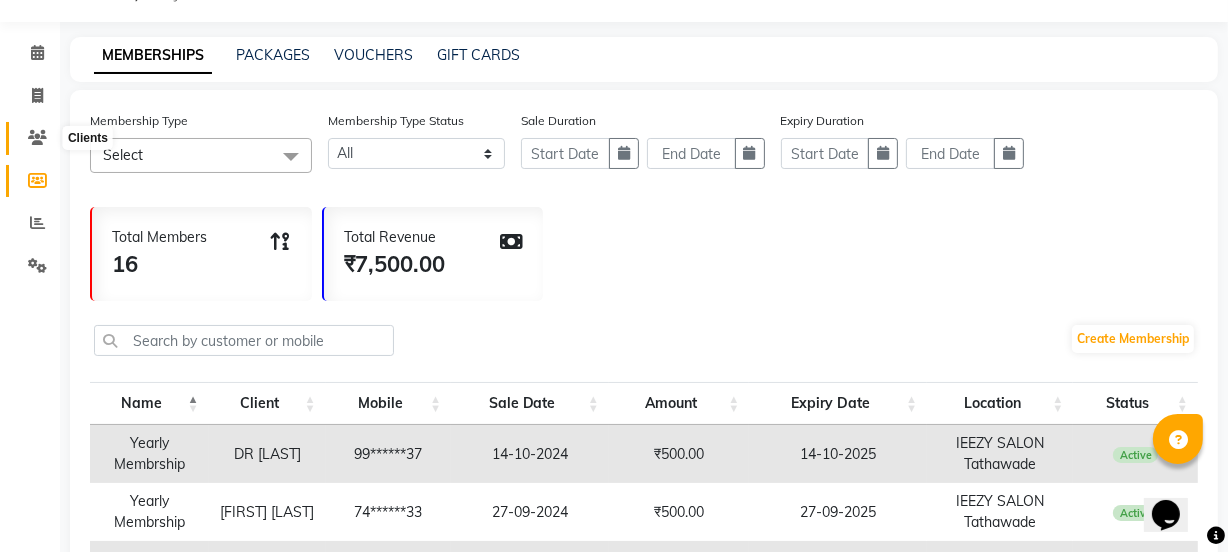 click 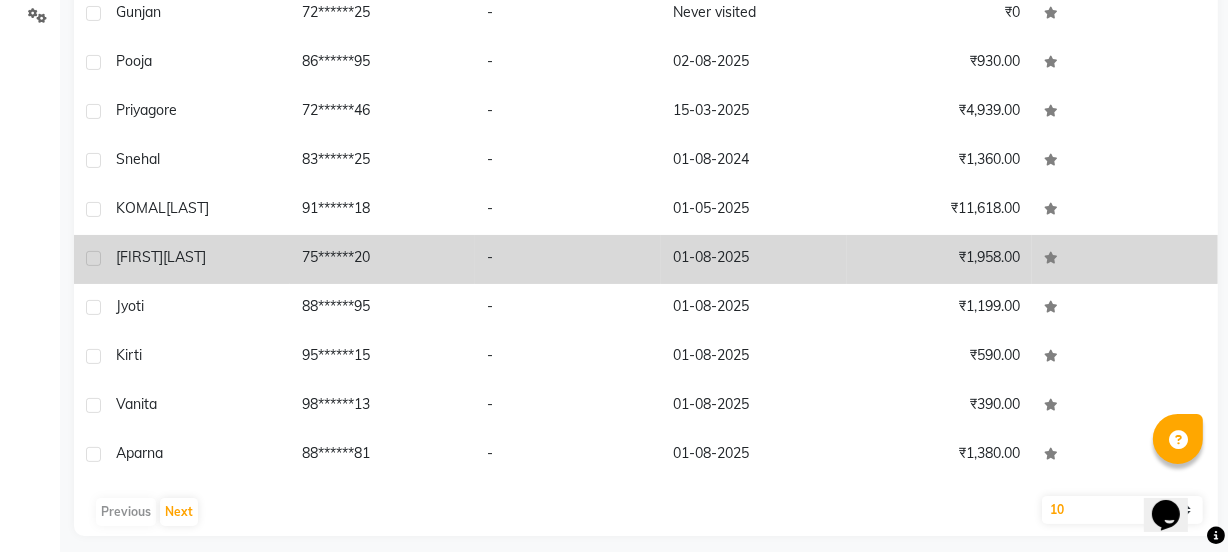 scroll, scrollTop: 0, scrollLeft: 0, axis: both 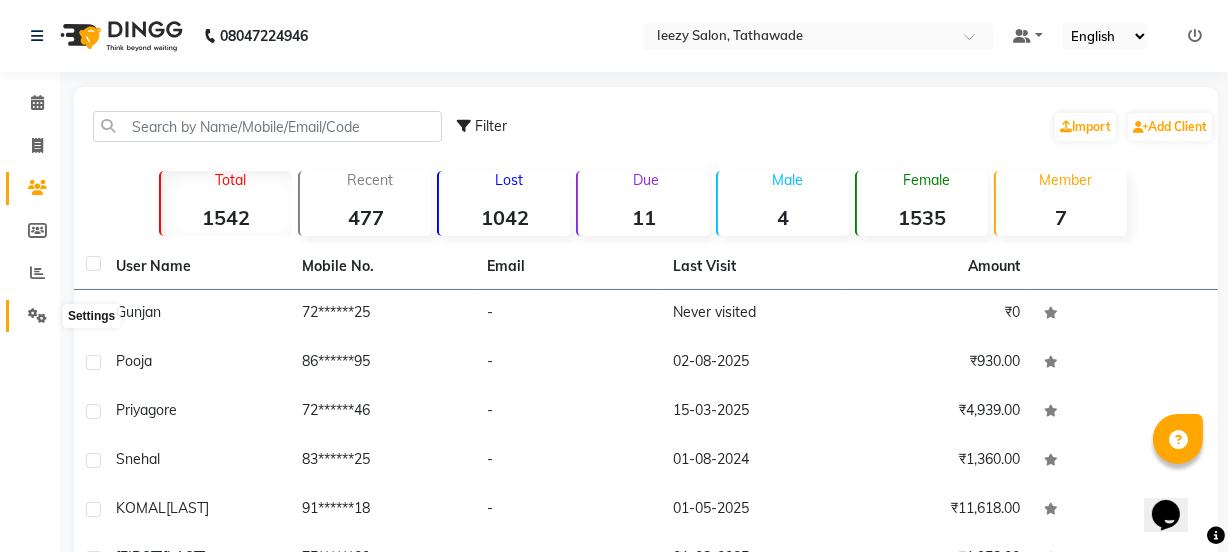 click 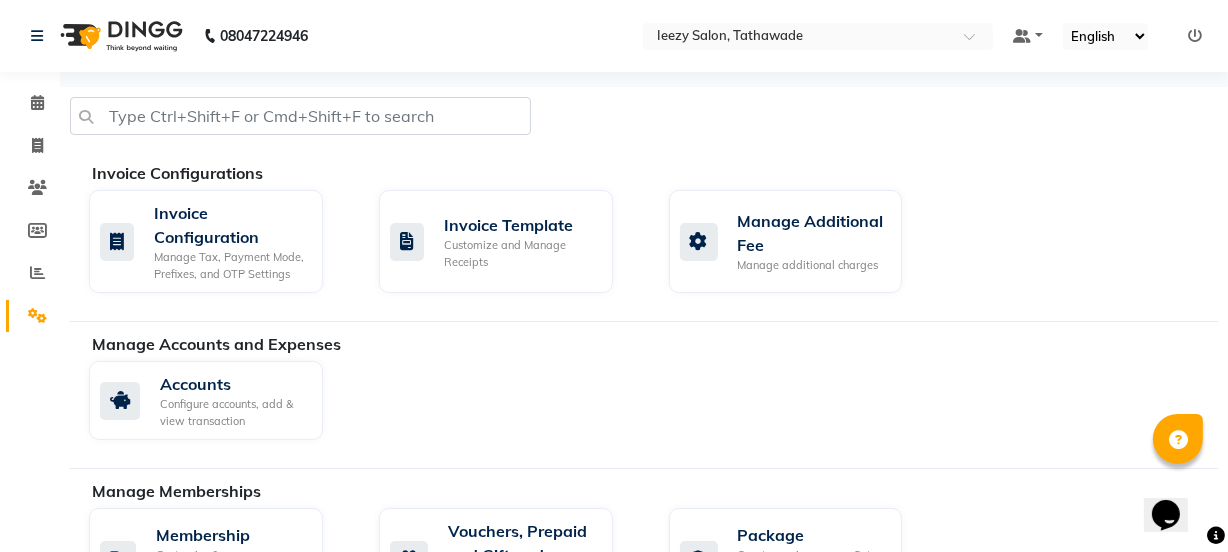 click on "08047224946" 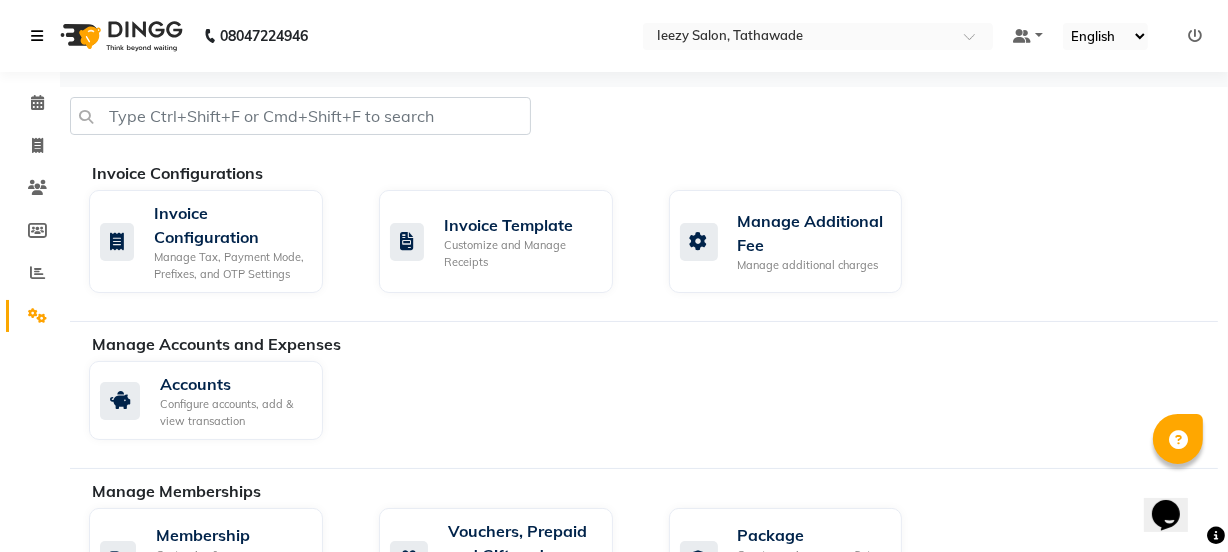click at bounding box center (37, 36) 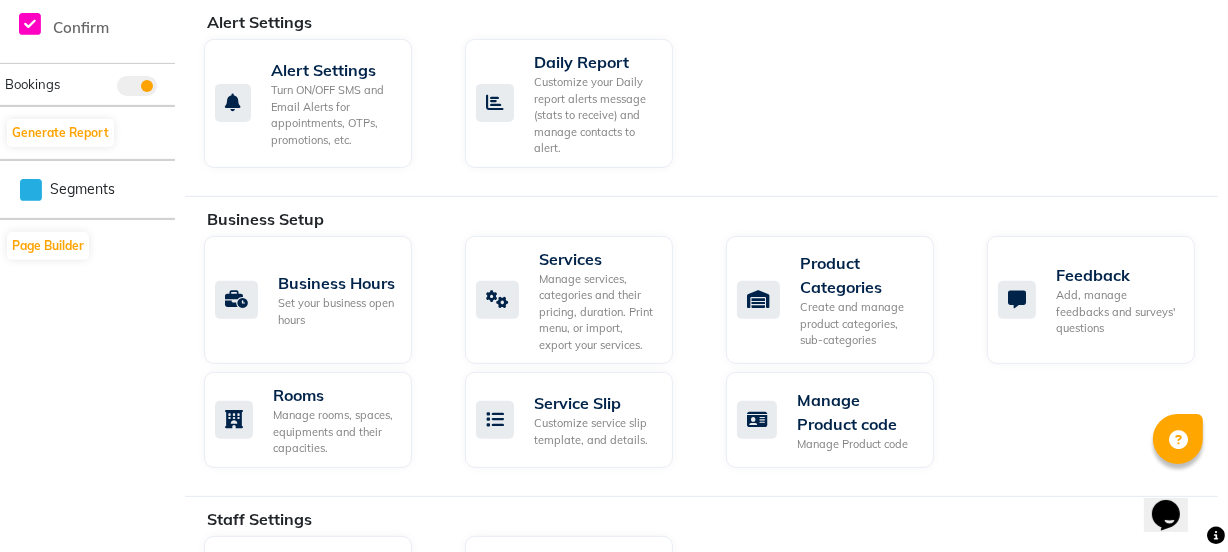 scroll, scrollTop: 650, scrollLeft: 0, axis: vertical 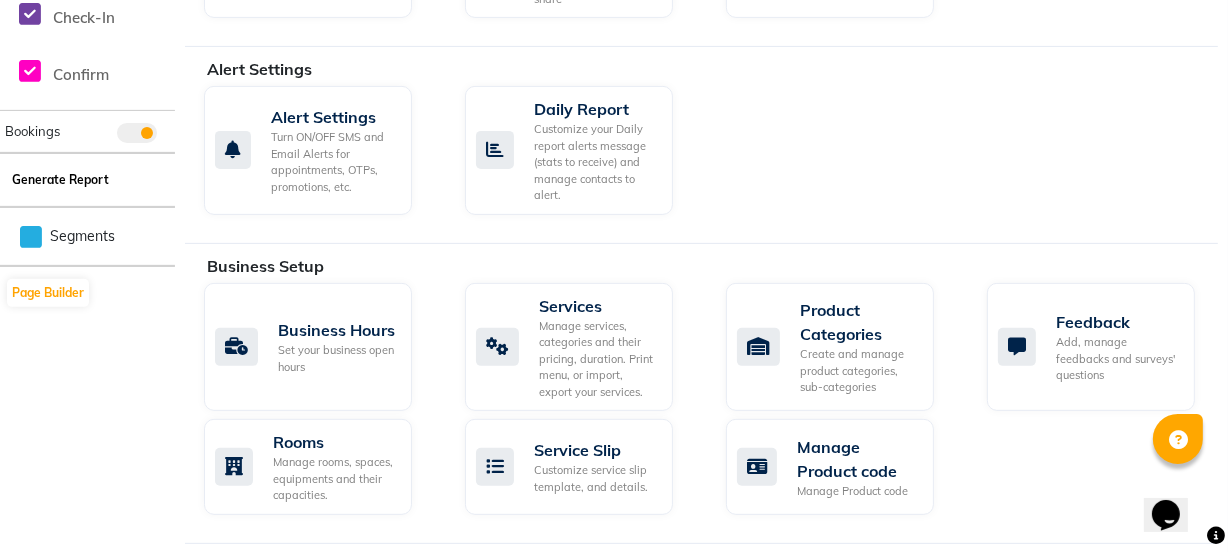 click on "Generate Report" 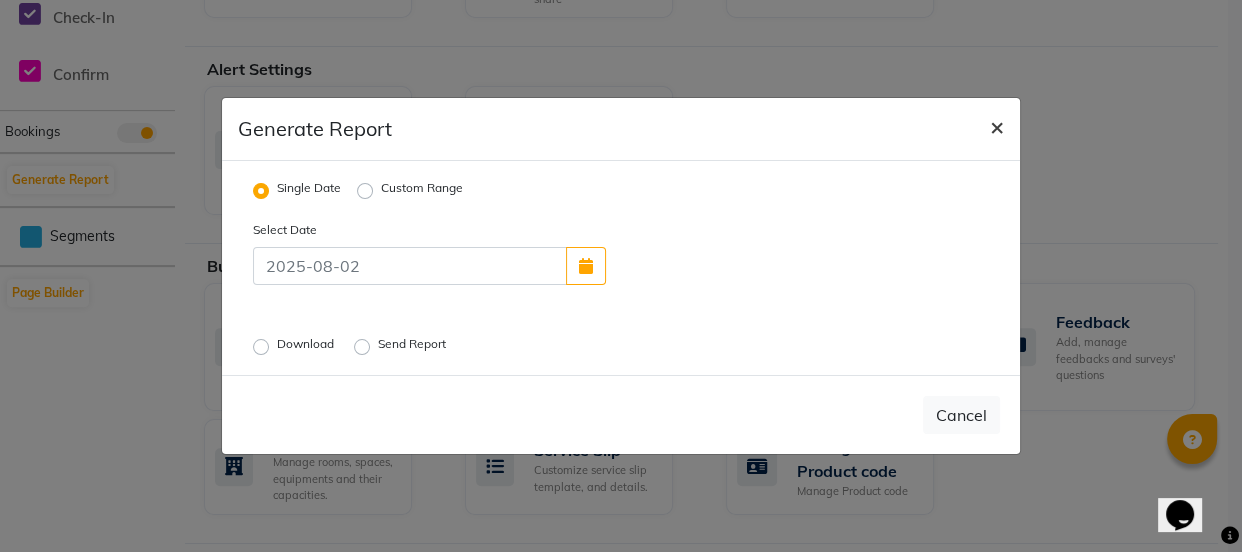 click on "×" 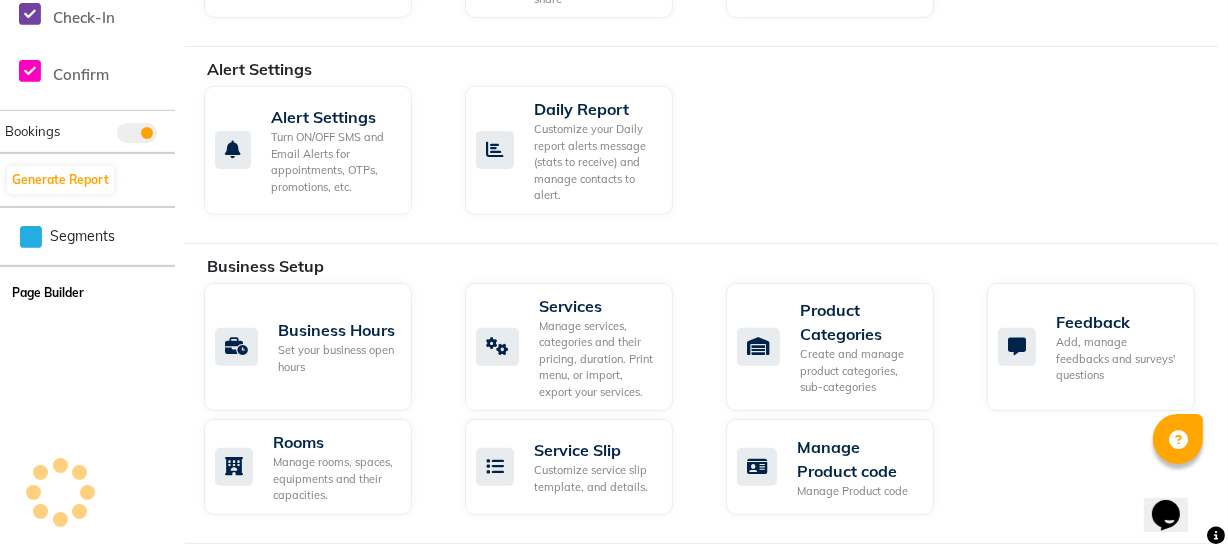 click on "Page Builder" 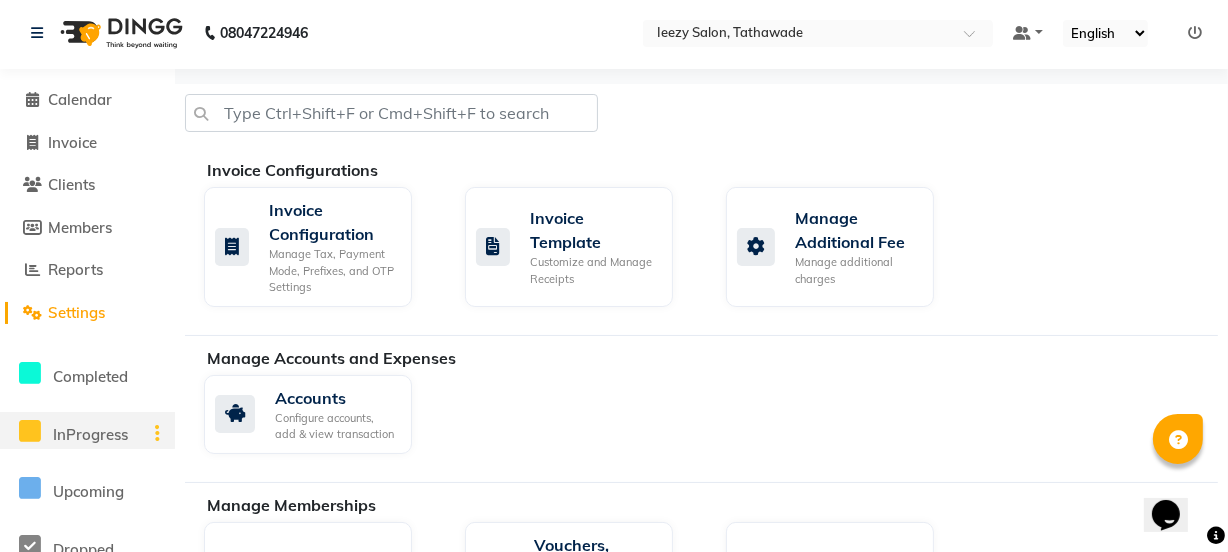 scroll, scrollTop: 0, scrollLeft: 0, axis: both 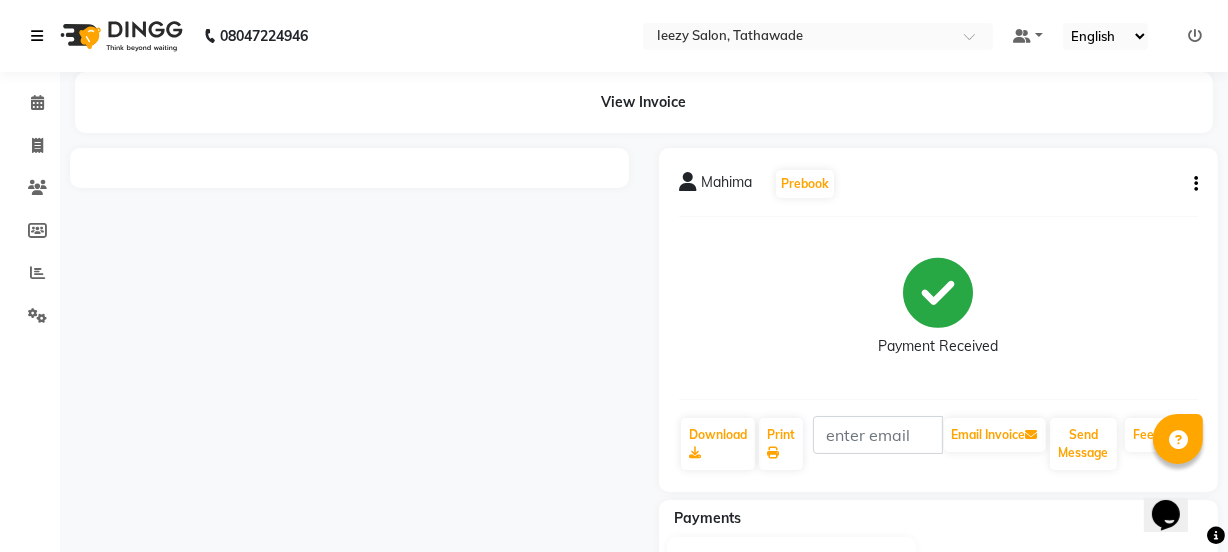 click at bounding box center (37, 36) 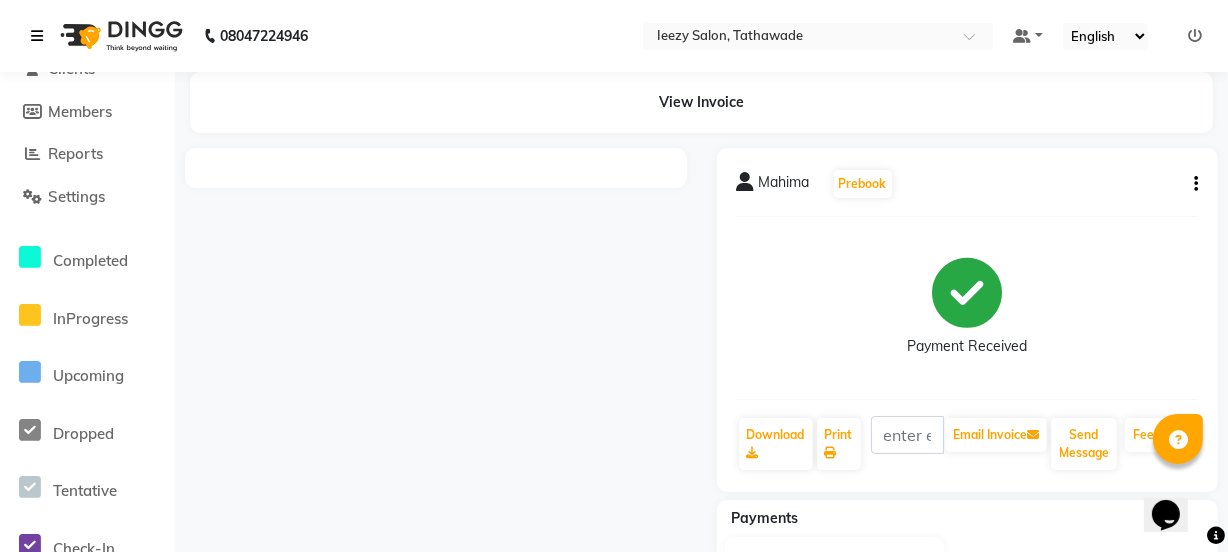 scroll, scrollTop: 326, scrollLeft: 0, axis: vertical 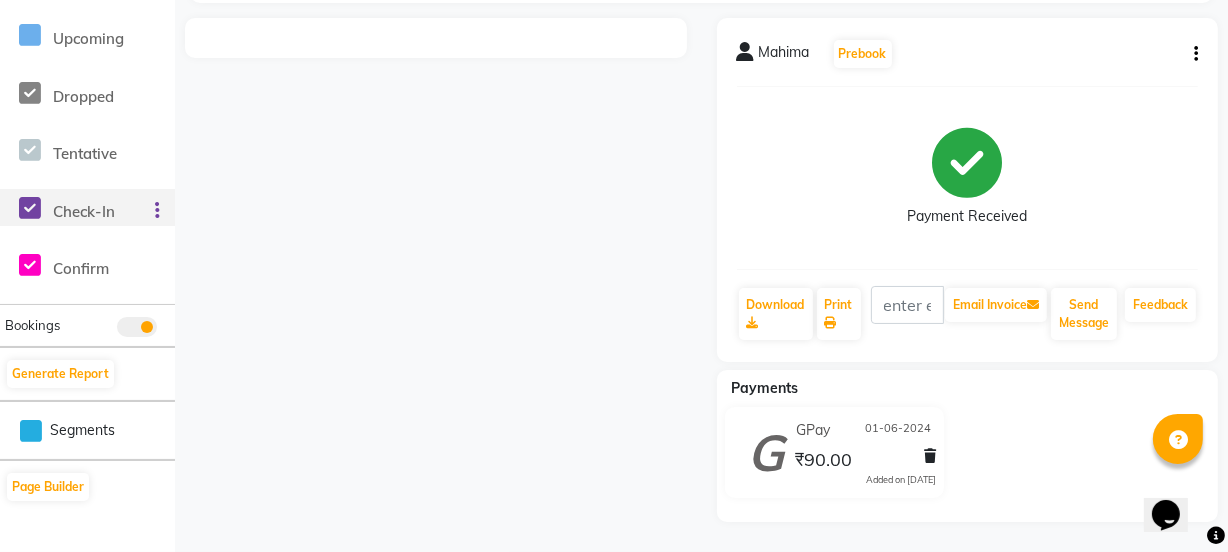 click on "Check-In" 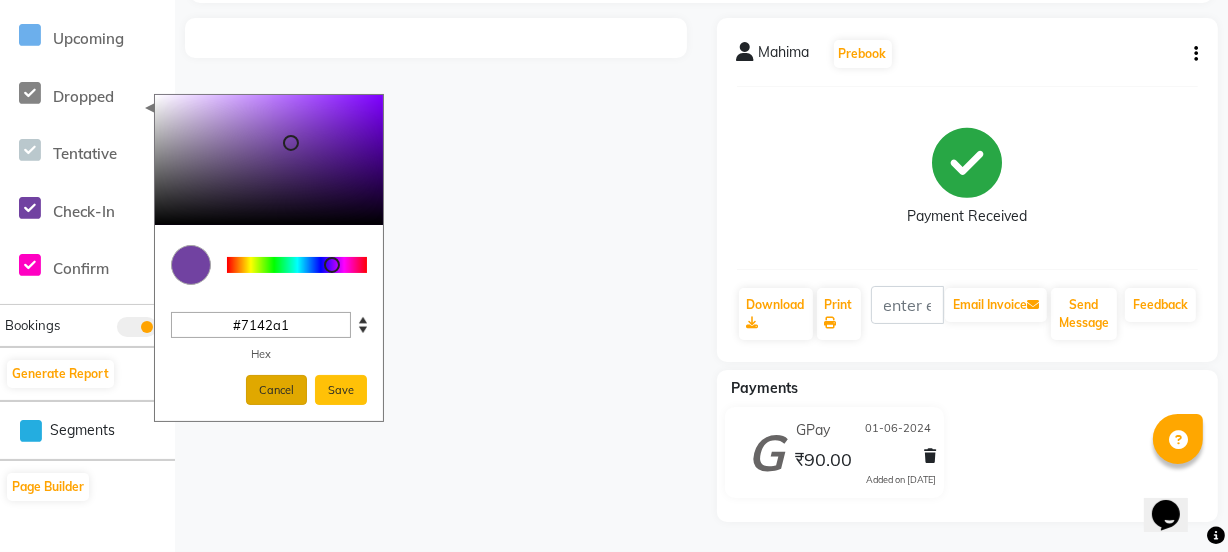 click on "Cancel" 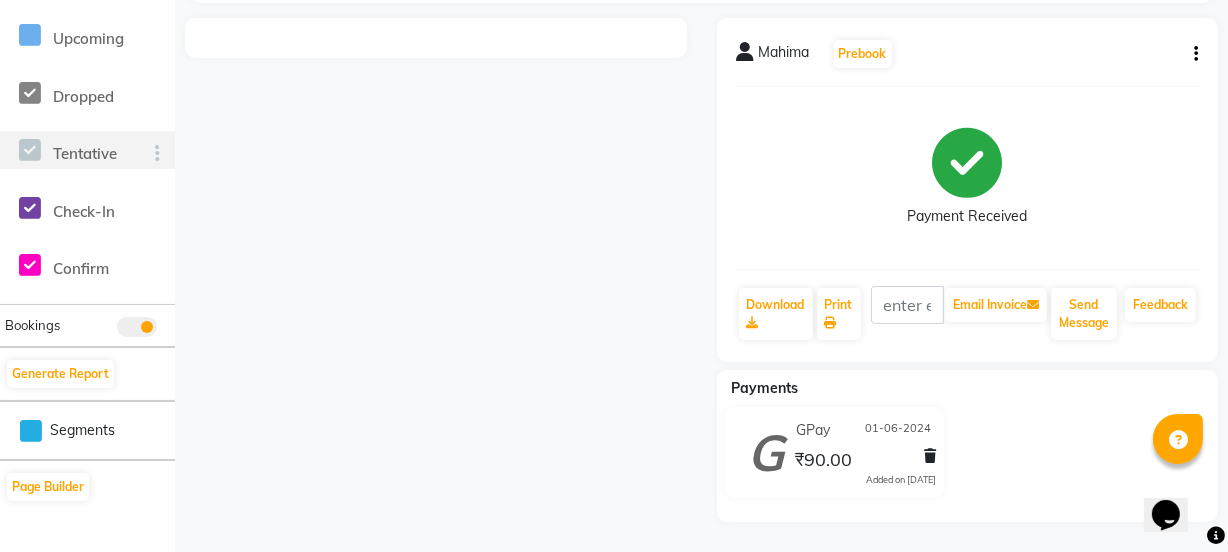 click on "Tentative" 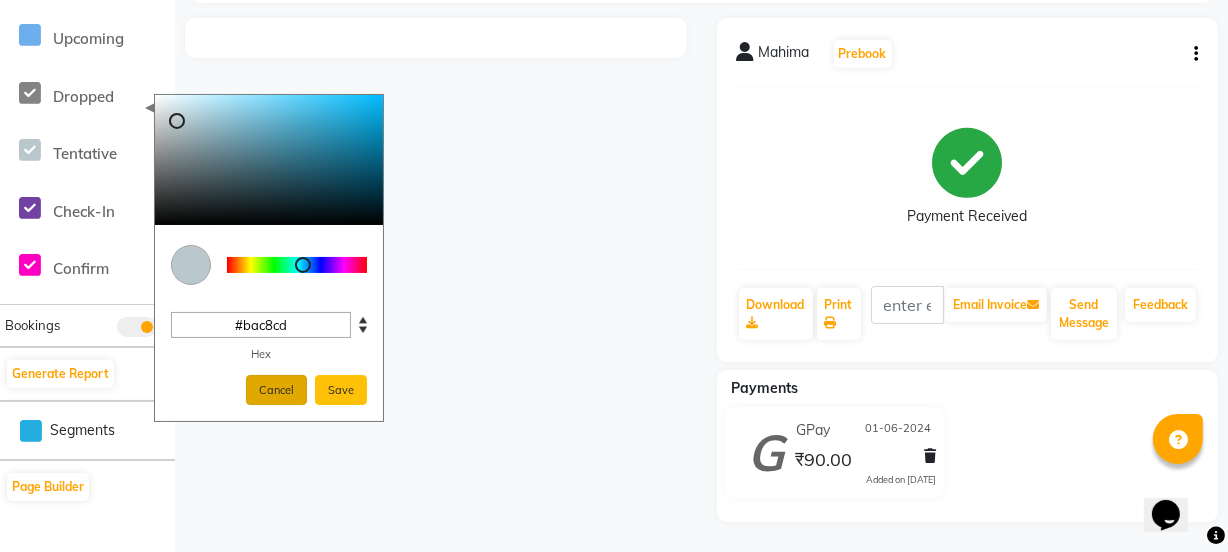 click on "Cancel" 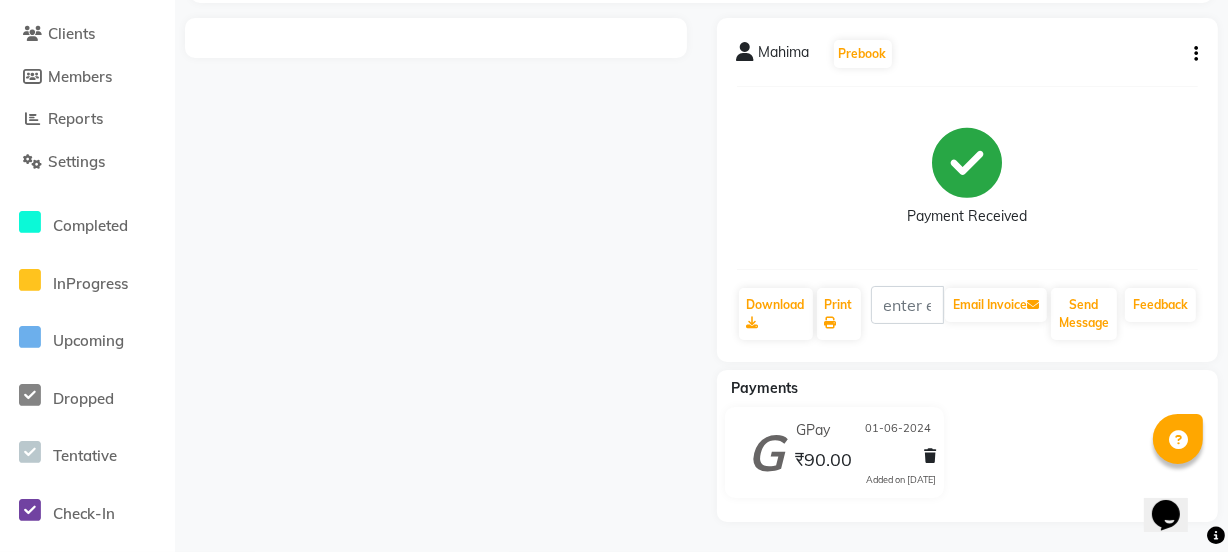 scroll, scrollTop: 0, scrollLeft: 0, axis: both 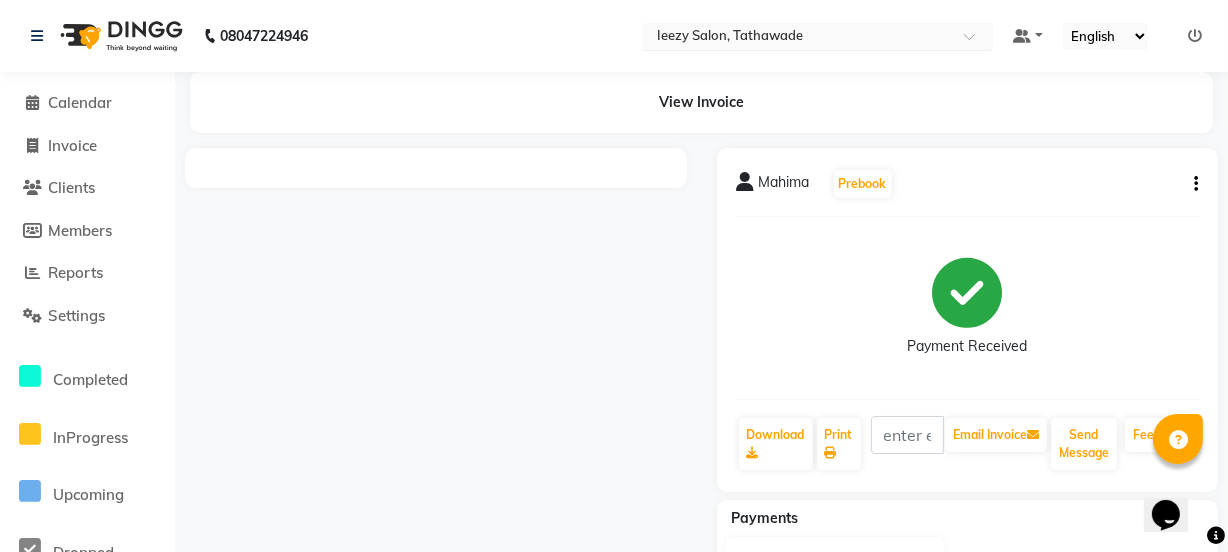 click at bounding box center [818, 38] 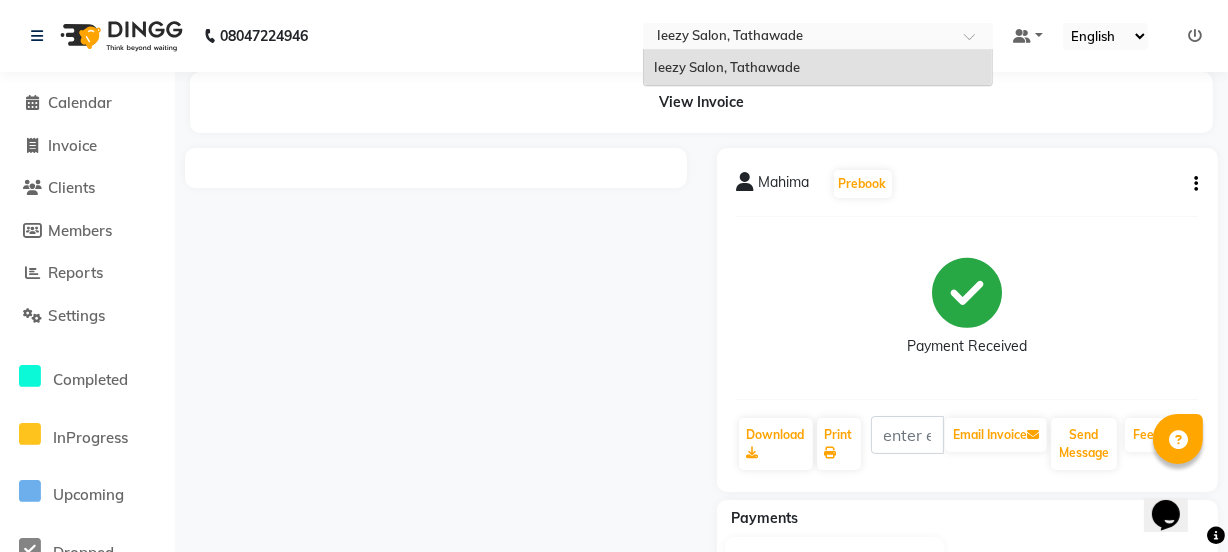 click on "Ieezy Salon, Tathawade" at bounding box center (727, 67) 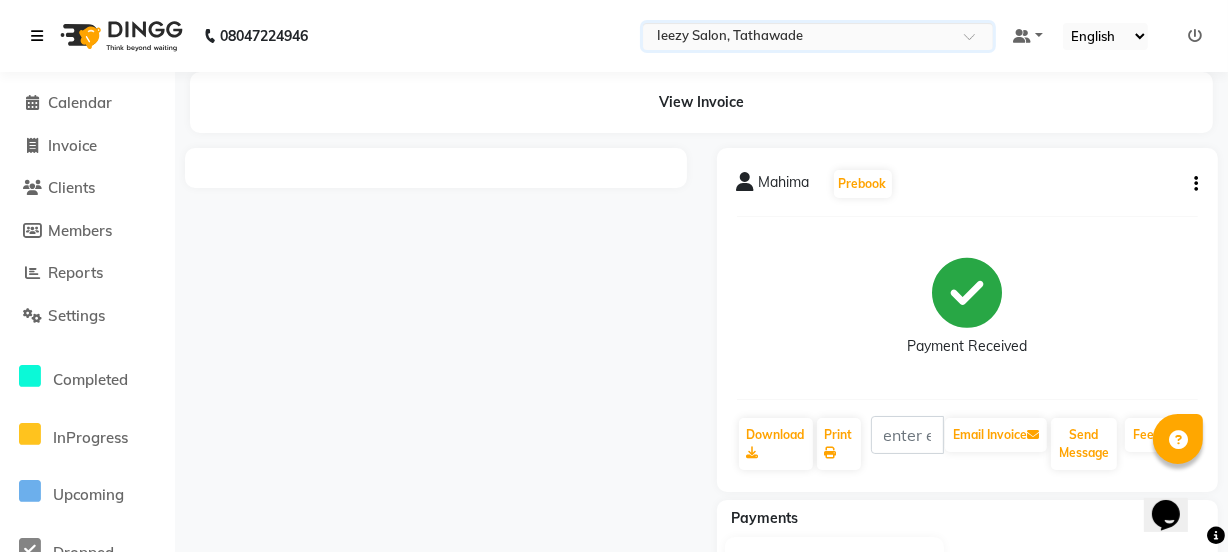 click at bounding box center (37, 36) 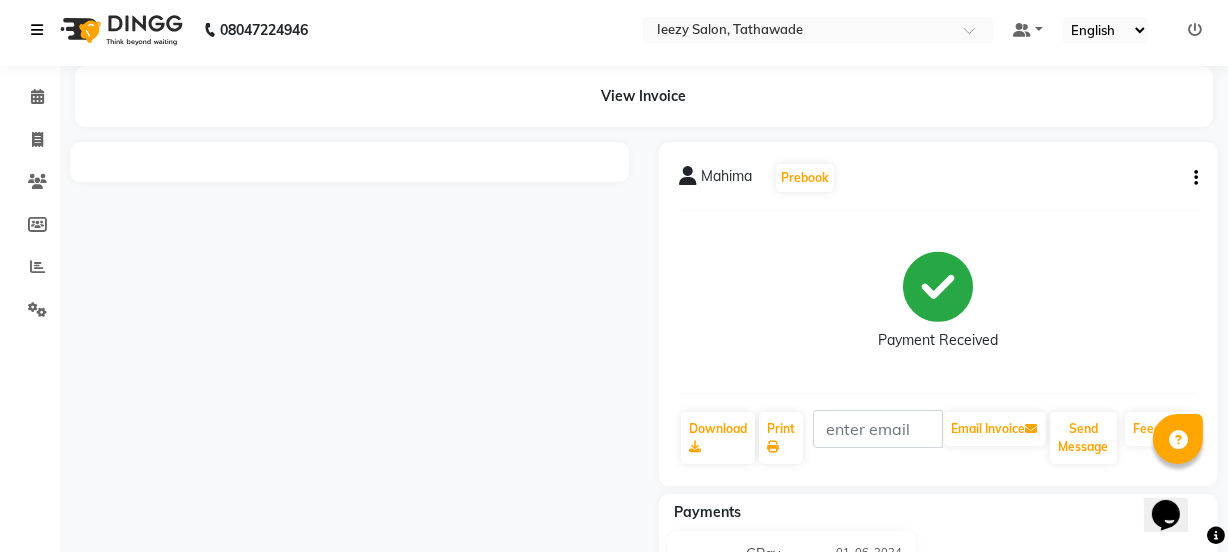scroll, scrollTop: 0, scrollLeft: 0, axis: both 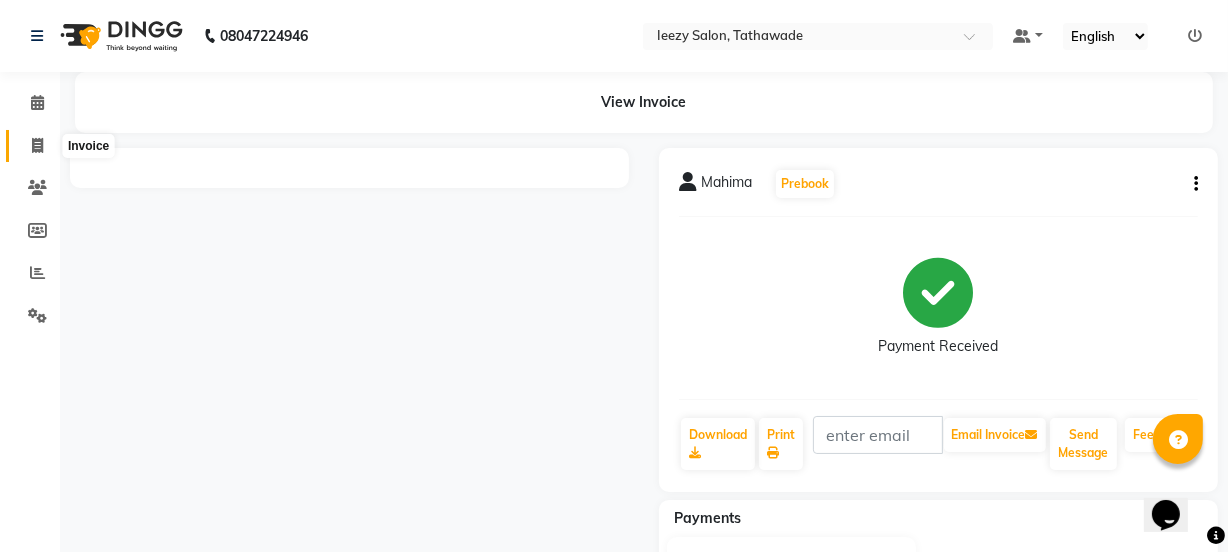 click 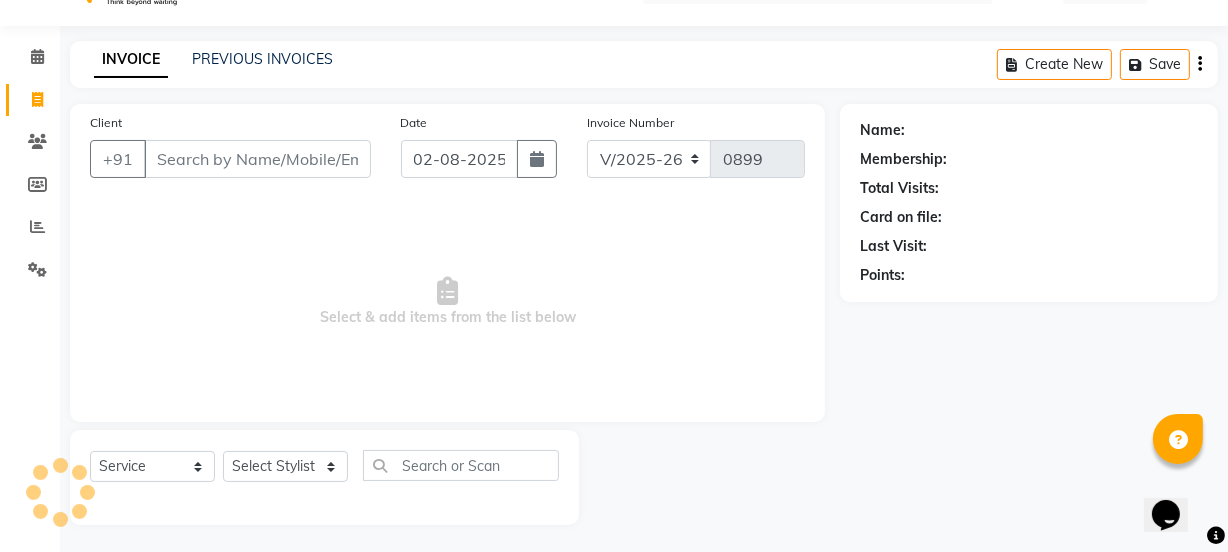 scroll, scrollTop: 50, scrollLeft: 0, axis: vertical 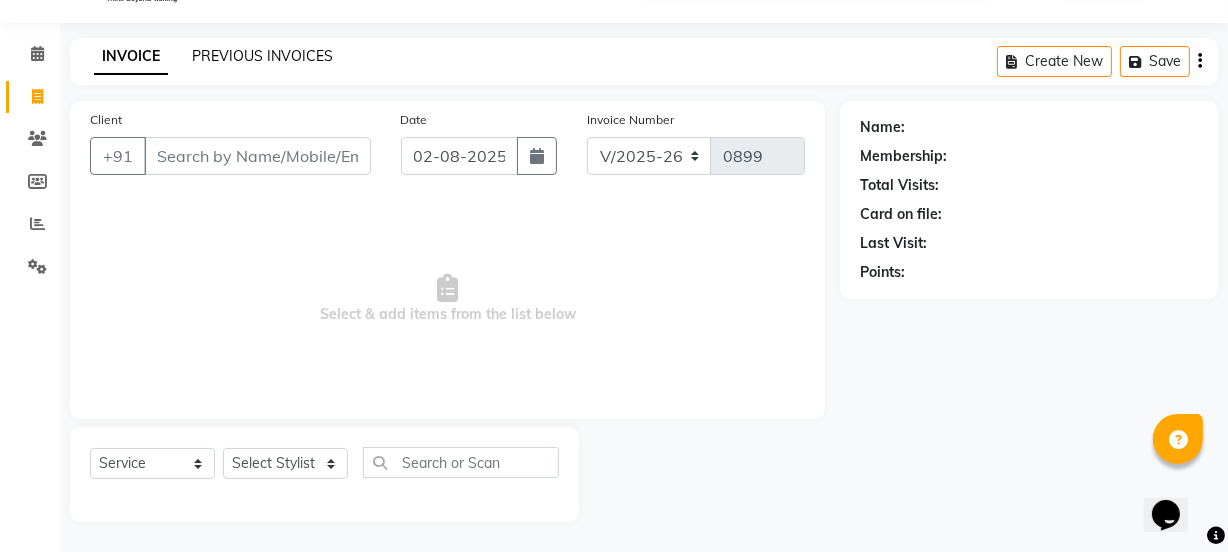 click on "PREVIOUS INVOICES" 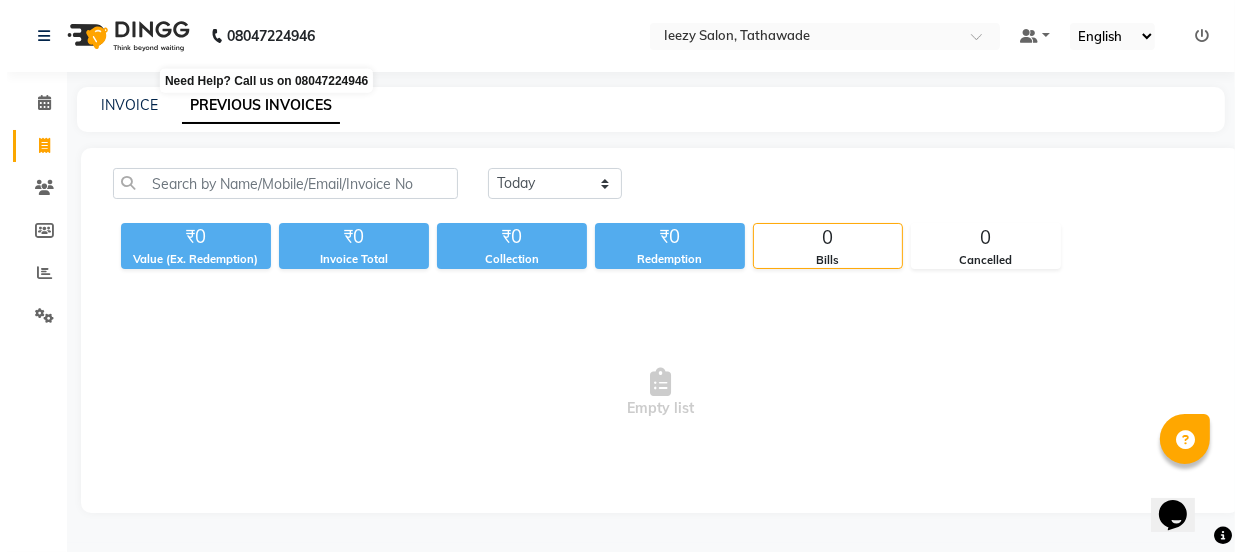 scroll, scrollTop: 0, scrollLeft: 0, axis: both 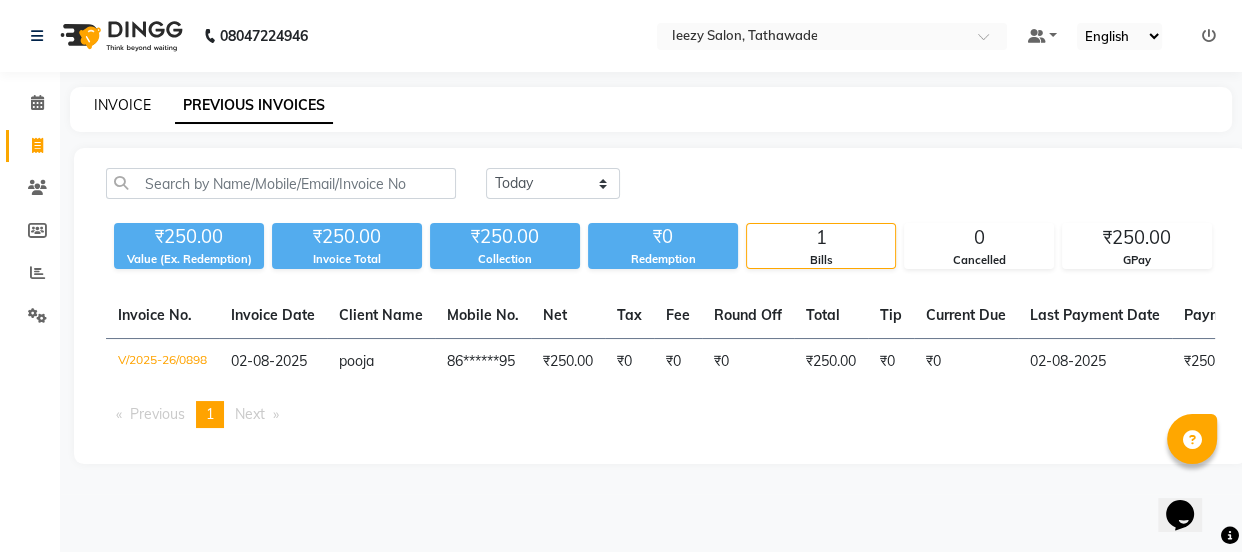 click on "INVOICE" 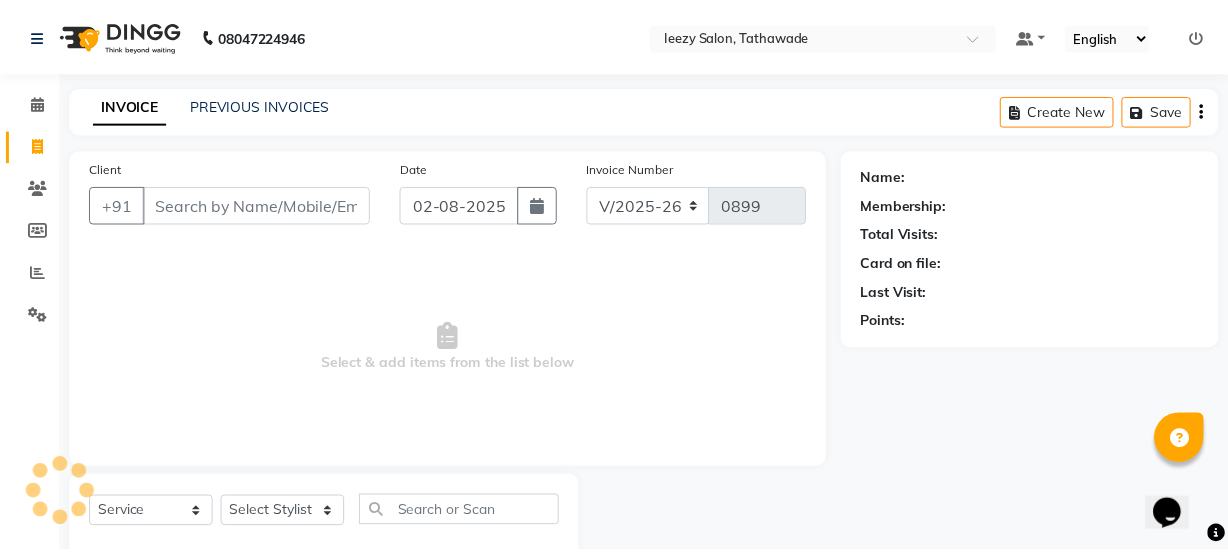 scroll, scrollTop: 50, scrollLeft: 0, axis: vertical 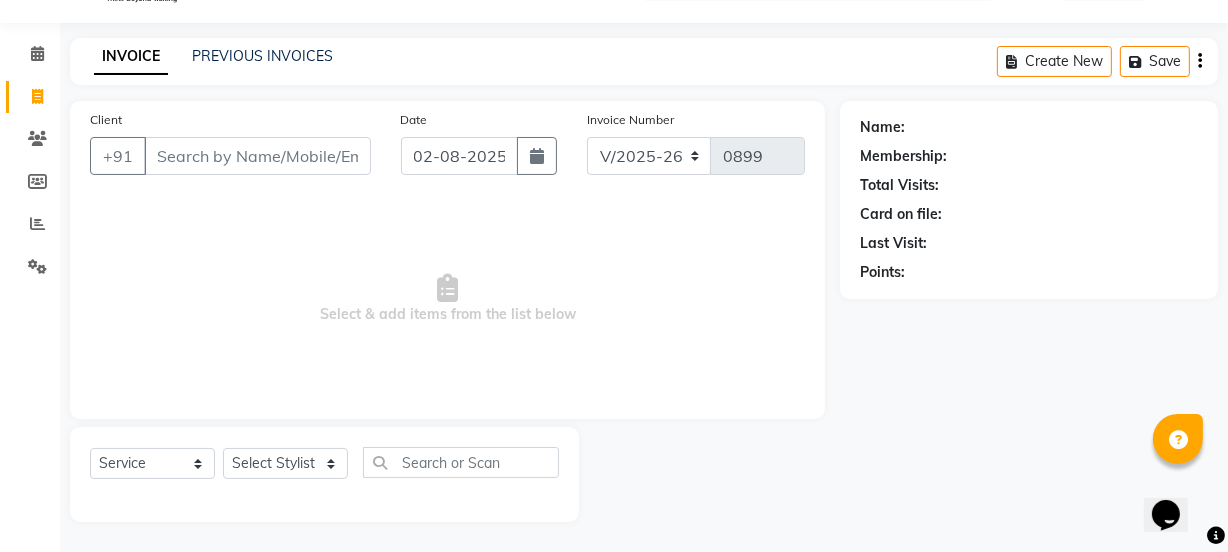 click on "Client" at bounding box center (257, 156) 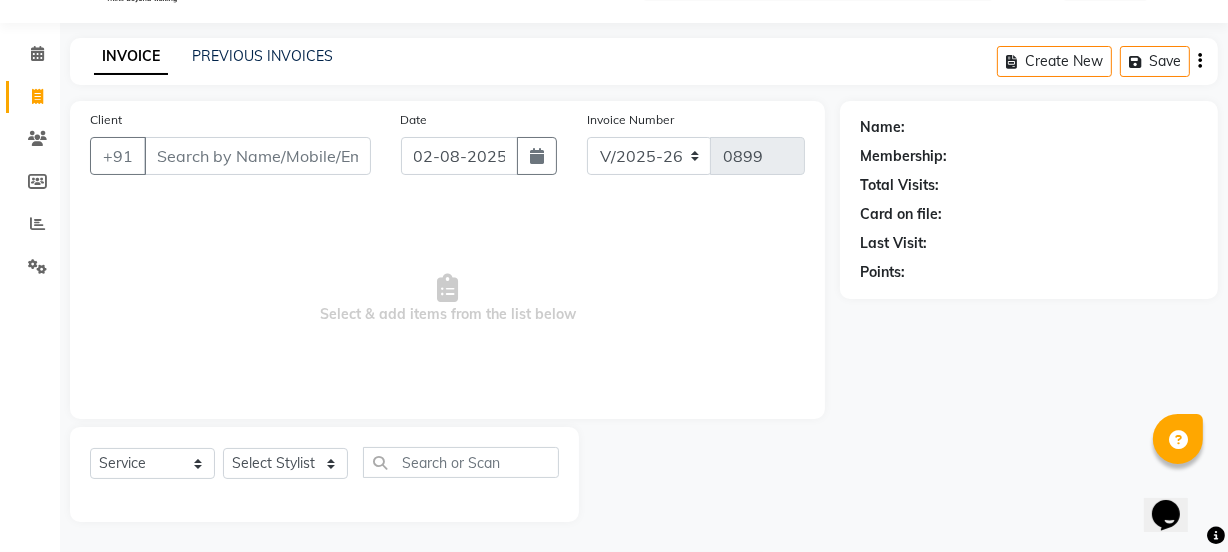 click on "Client" at bounding box center [257, 156] 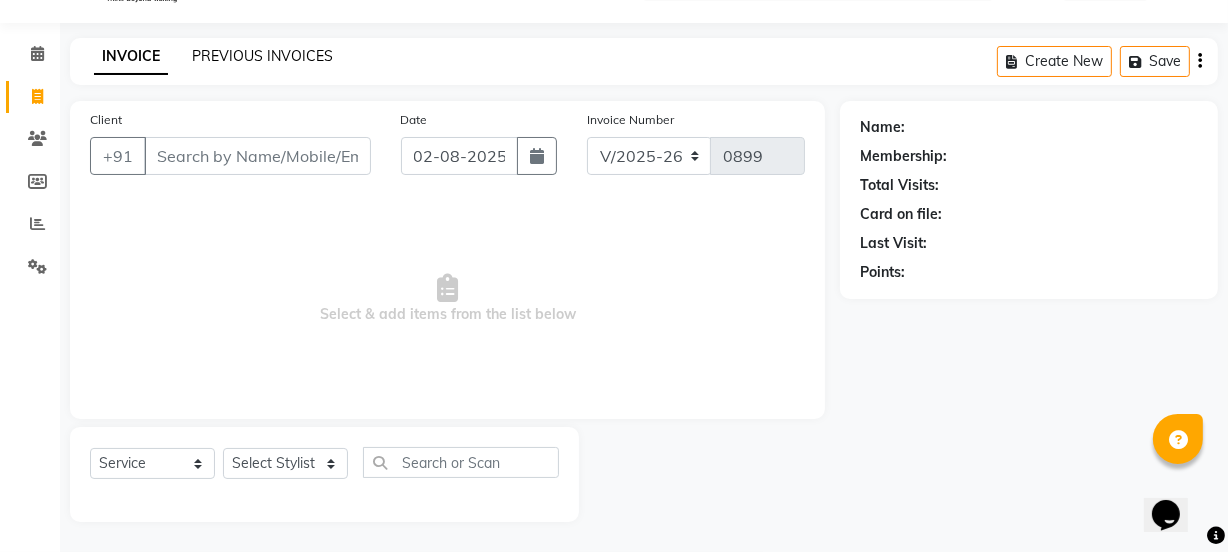 click on "PREVIOUS INVOICES" 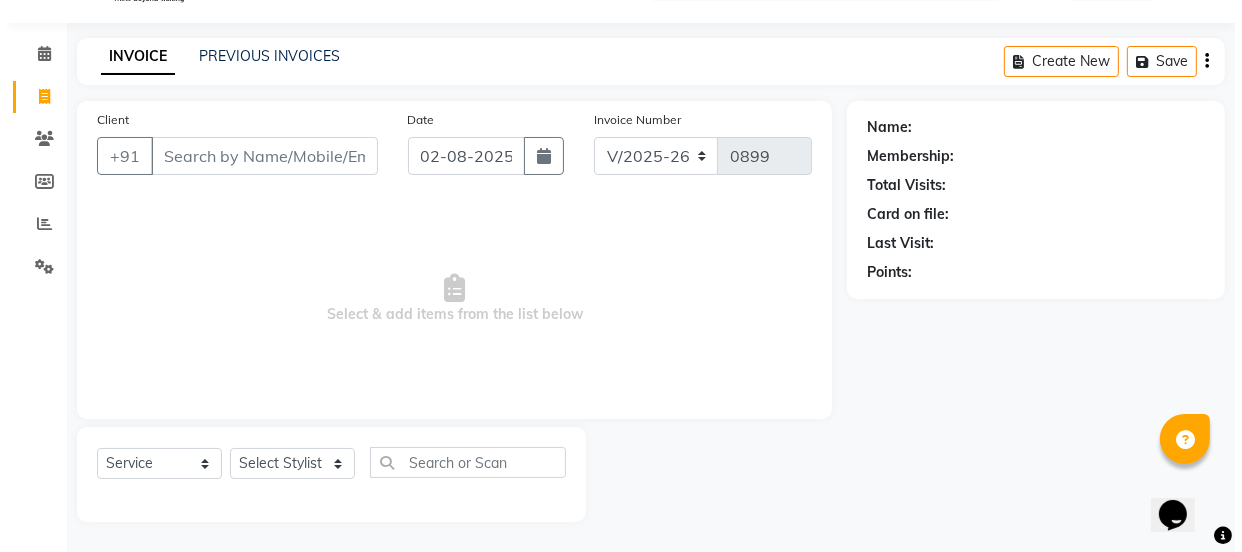 scroll, scrollTop: 0, scrollLeft: 0, axis: both 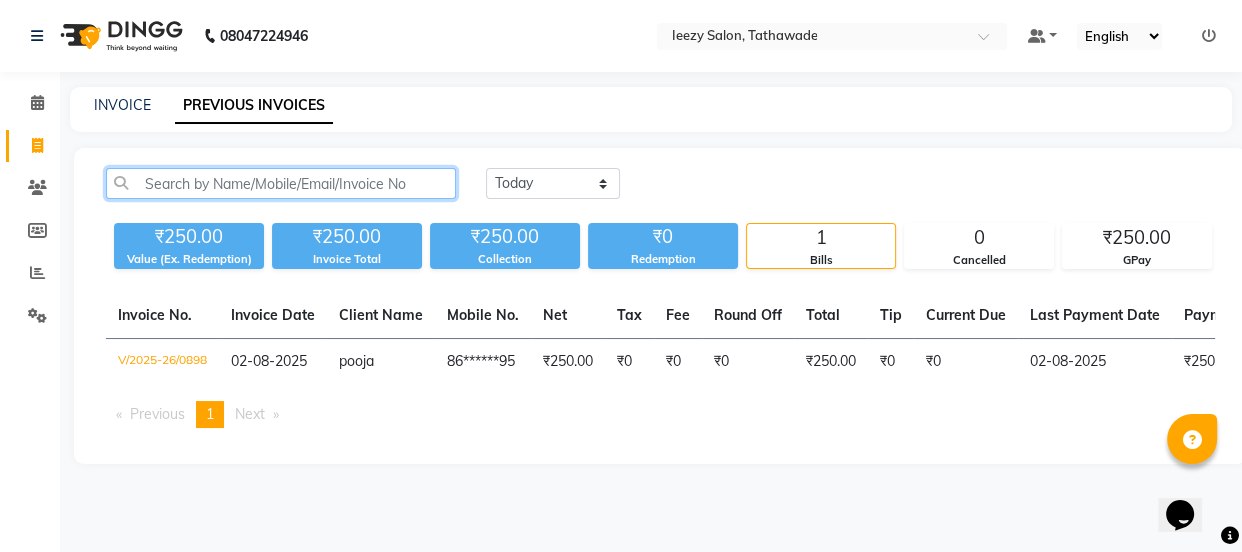 click 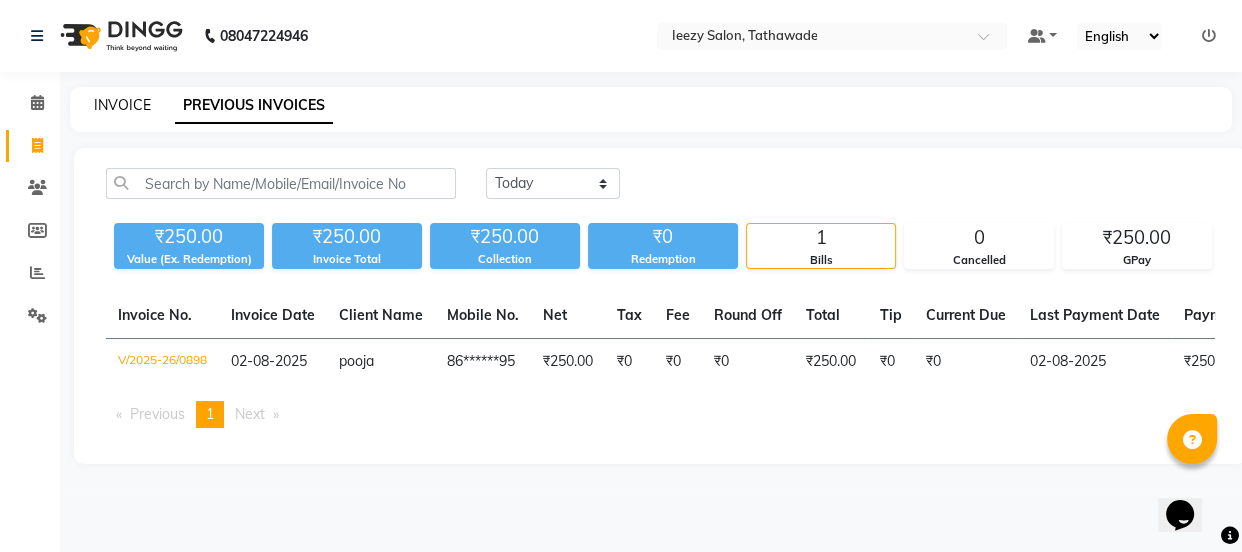 click on "INVOICE" 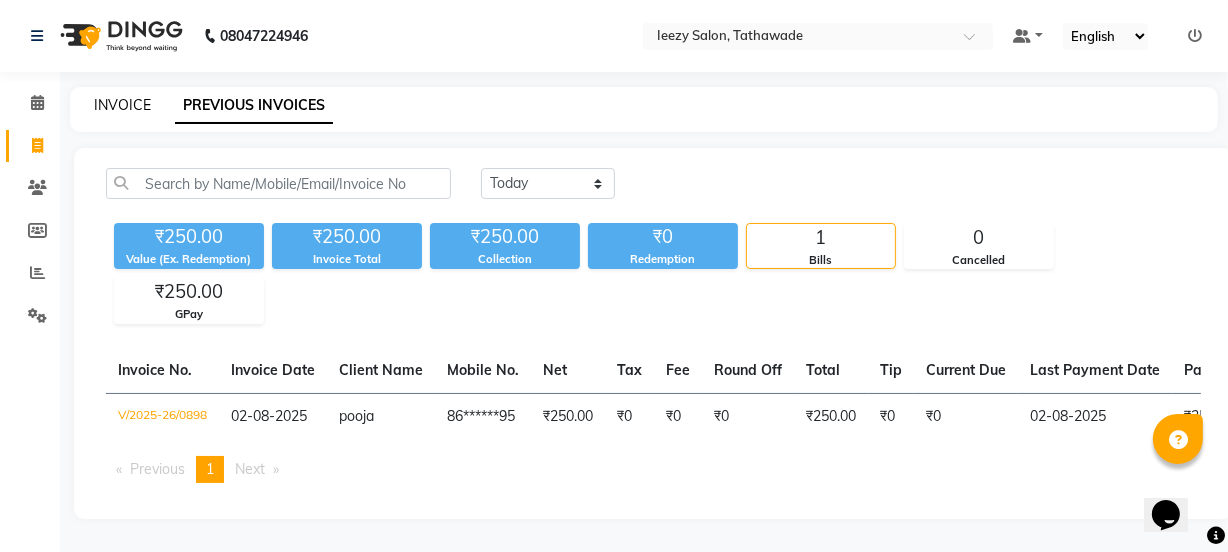select on "5982" 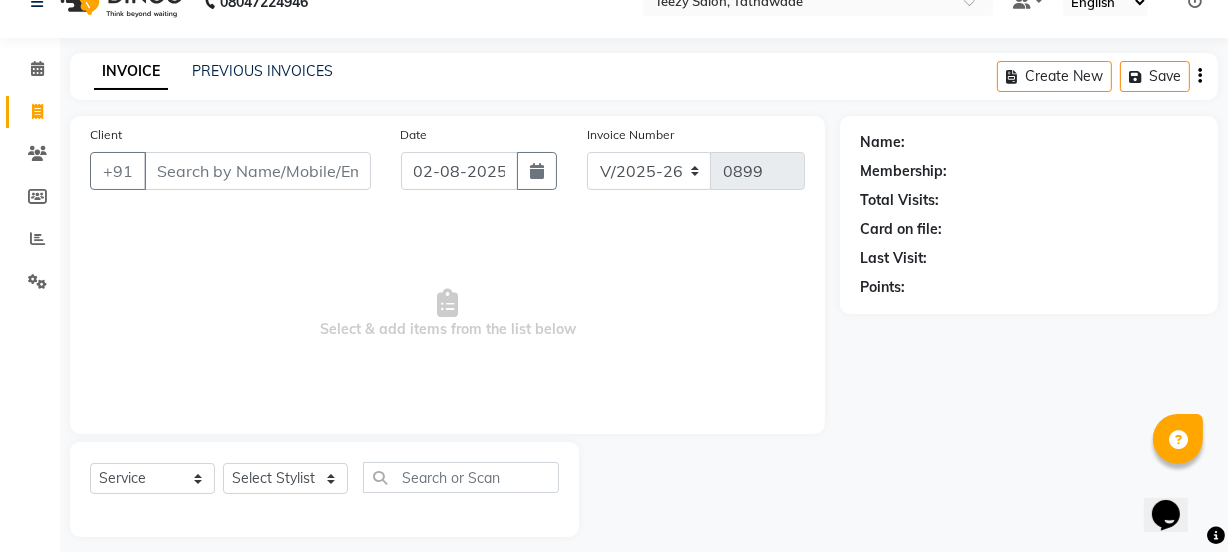 scroll, scrollTop: 50, scrollLeft: 0, axis: vertical 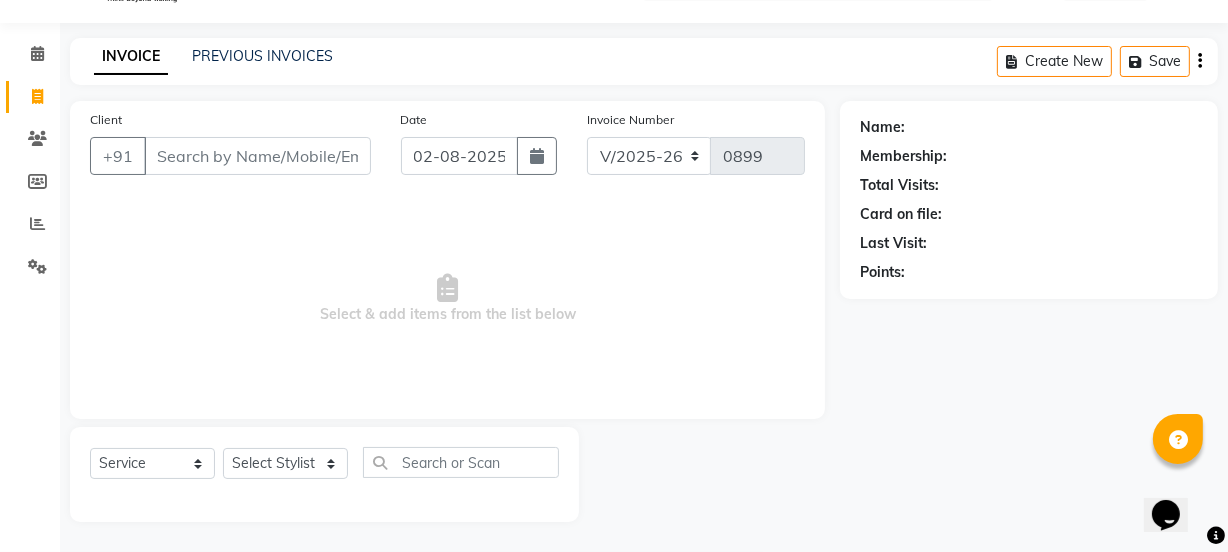 click on "INVOICE PREVIOUS INVOICES Create New   Save" 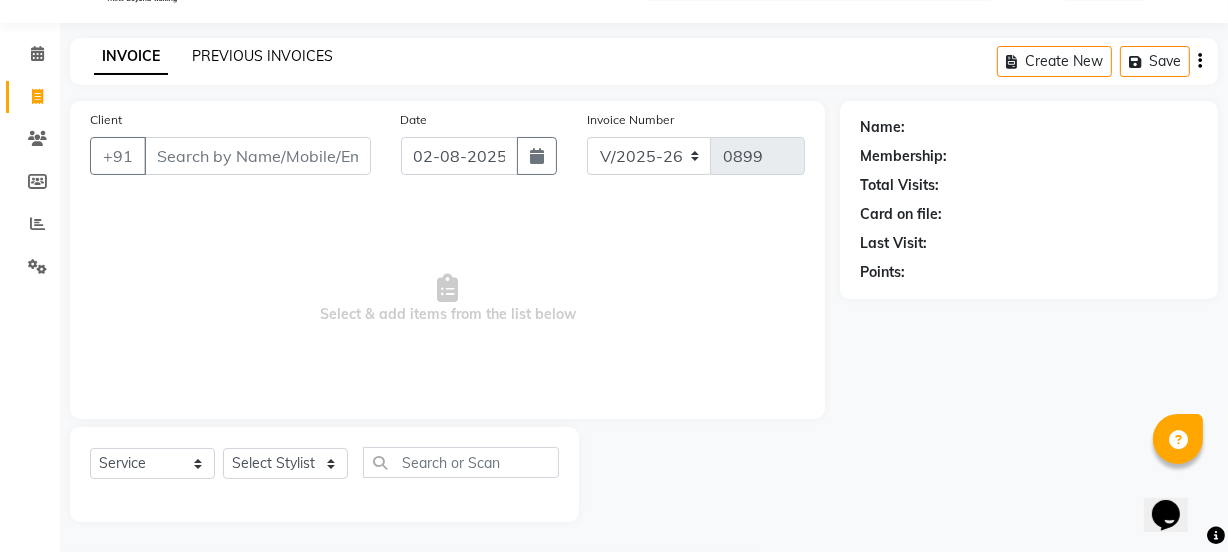 click on "PREVIOUS INVOICES" 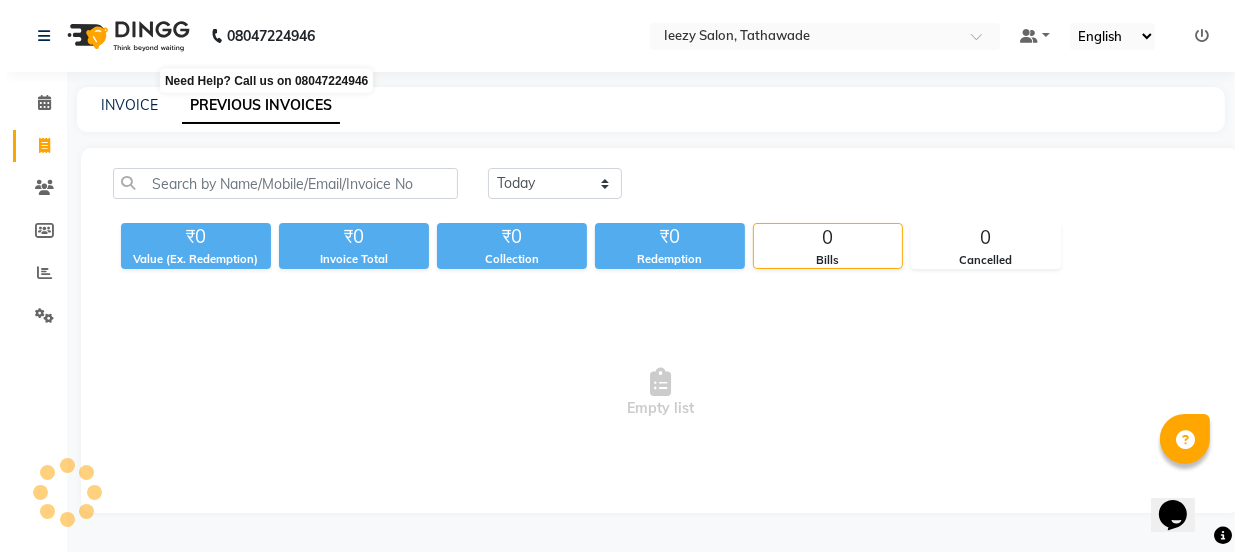 scroll, scrollTop: 0, scrollLeft: 0, axis: both 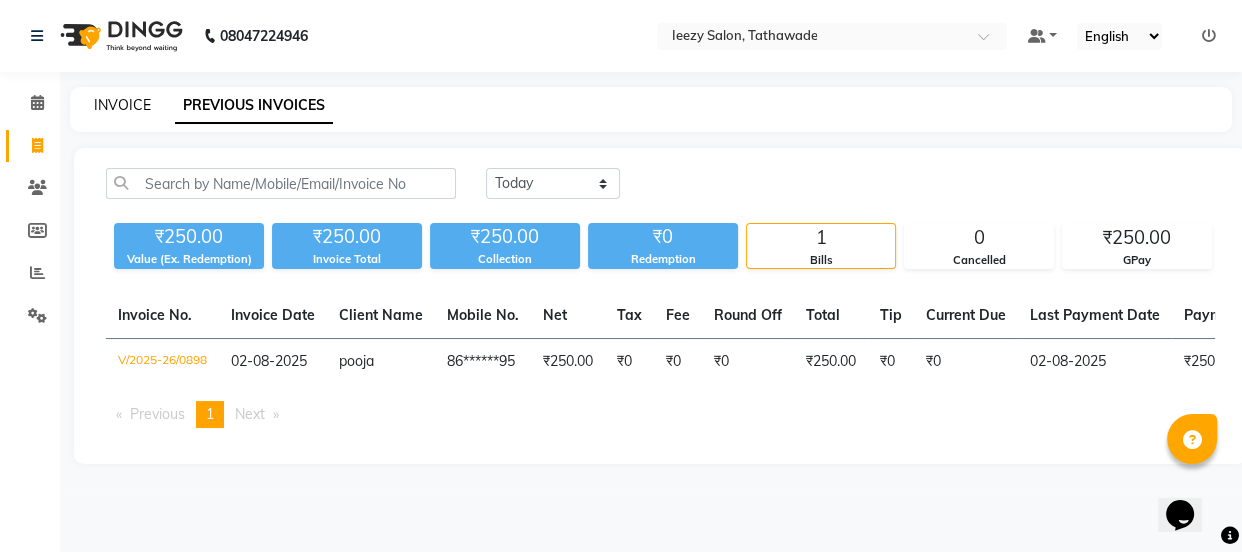 click on "INVOICE" 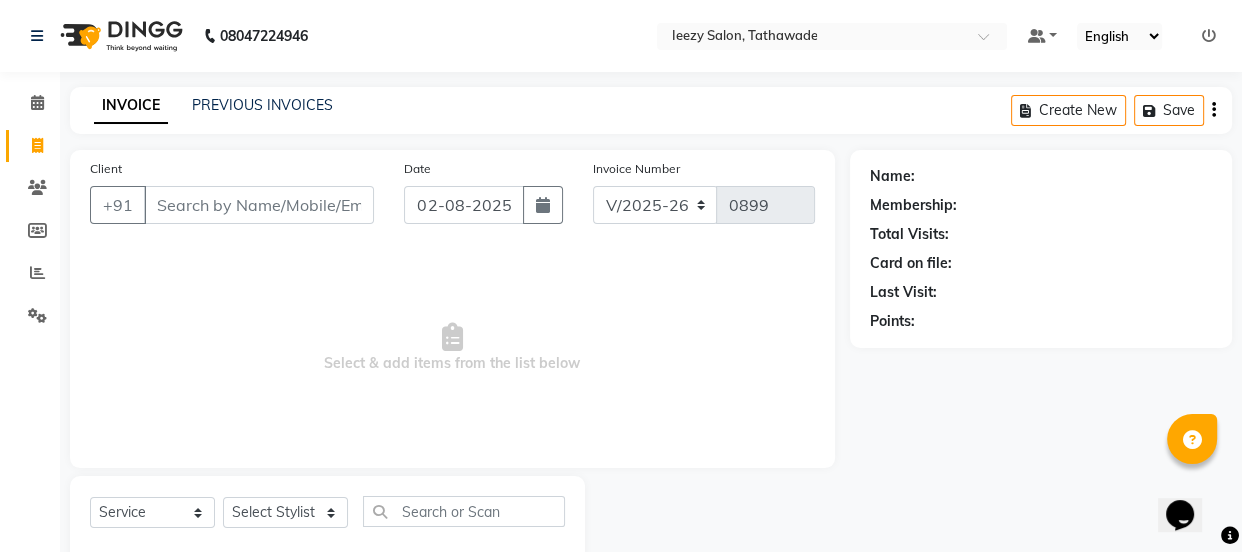 scroll, scrollTop: 50, scrollLeft: 0, axis: vertical 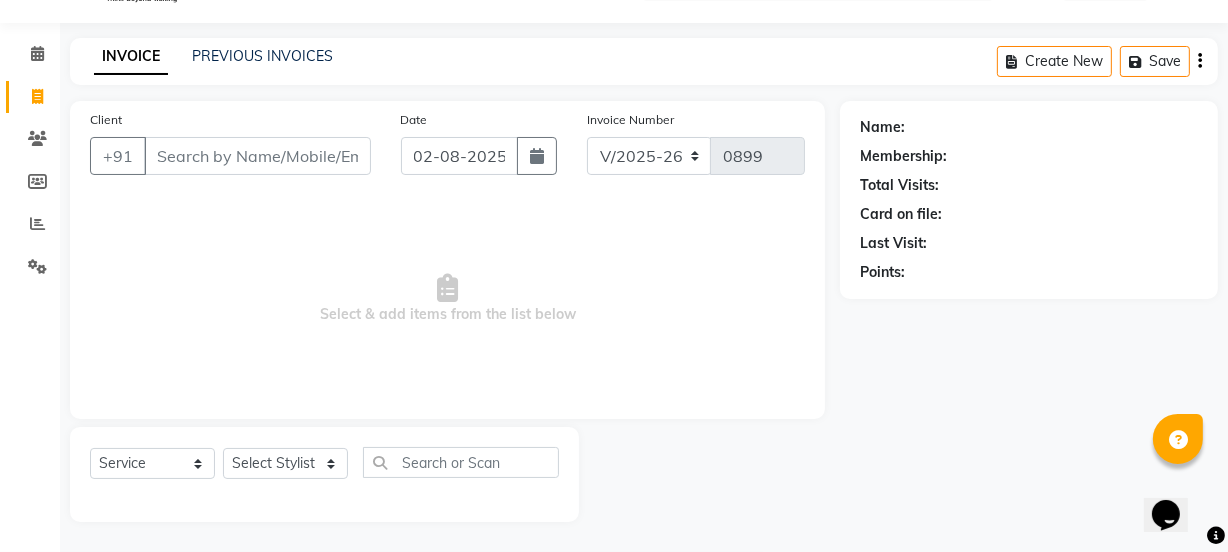 click on "Client" at bounding box center (257, 156) 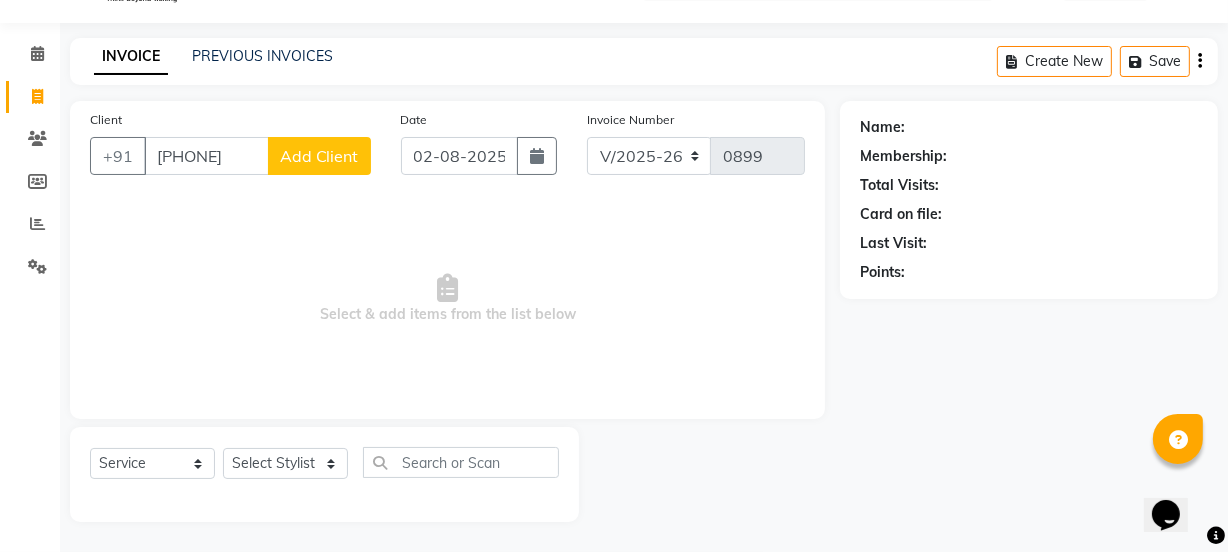 type on "[PHONE]" 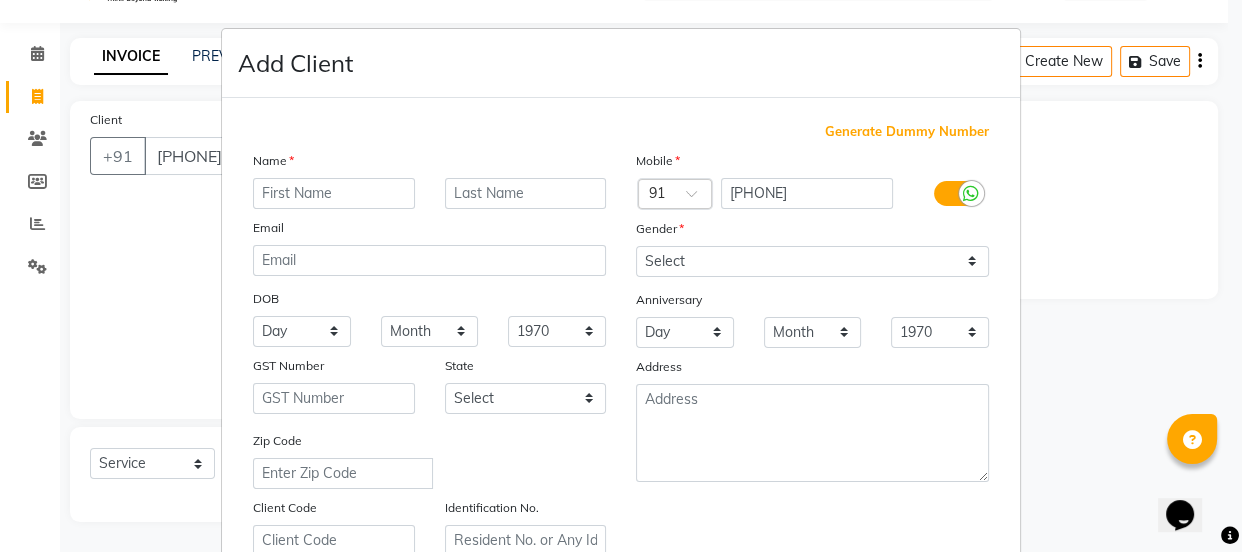 click at bounding box center (334, 193) 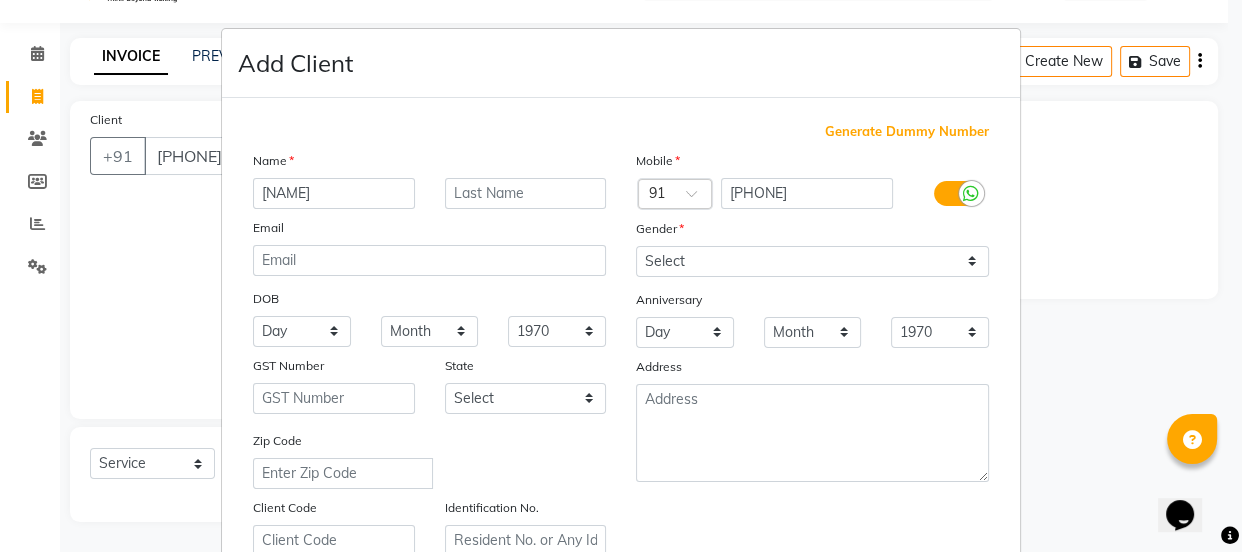 type on "[NAME]" 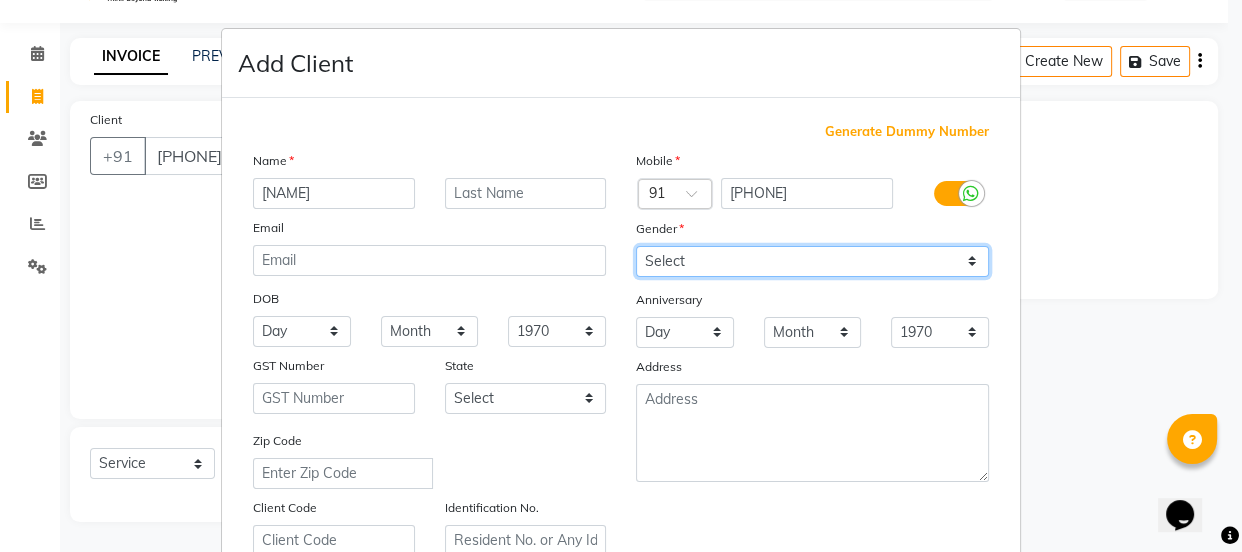 click on "Select Male Female Other Prefer Not To Say" at bounding box center (812, 261) 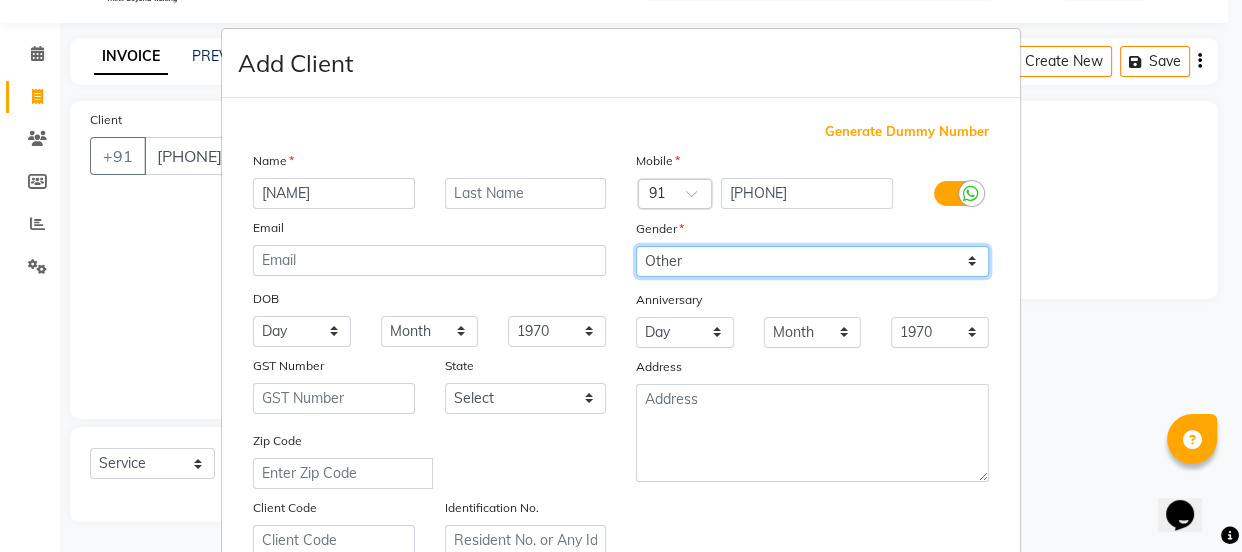 click on "Select Male Female Other Prefer Not To Say" at bounding box center (812, 261) 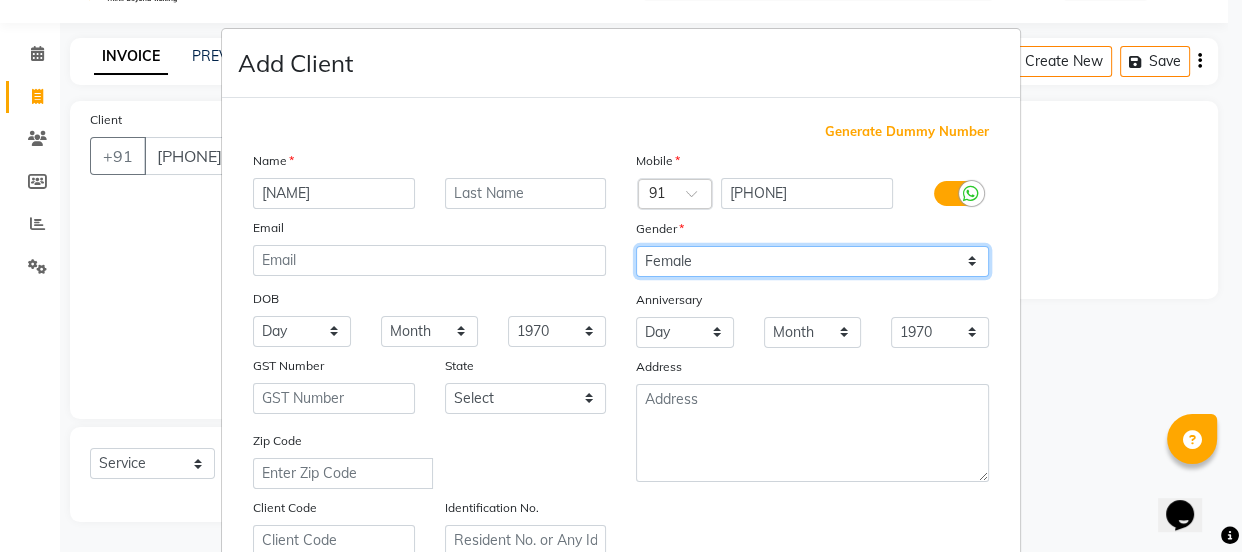 click on "Select Male Female Other Prefer Not To Say" at bounding box center [812, 261] 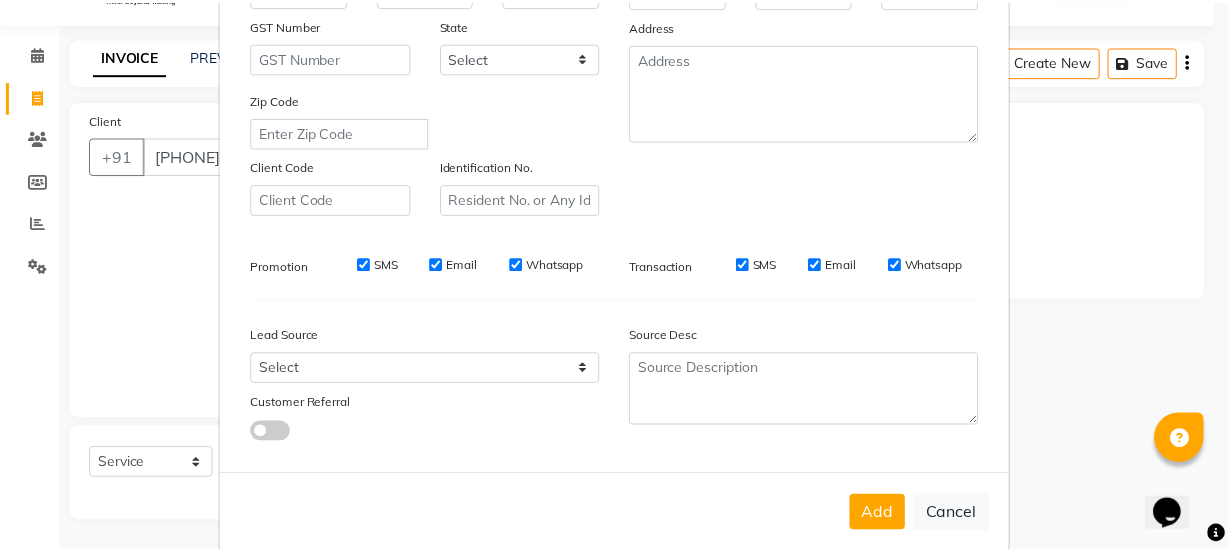 scroll, scrollTop: 377, scrollLeft: 0, axis: vertical 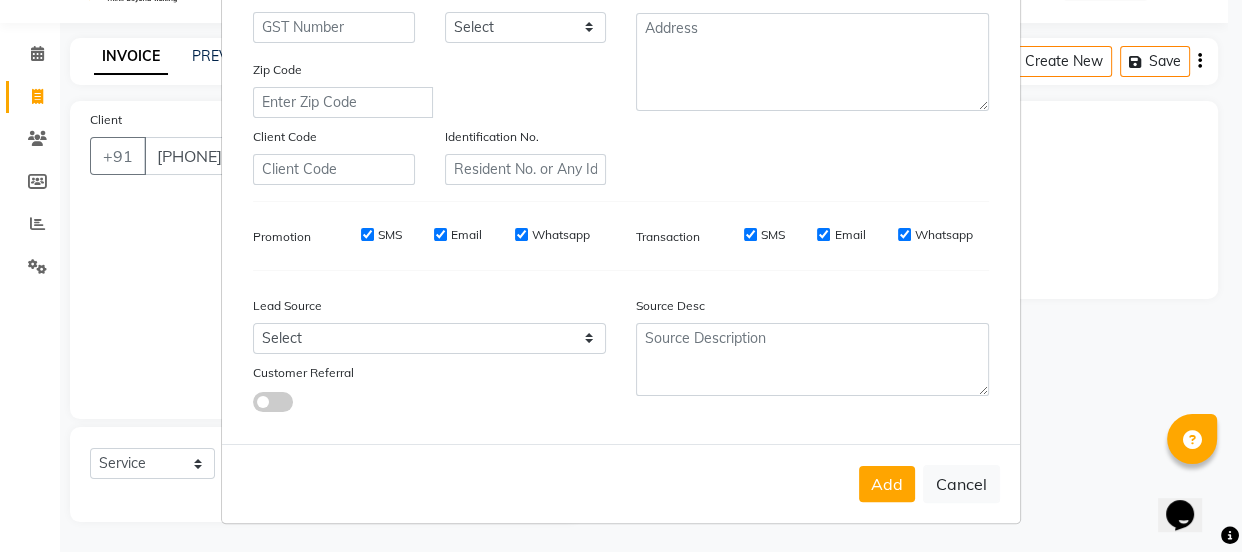click on "SMS" at bounding box center (367, 234) 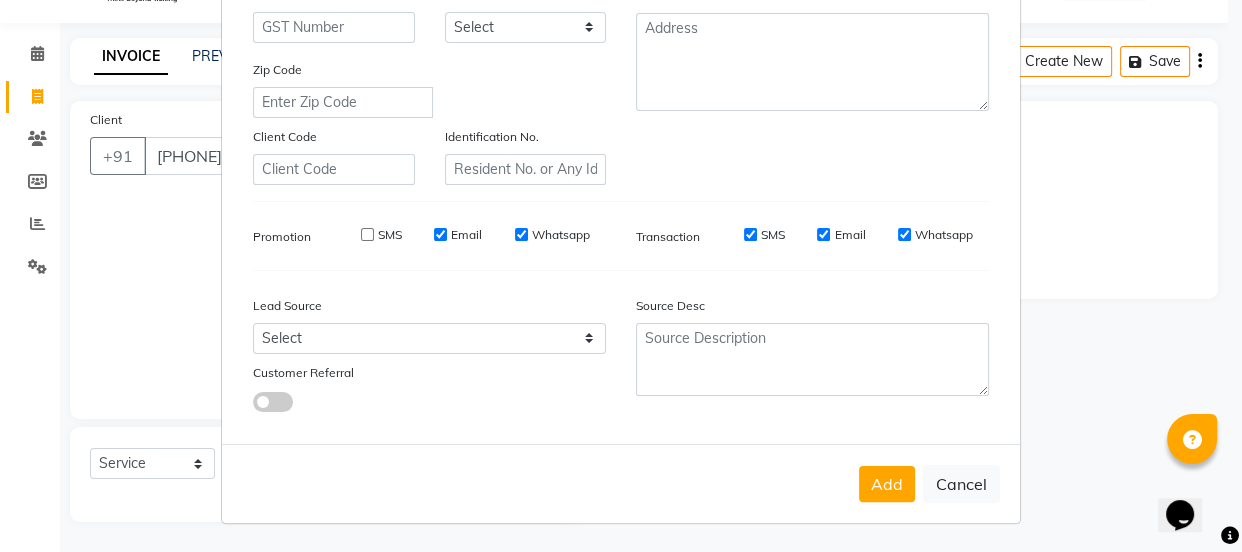 click on "Email" at bounding box center [440, 234] 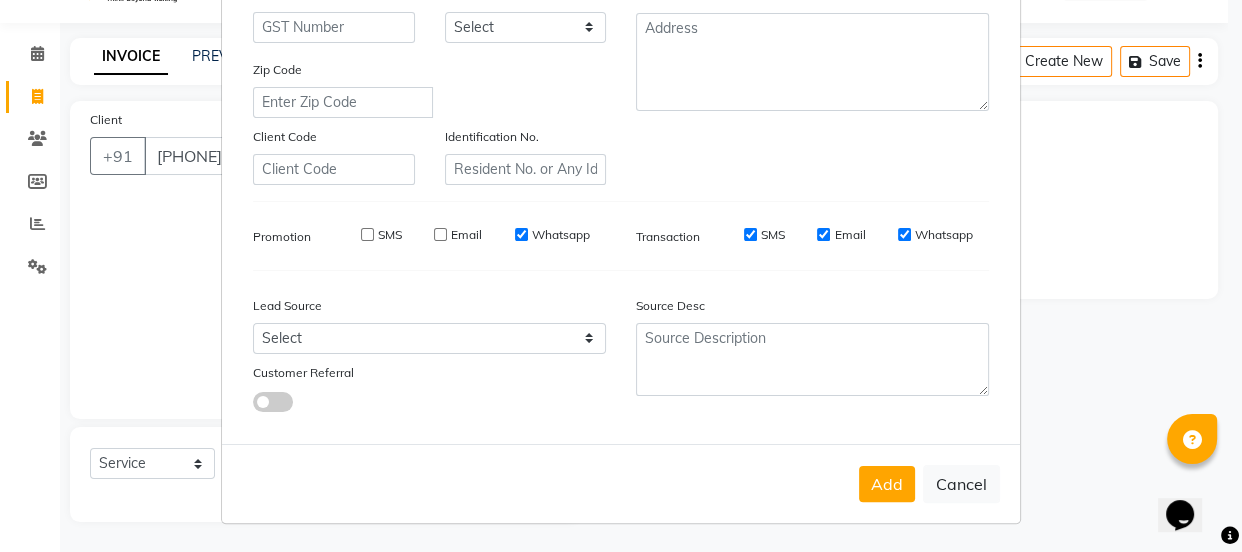 click on "Whatsapp" at bounding box center [521, 234] 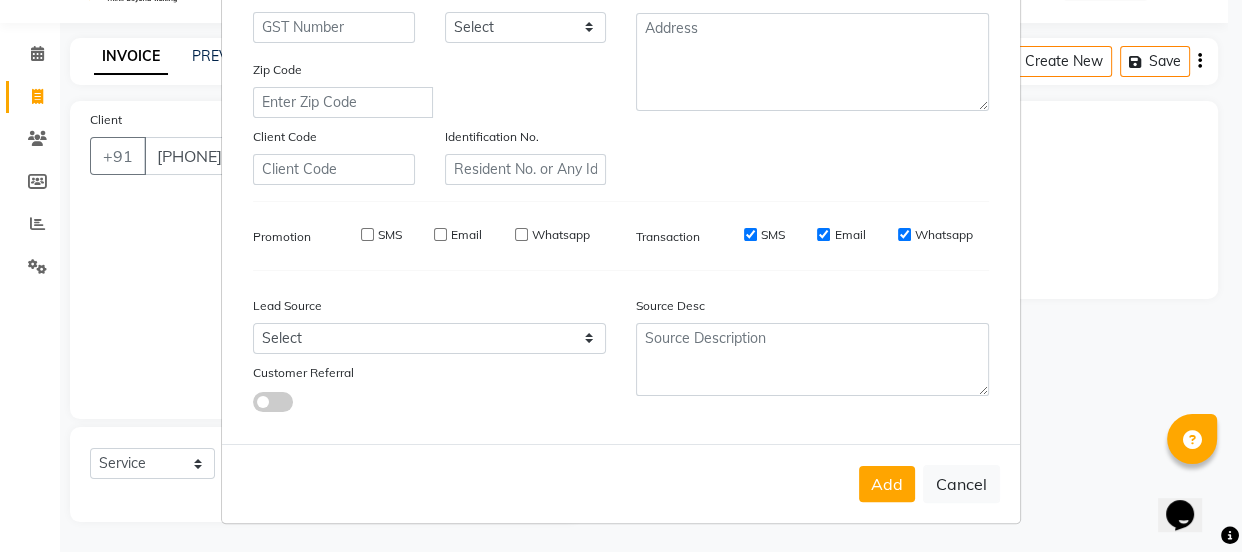 click on "SMS" at bounding box center [750, 234] 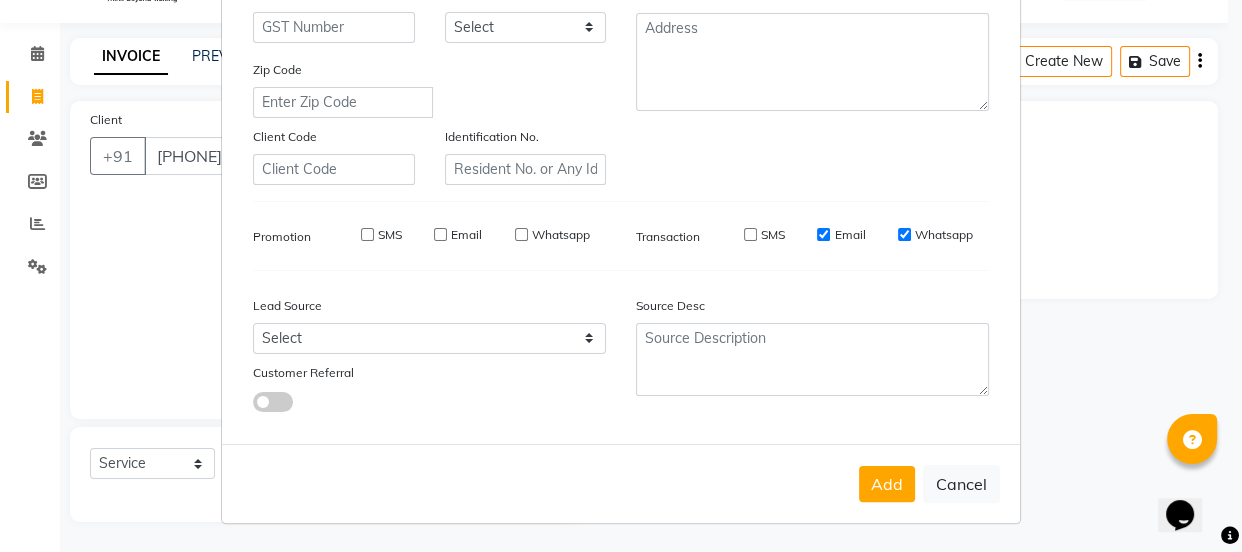 click on "Email" at bounding box center (823, 234) 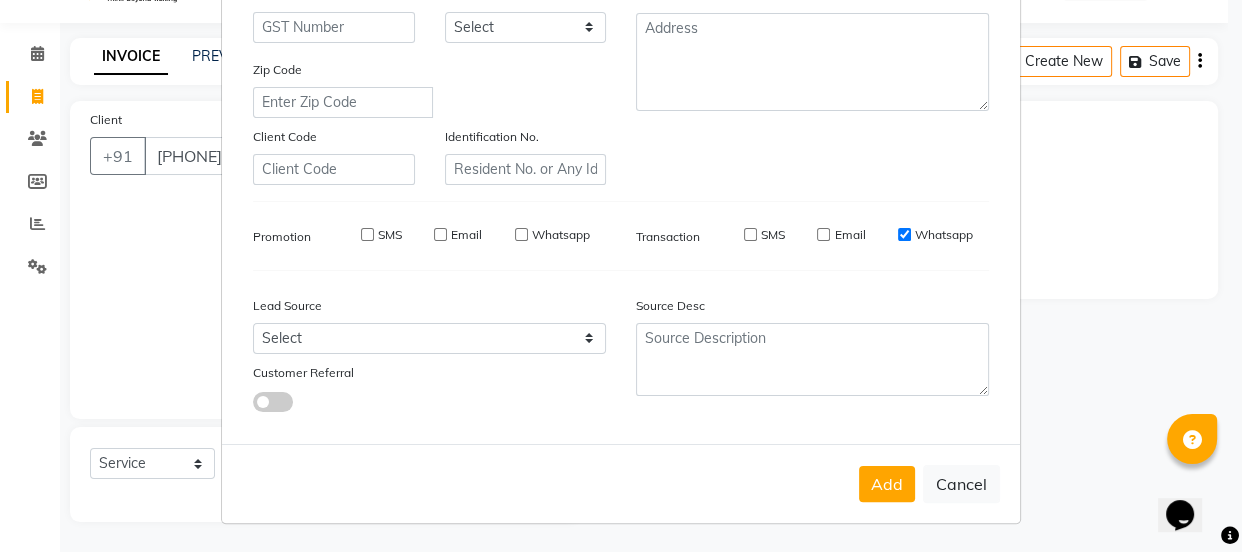 click on "Whatsapp" at bounding box center [904, 234] 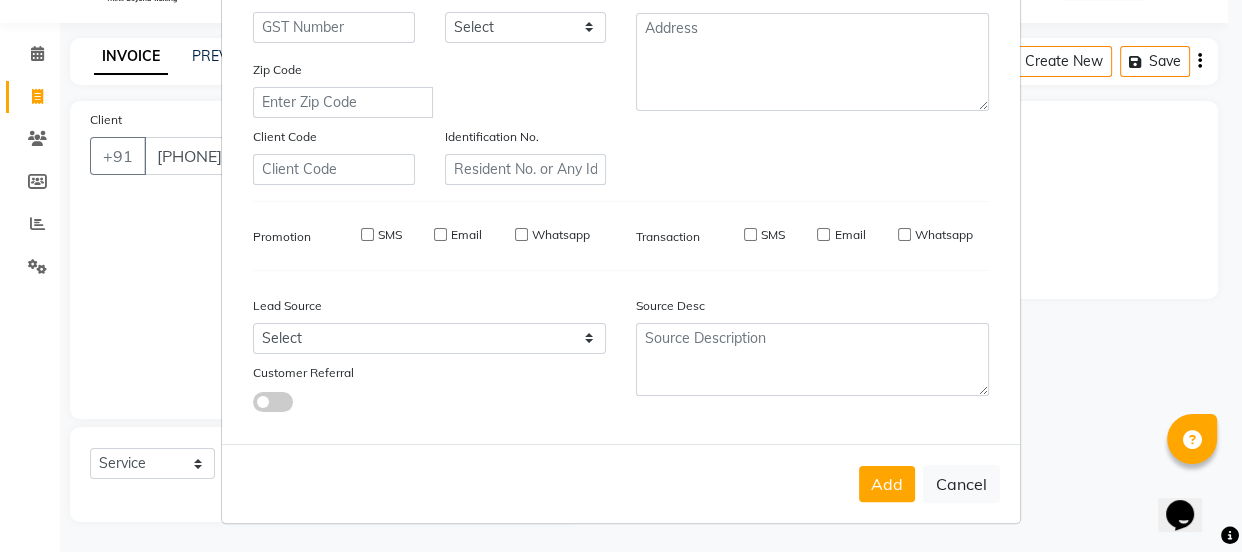 click on "Add" at bounding box center [887, 484] 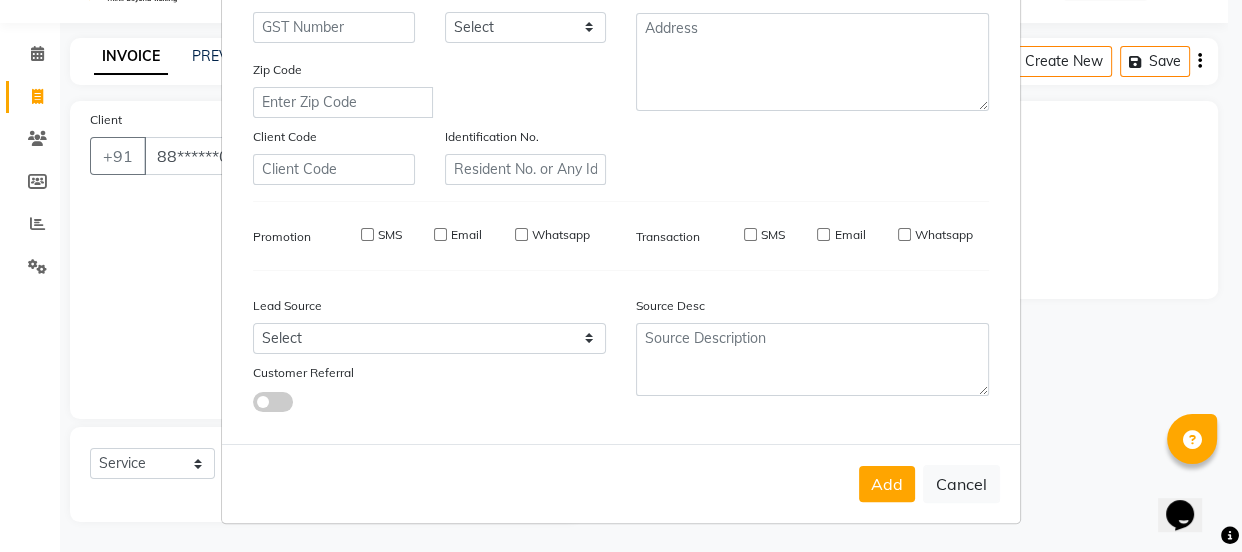 type 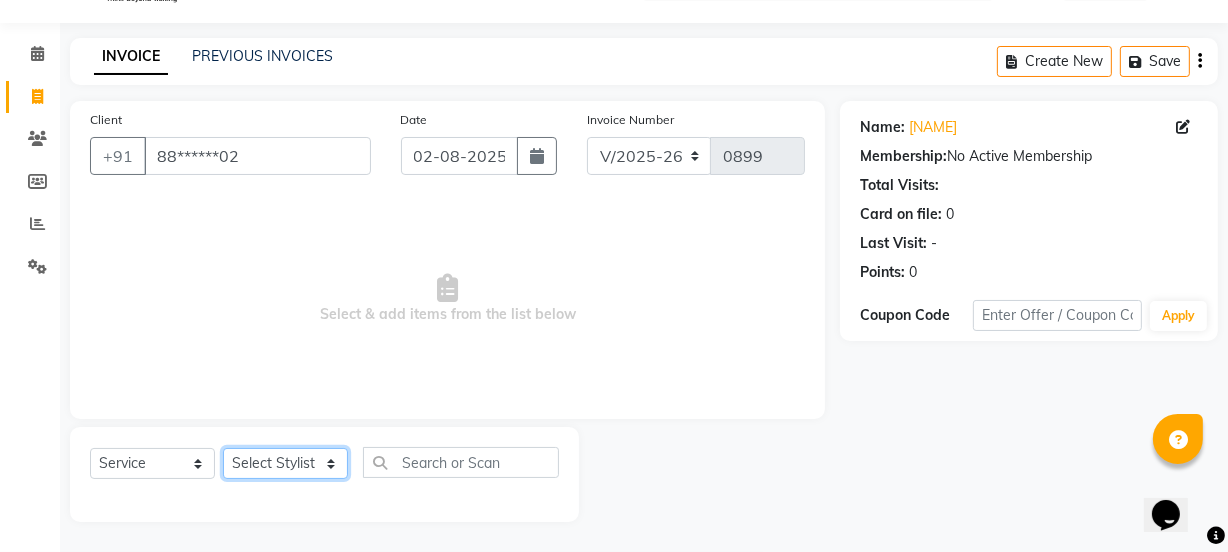 click on "Select Stylist IEEZY -Owner MS KOMAL  Ms Shraddha Rinku  Samiksha  Sr.Bu Rohini  Stylist Shree" 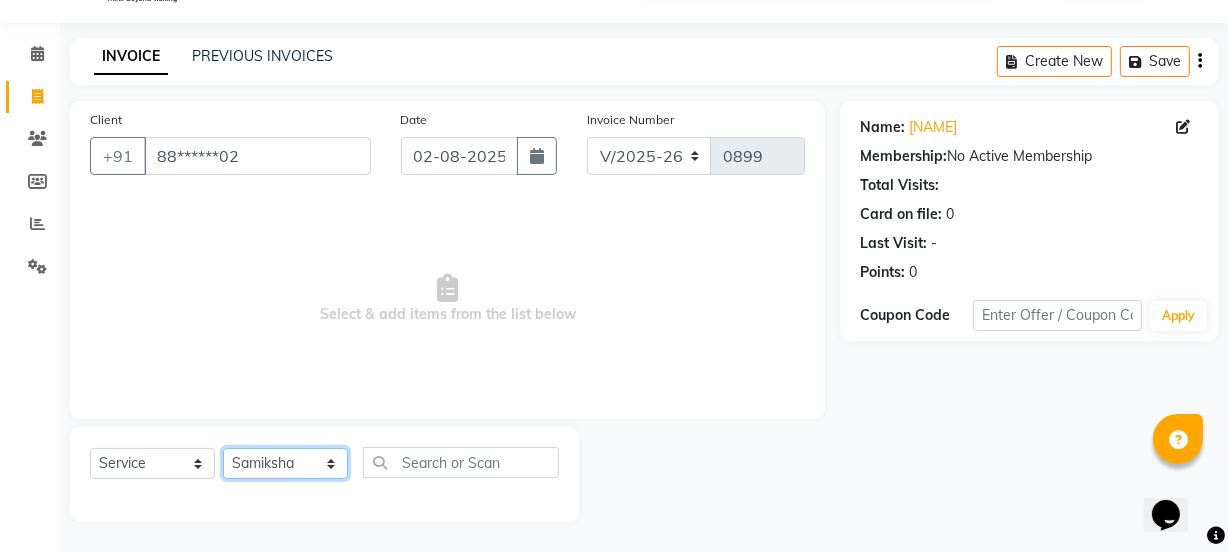 click on "Select Stylist IEEZY -Owner MS KOMAL  Ms Shraddha Rinku  Samiksha  Sr.Bu Rohini  Stylist Shree" 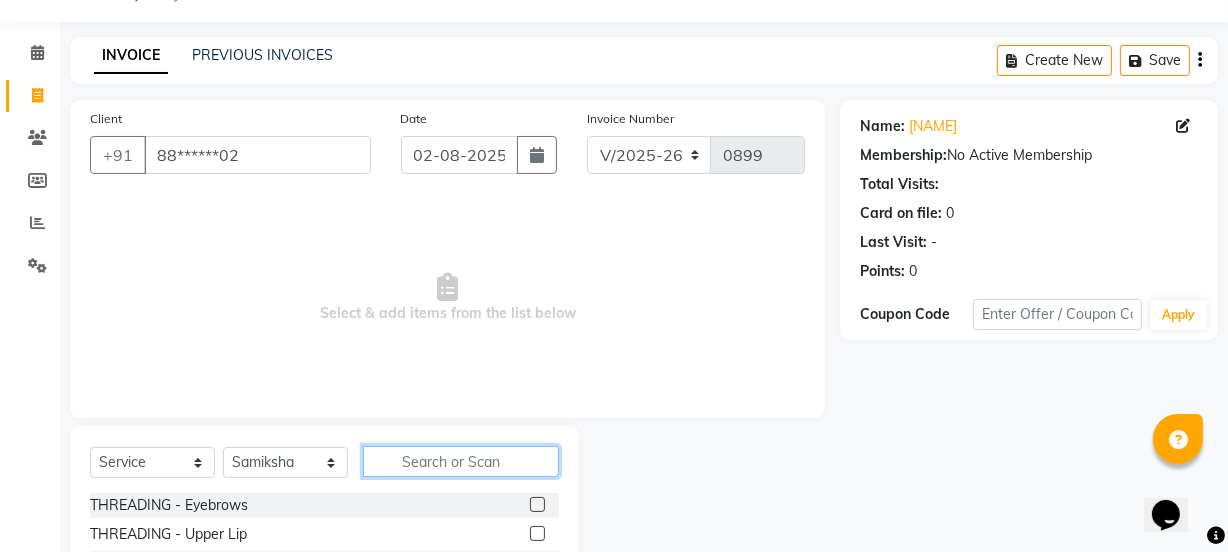 click 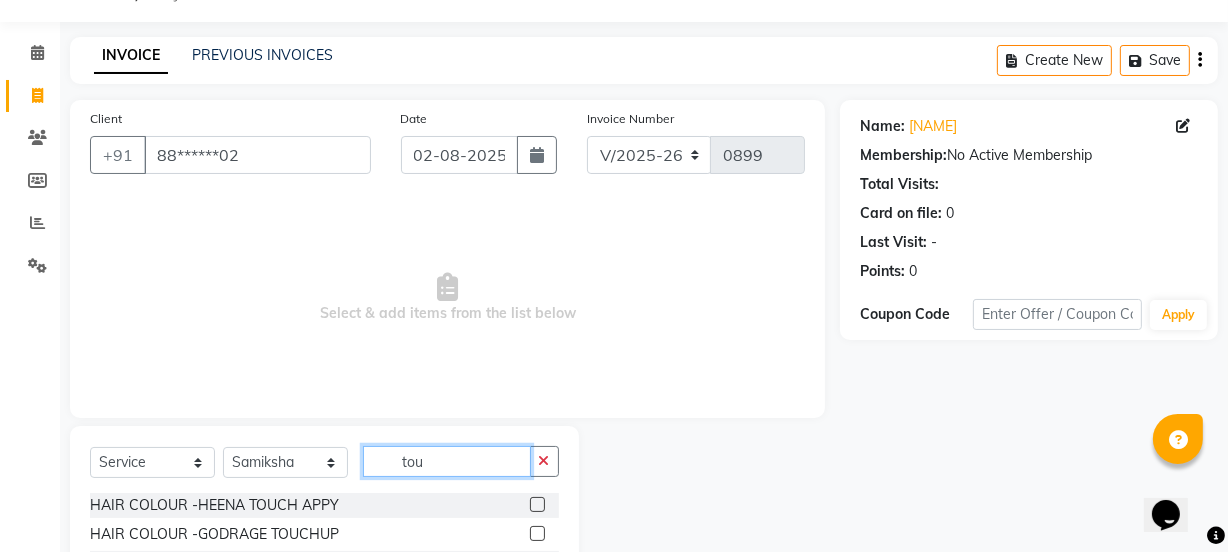 type on "tou" 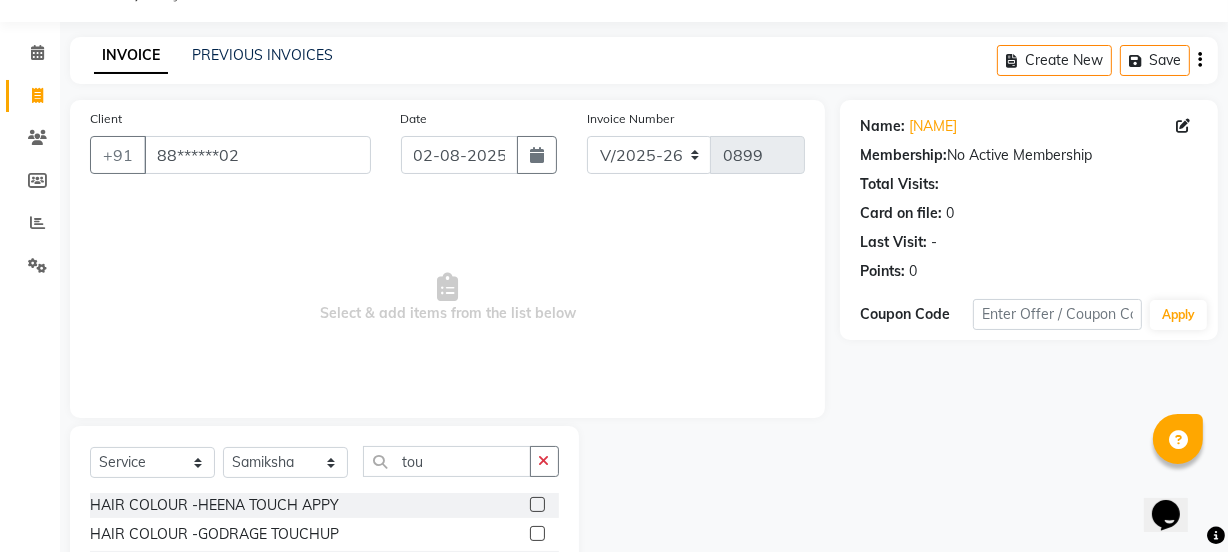 click 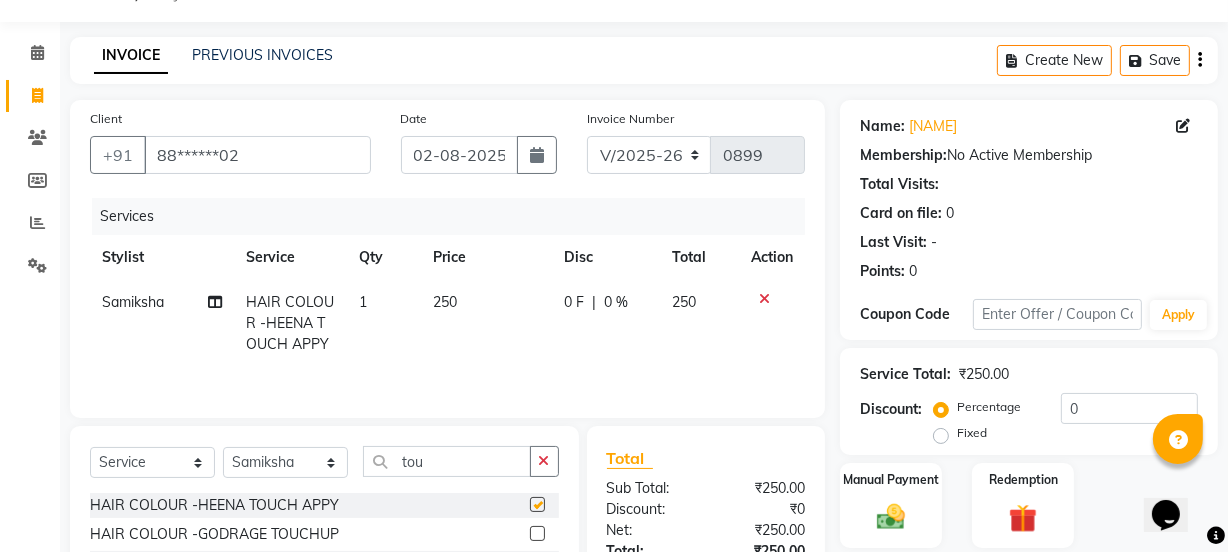 checkbox on "false" 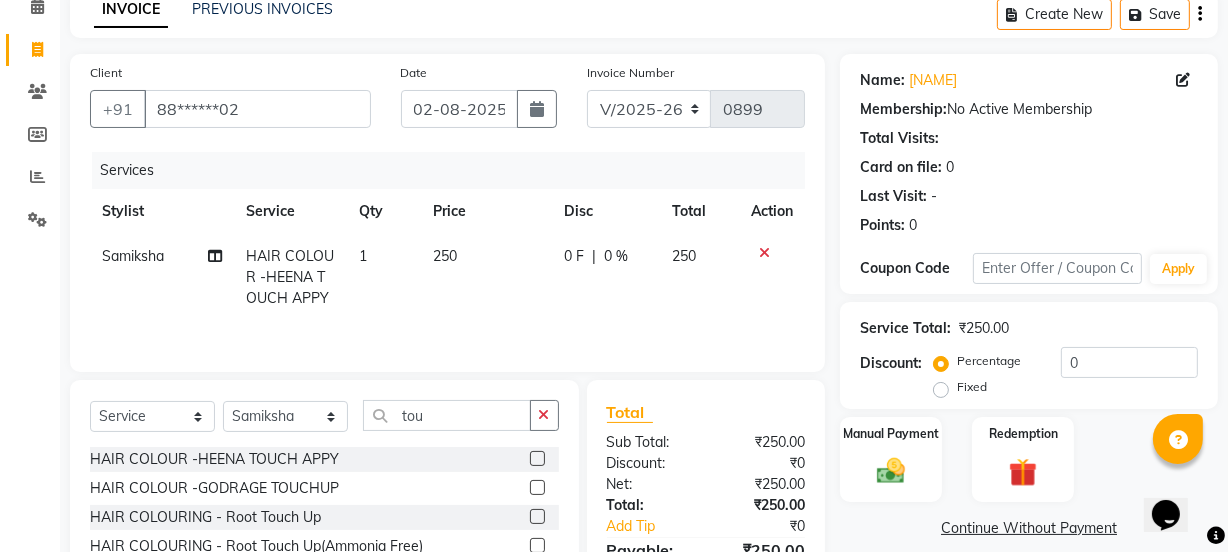 scroll, scrollTop: 140, scrollLeft: 0, axis: vertical 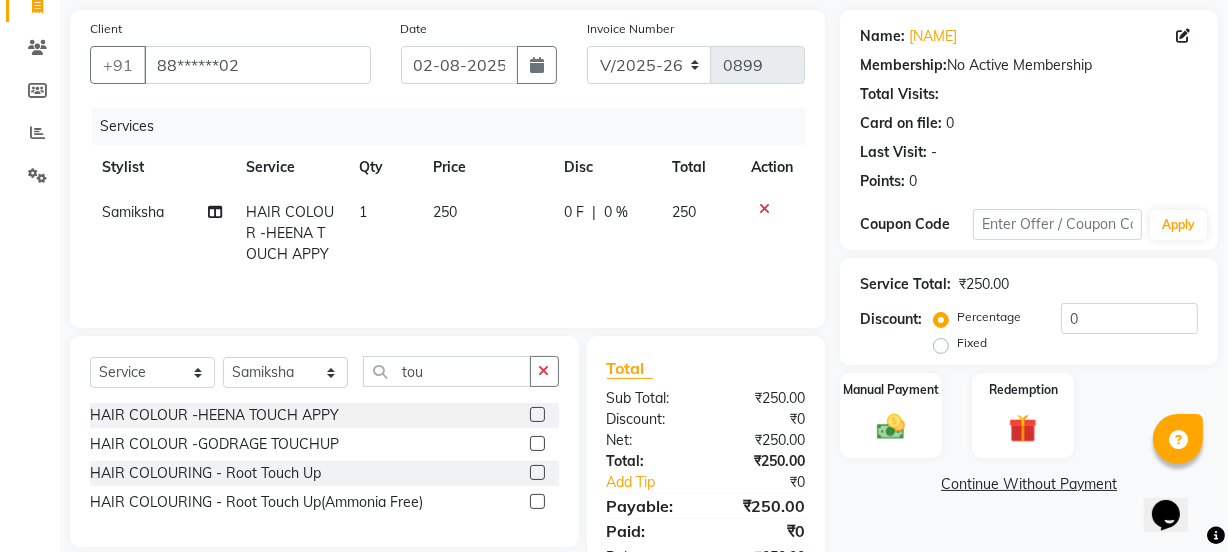 click 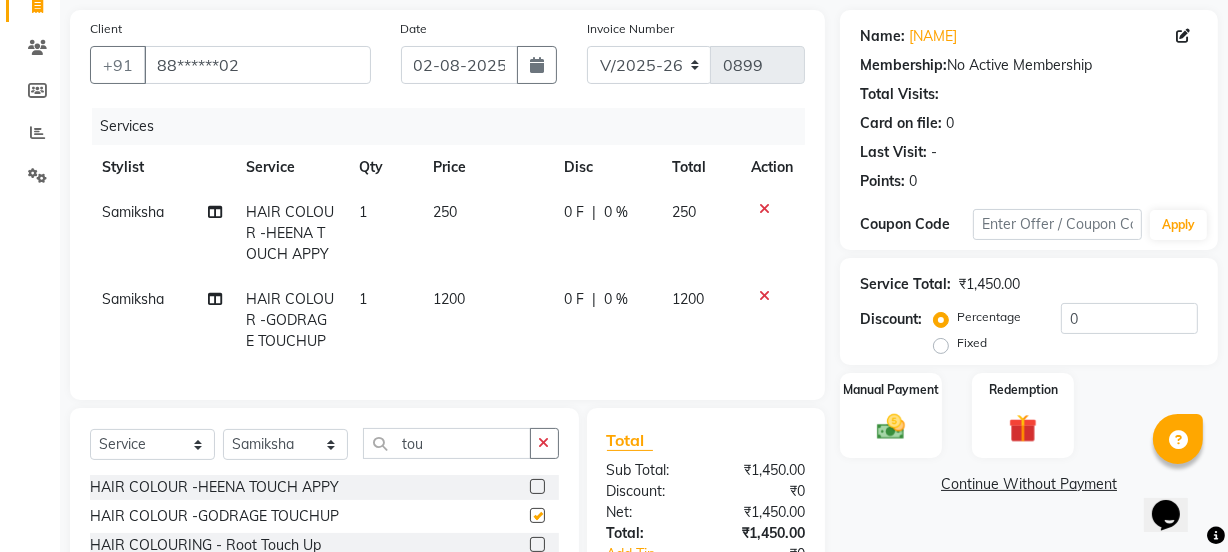 checkbox on "false" 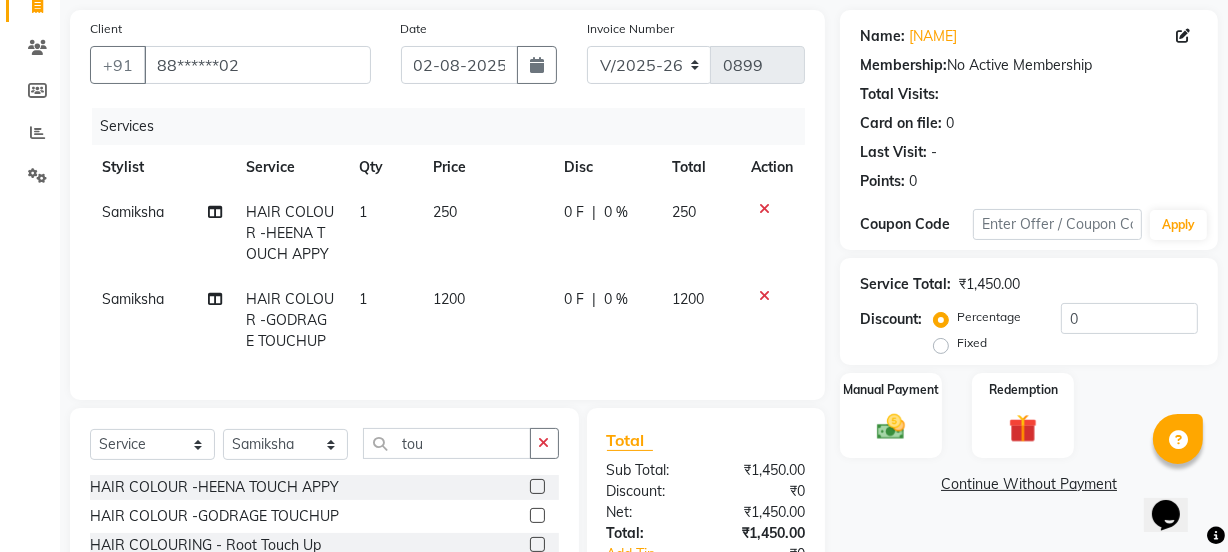 click 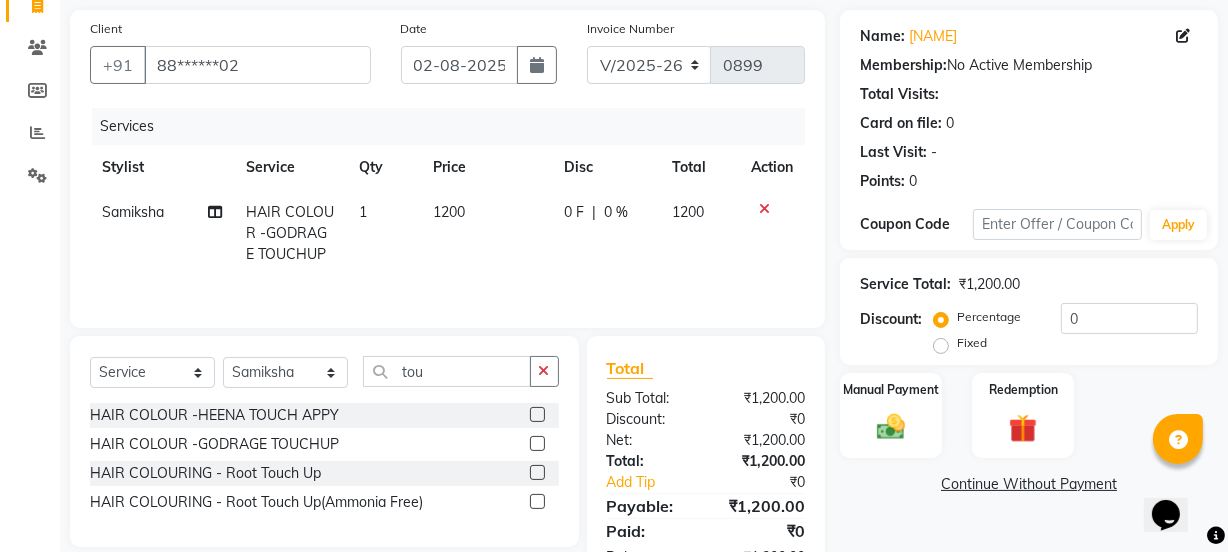 click on "1200" 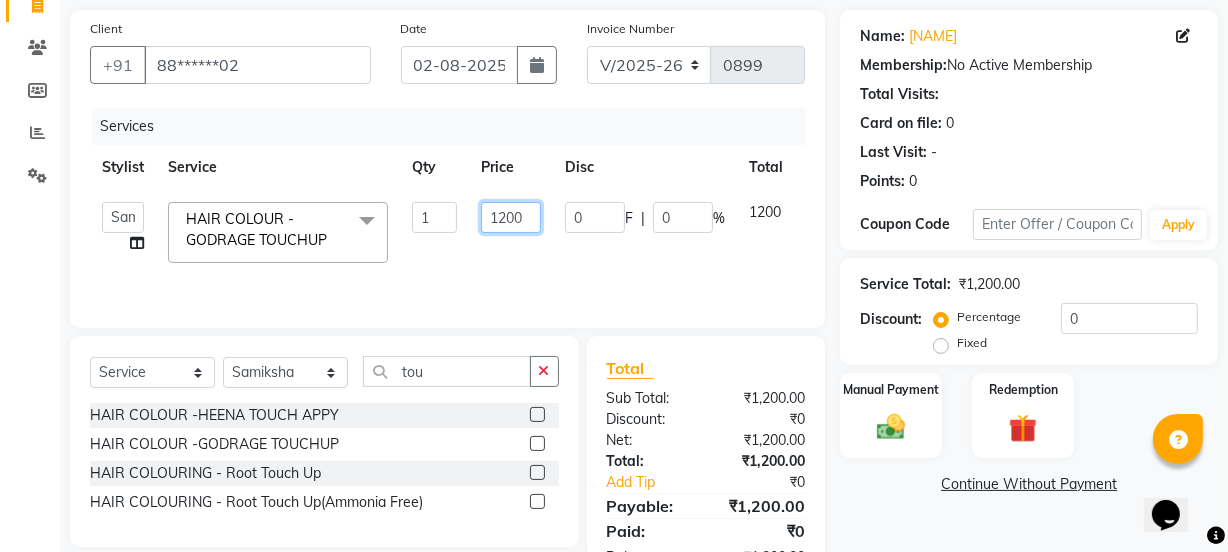 click on "1200" 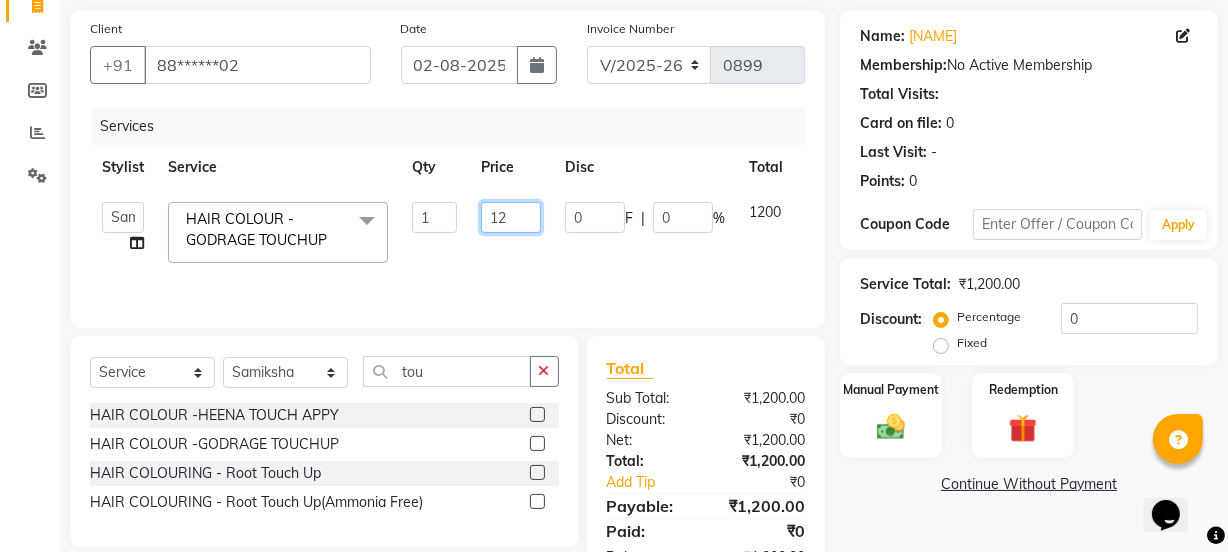 type on "1" 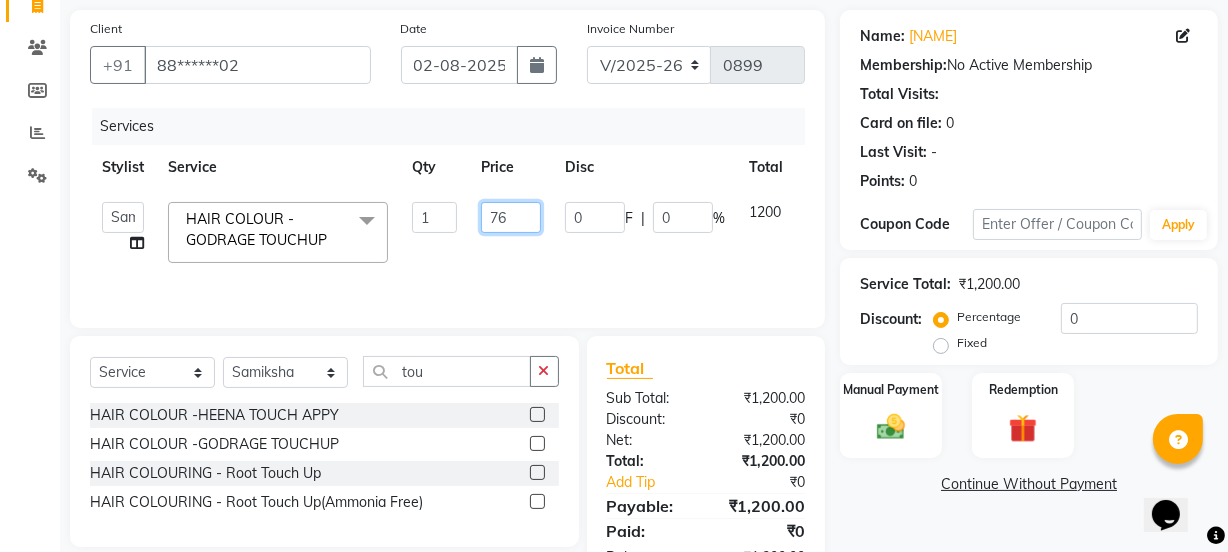 type on "760" 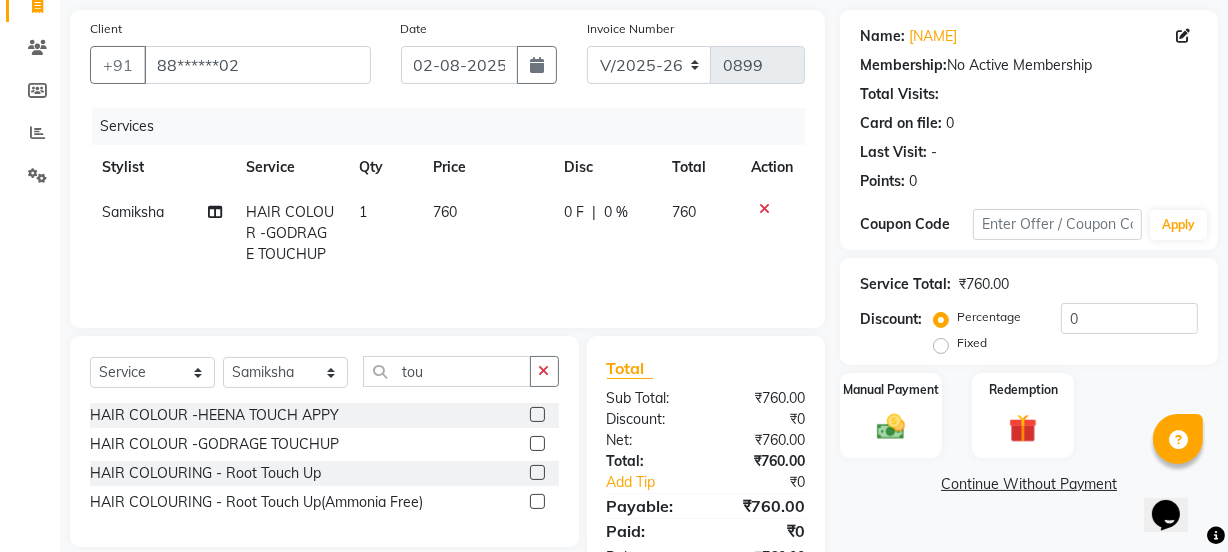 click on "760" 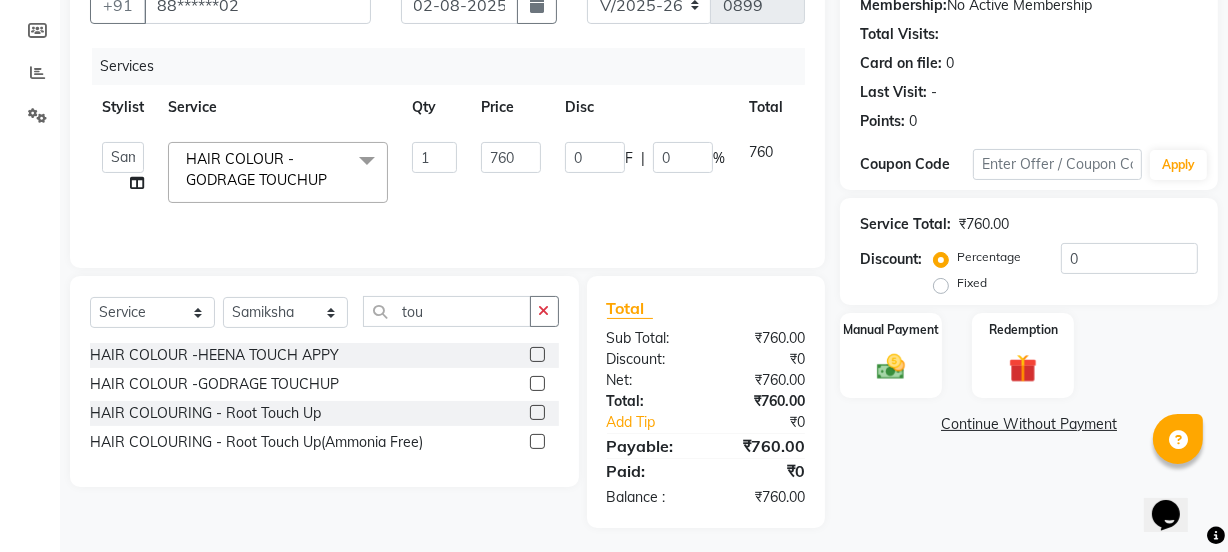 scroll, scrollTop: 206, scrollLeft: 0, axis: vertical 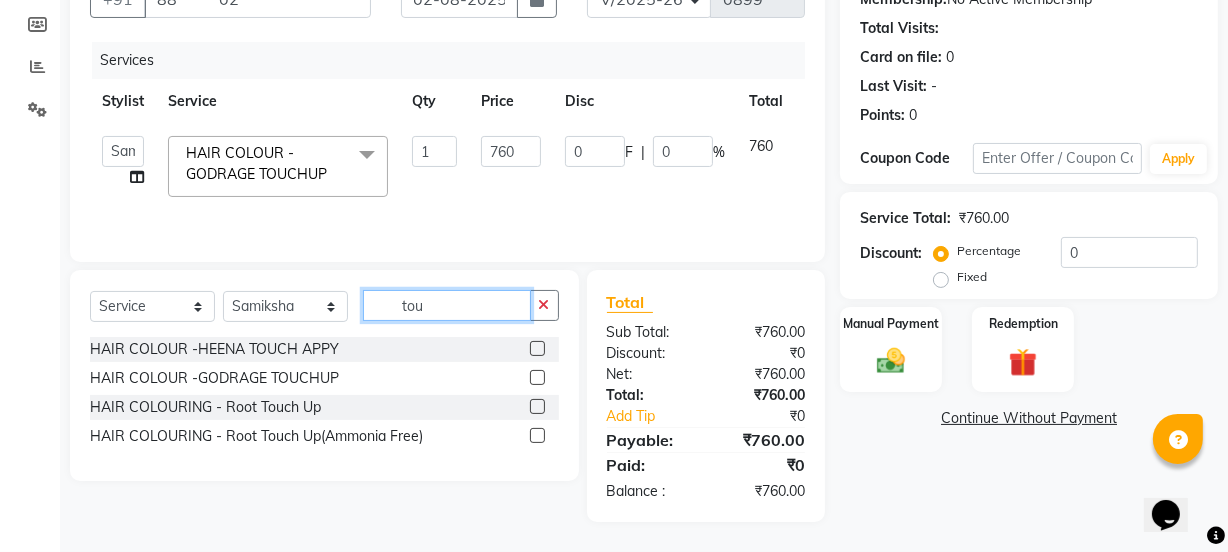 click on "tou" 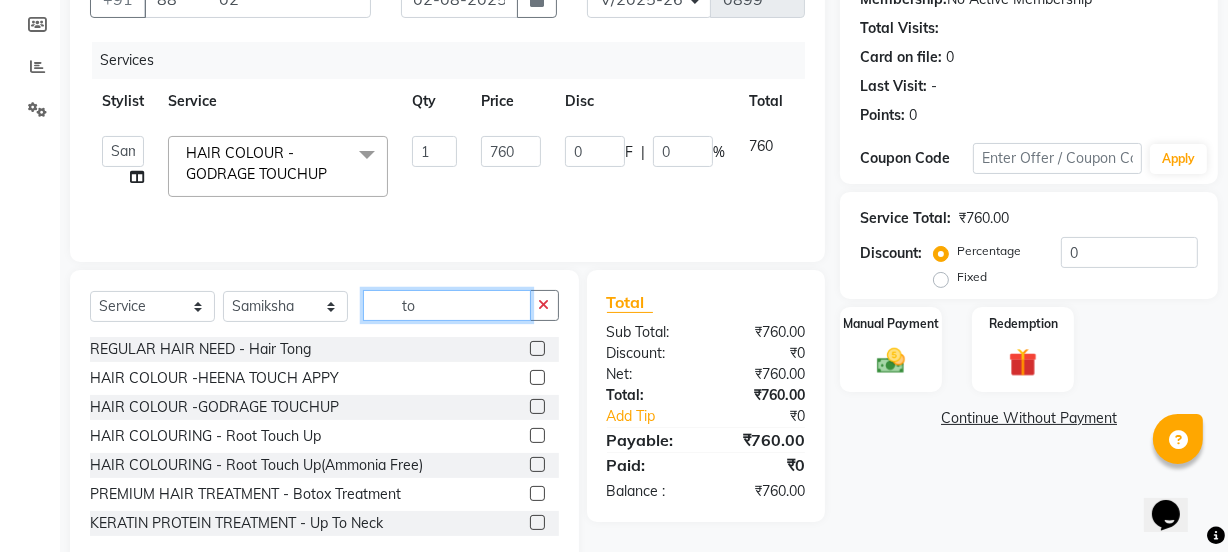 type on "t" 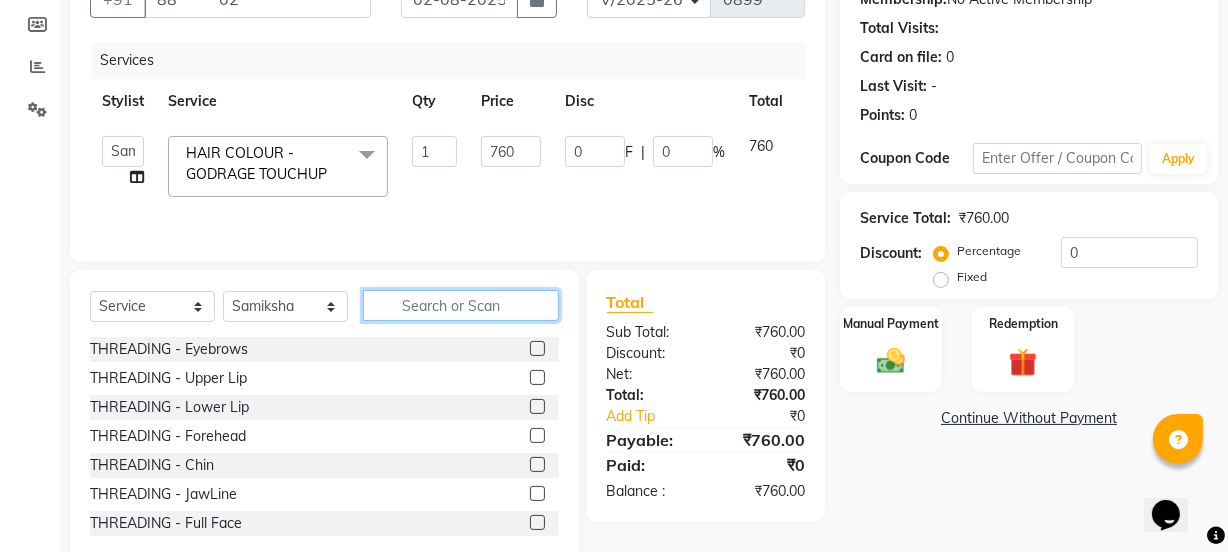 type 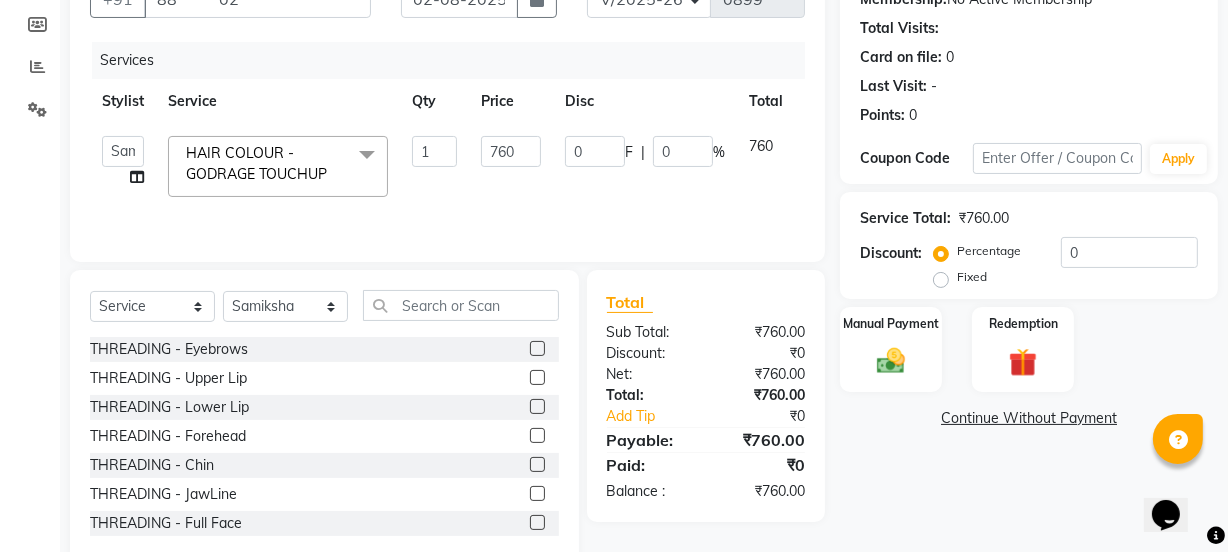 click 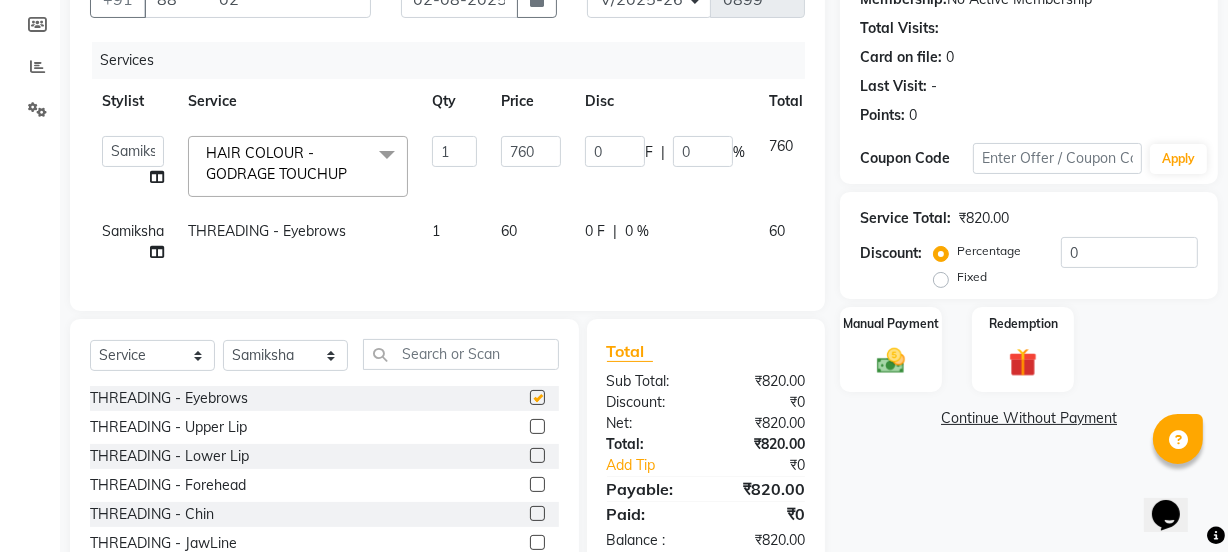 checkbox on "false" 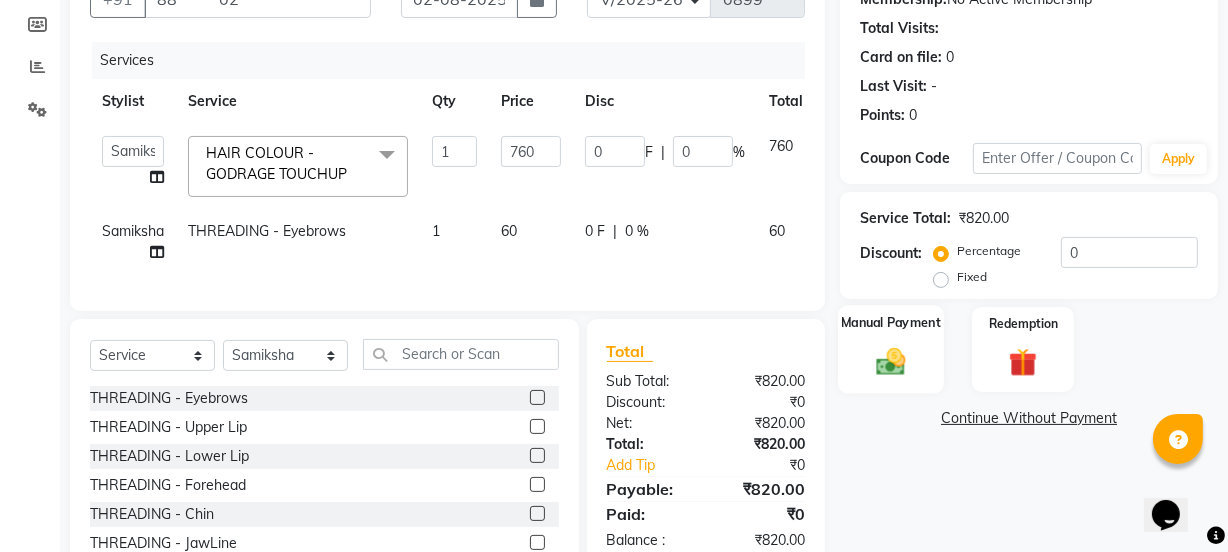 click 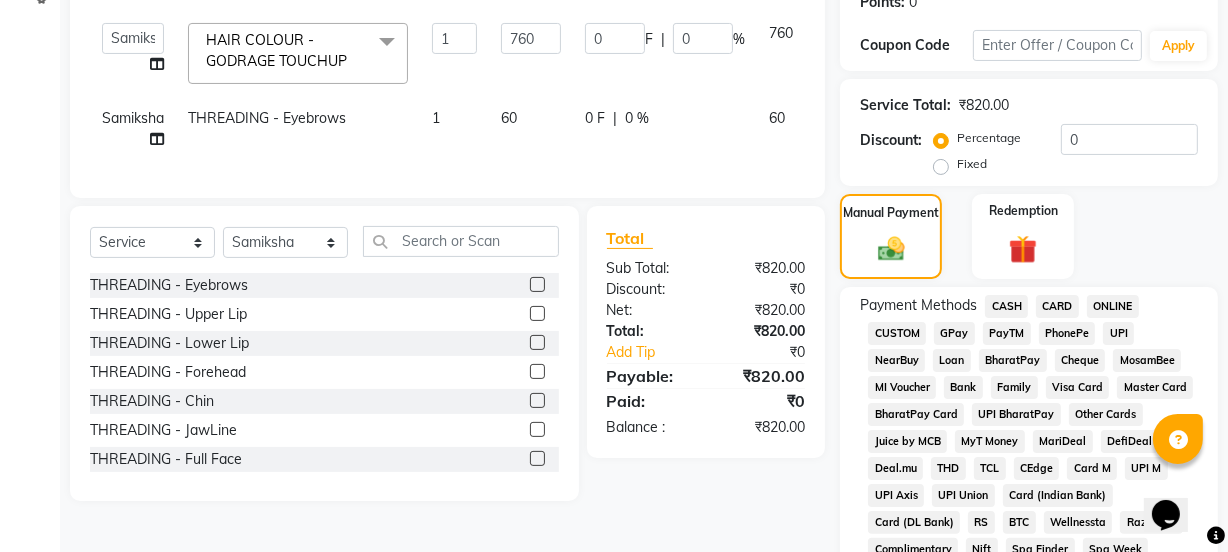 scroll, scrollTop: 206, scrollLeft: 0, axis: vertical 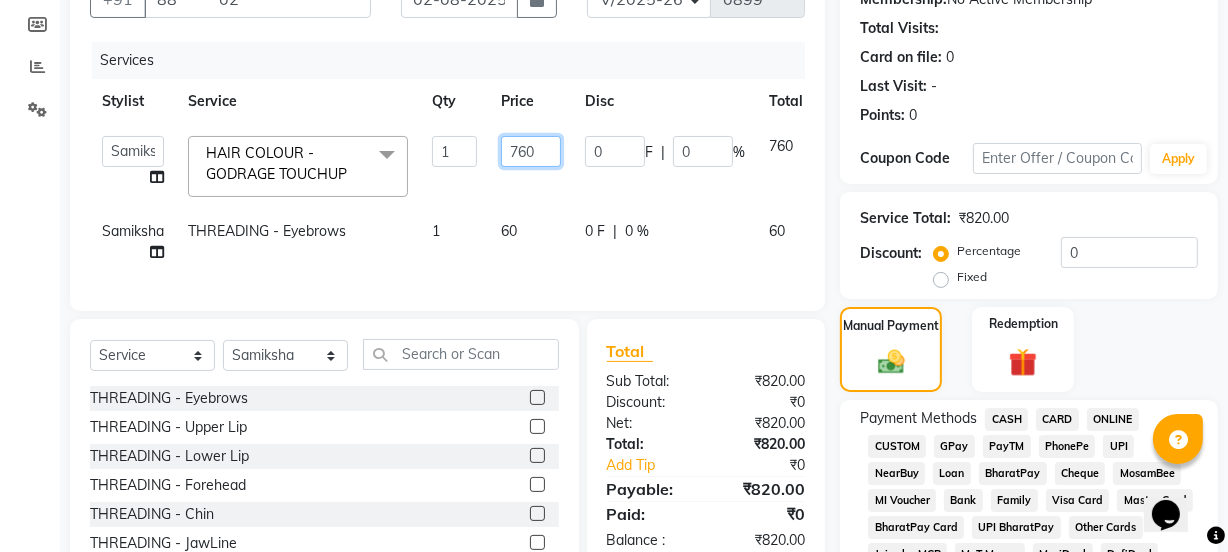 click on "760" 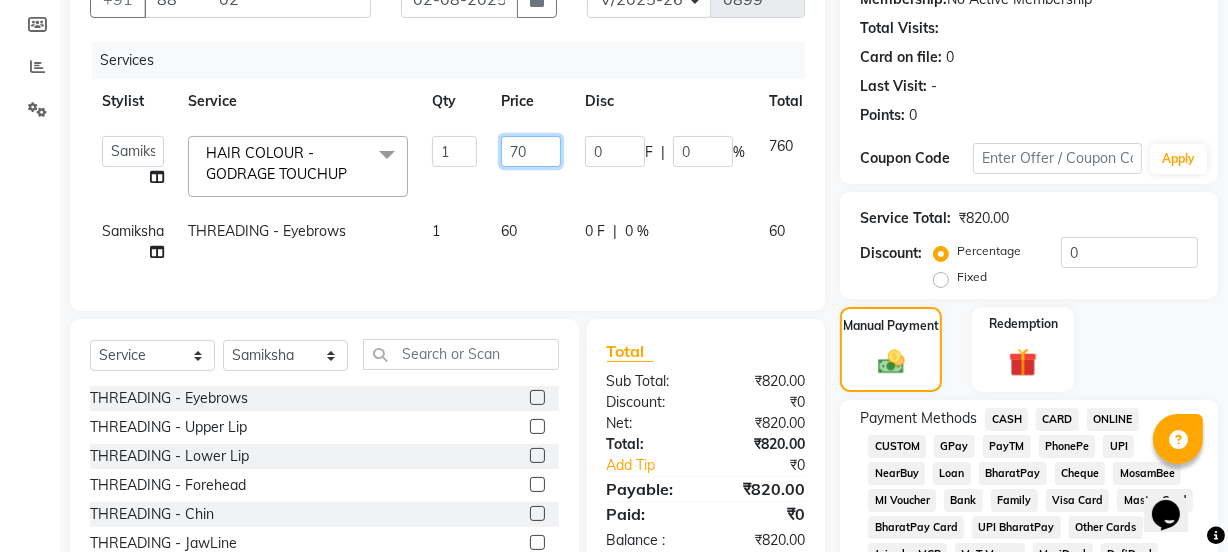type on "700" 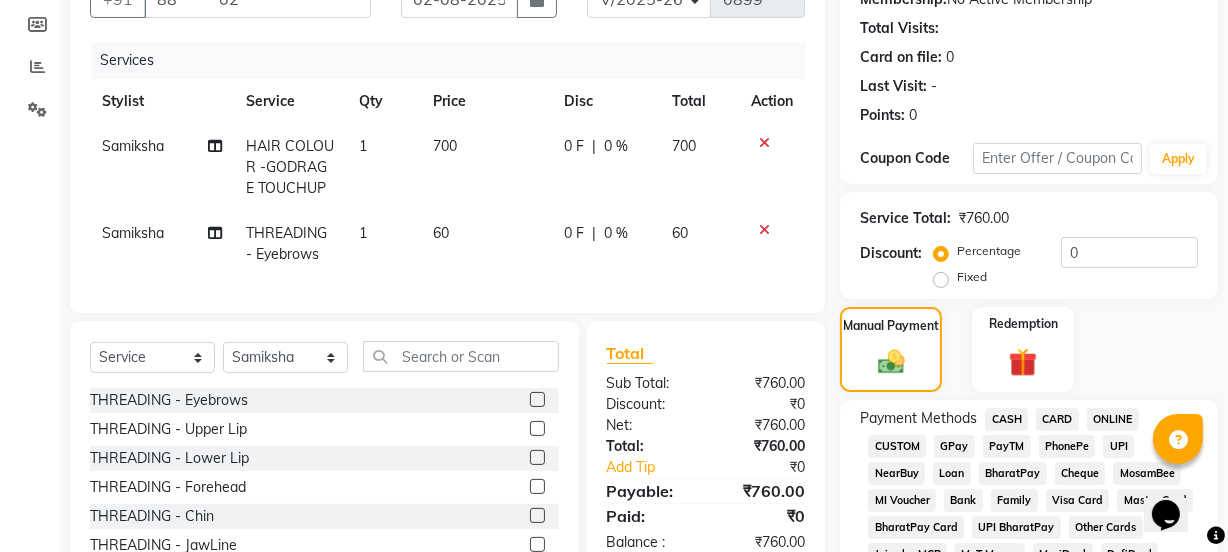 click on "60" 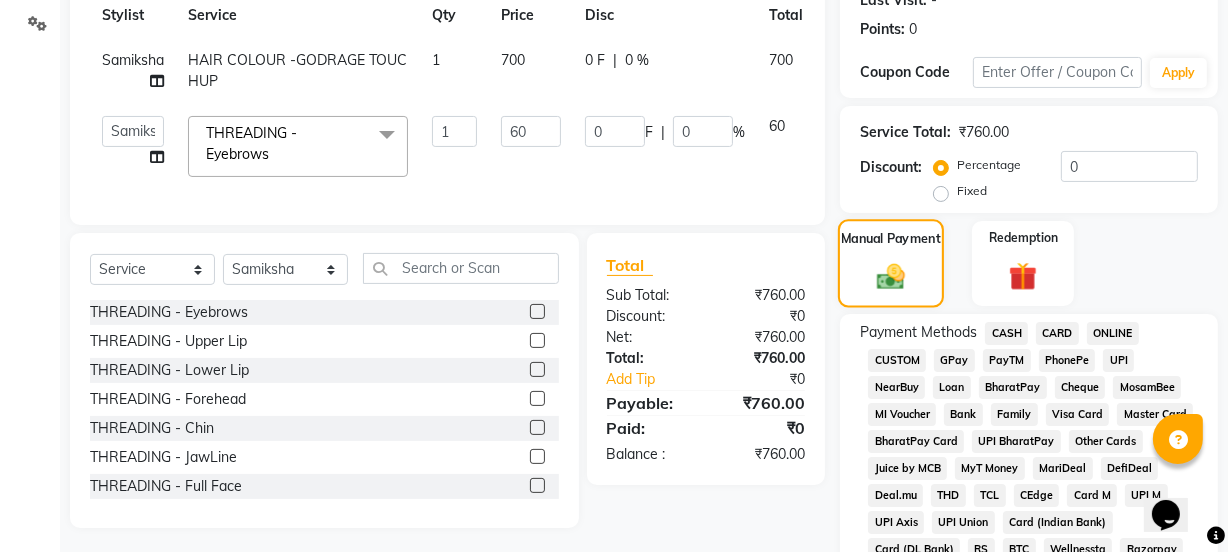 scroll, scrollTop: 388, scrollLeft: 0, axis: vertical 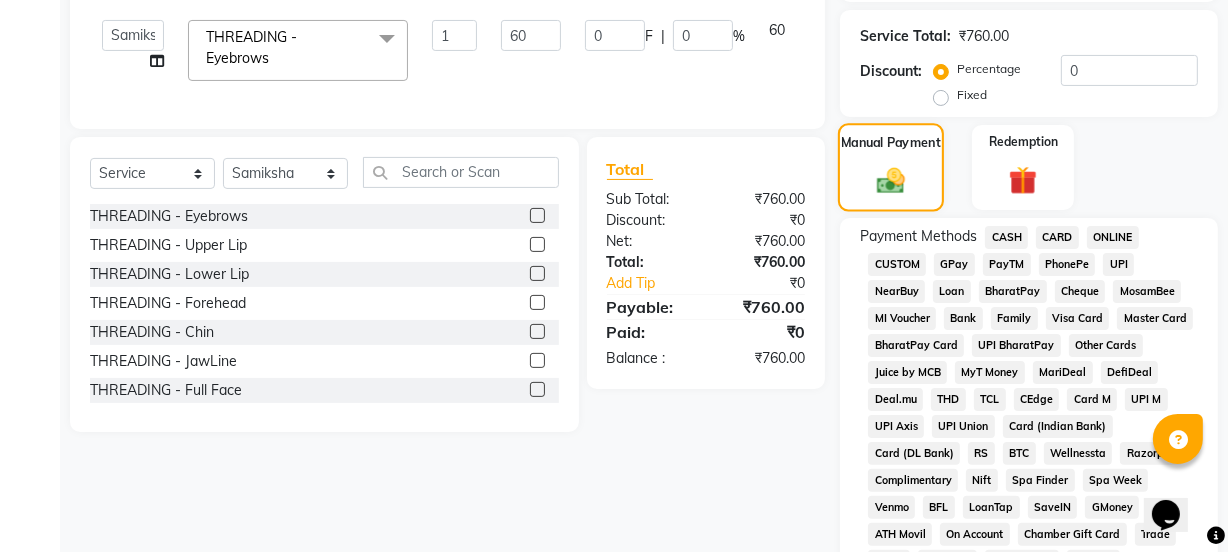 click 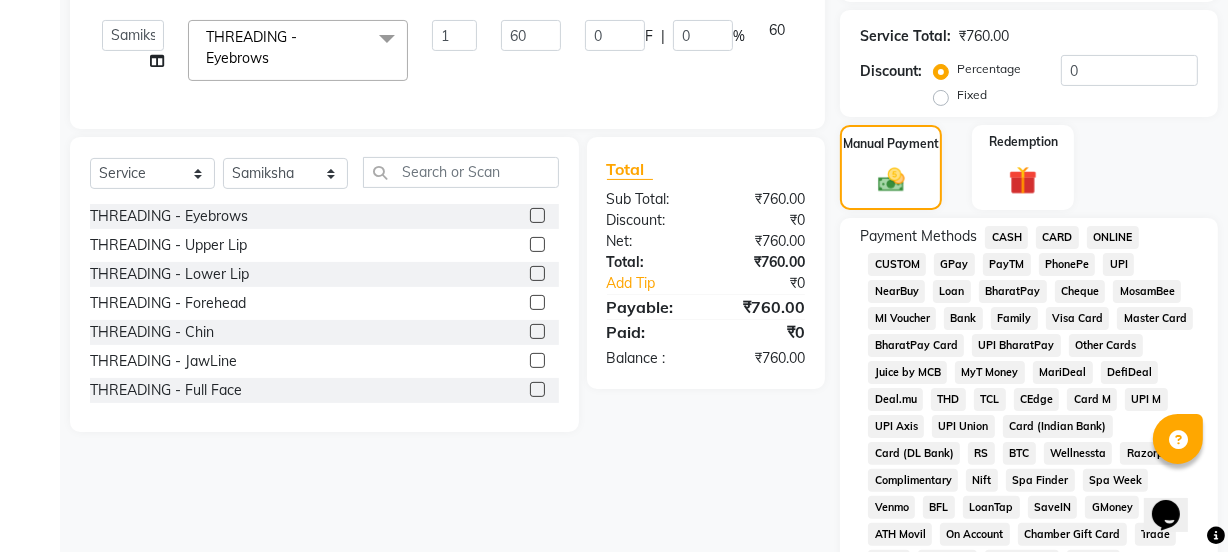 click on "GPay" 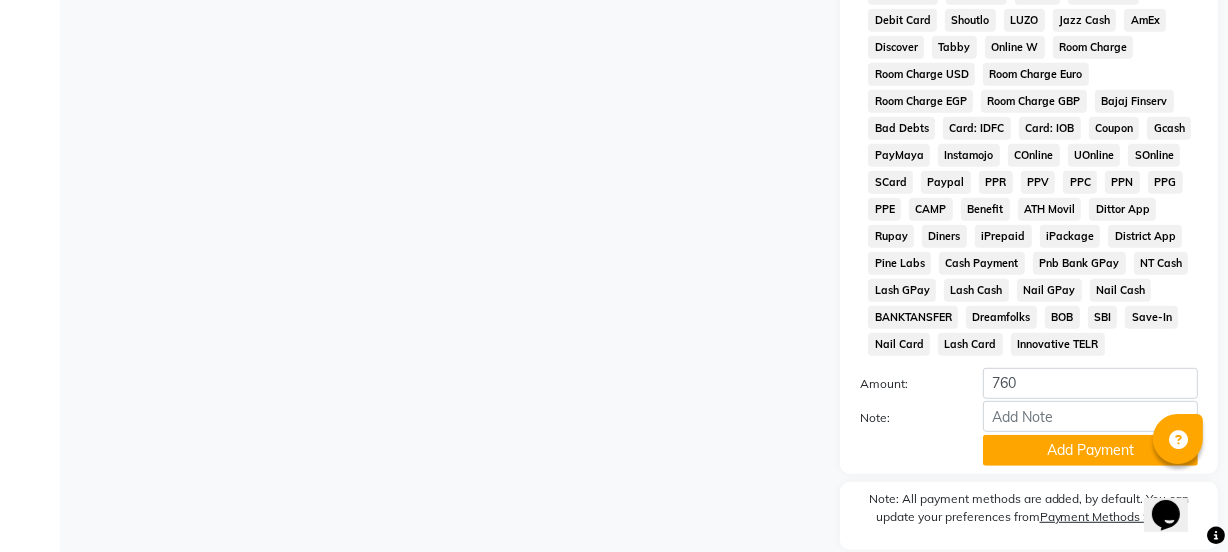 scroll, scrollTop: 1051, scrollLeft: 0, axis: vertical 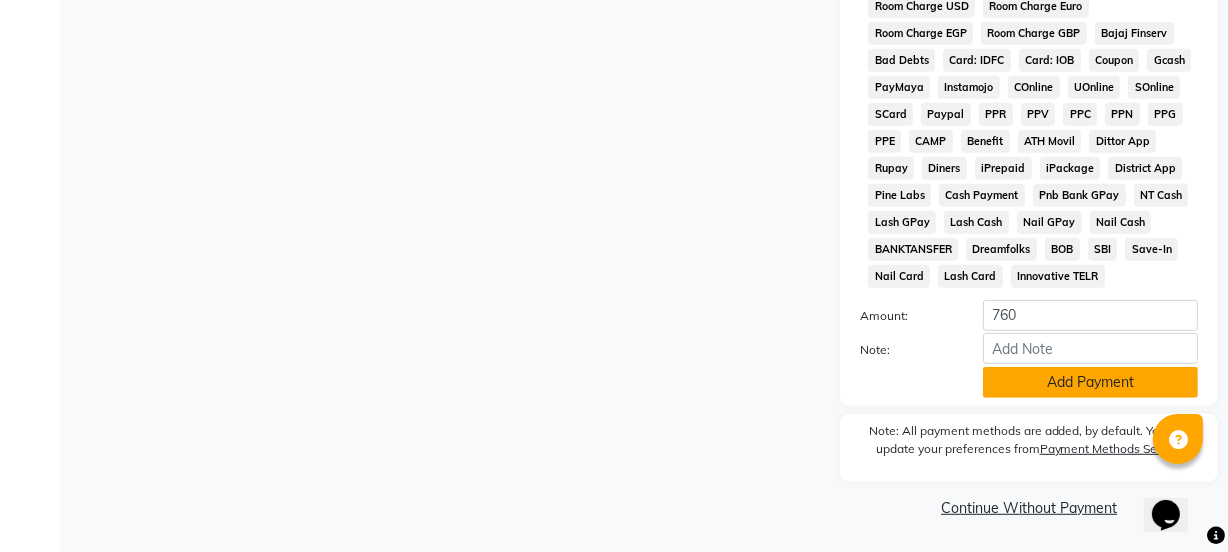 click on "Add Payment" 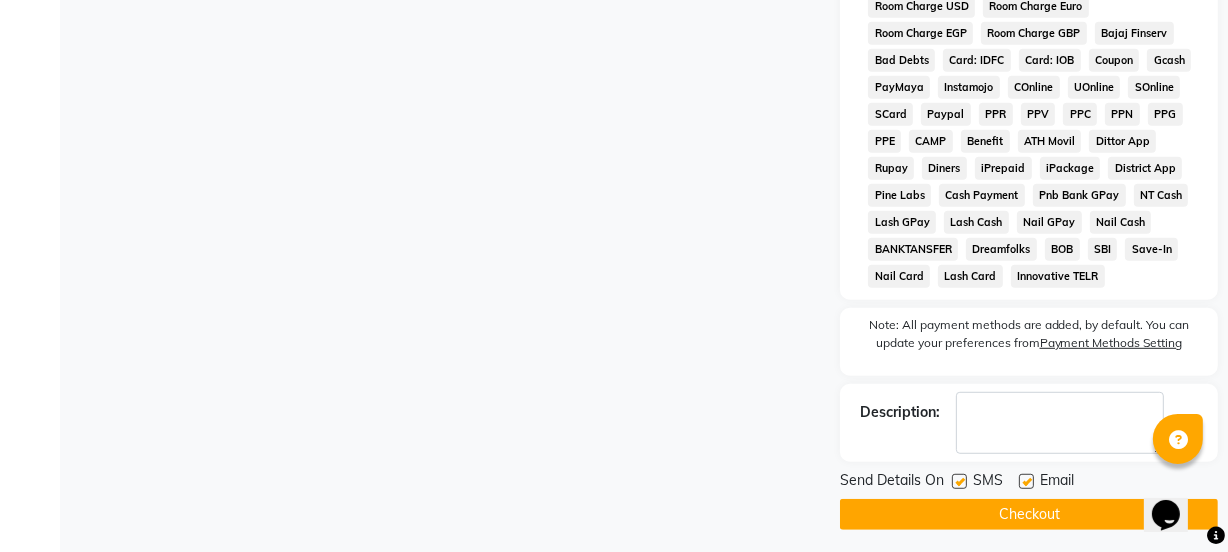 click 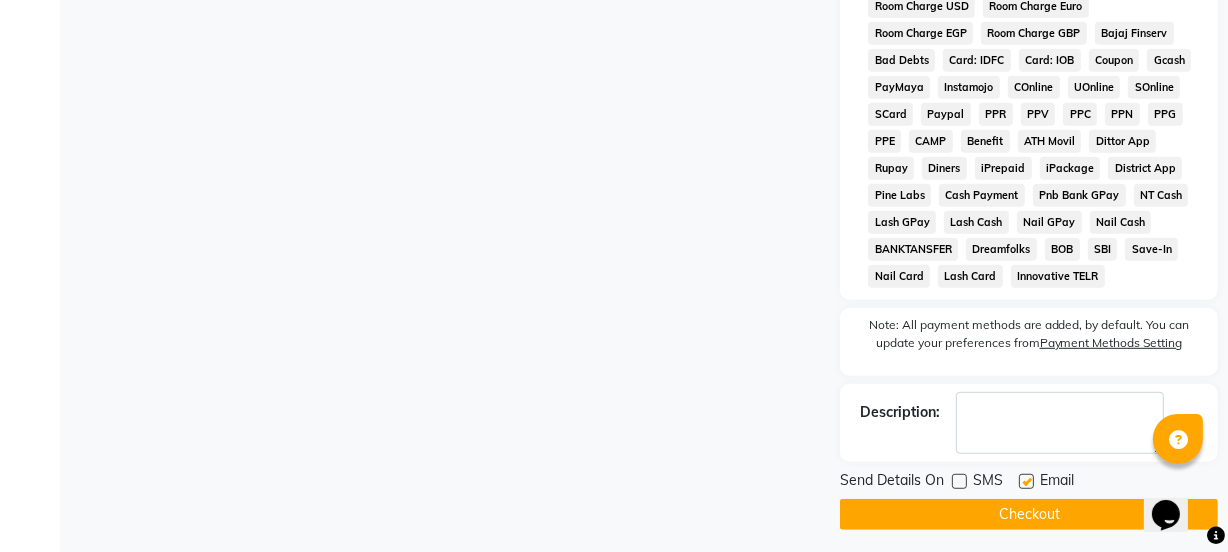 click 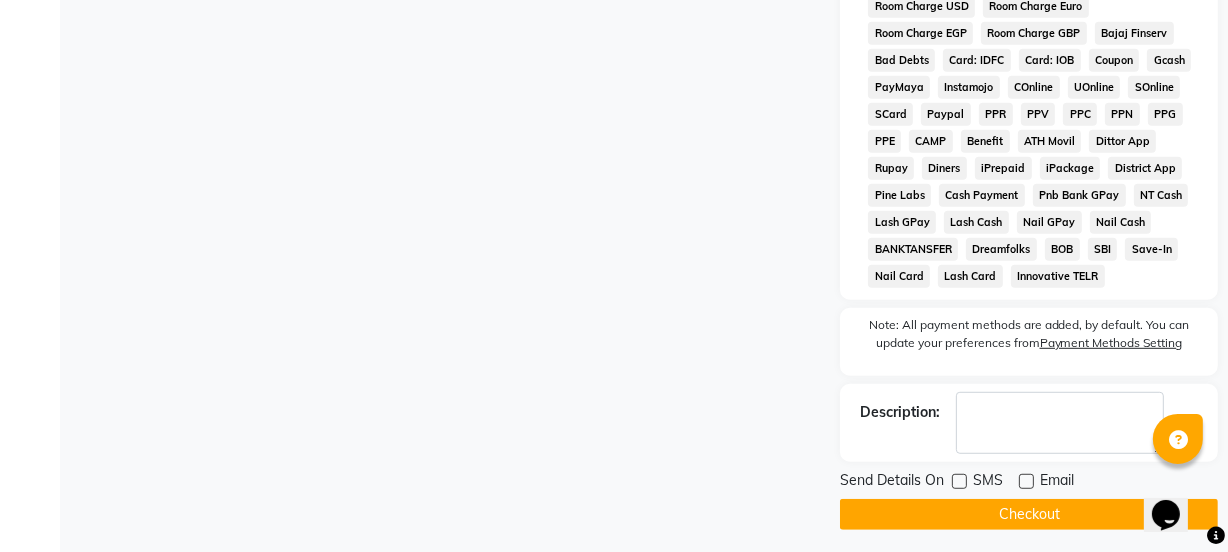 click on "Checkout" 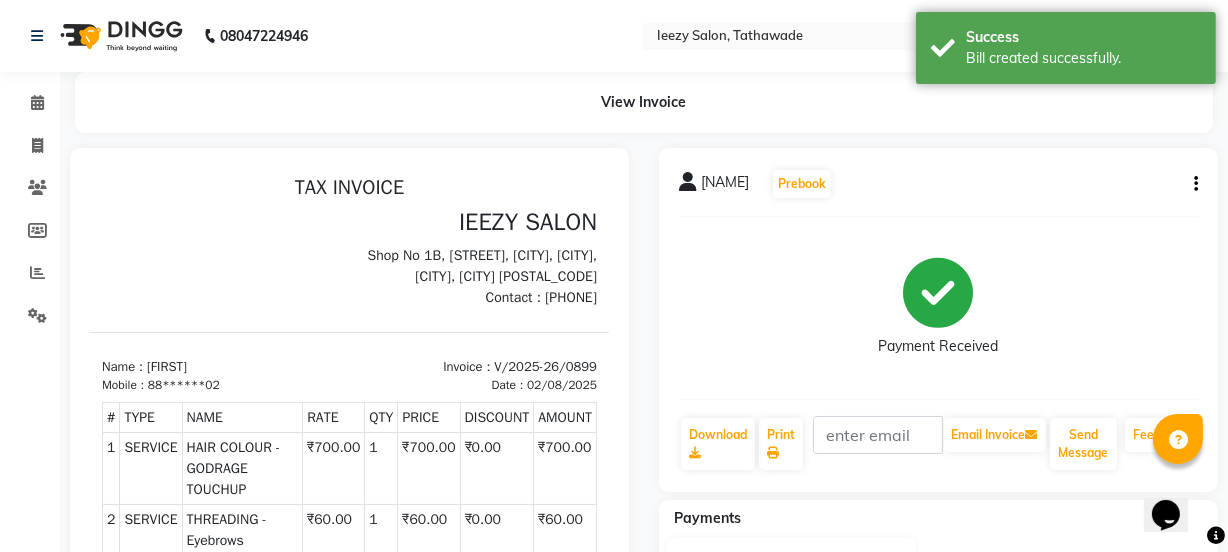 scroll, scrollTop: 0, scrollLeft: 0, axis: both 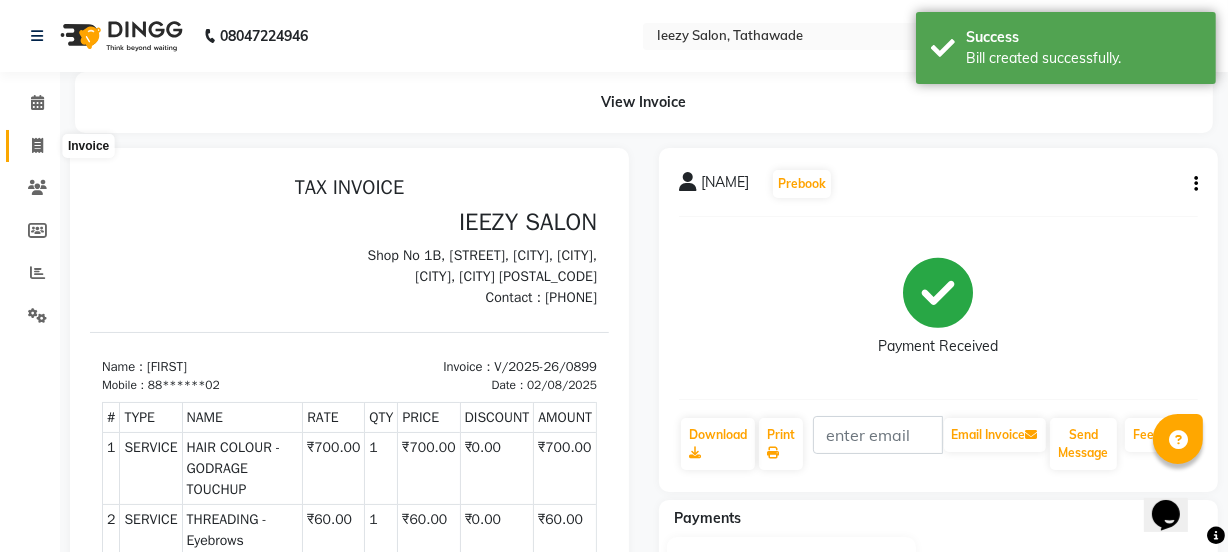 click 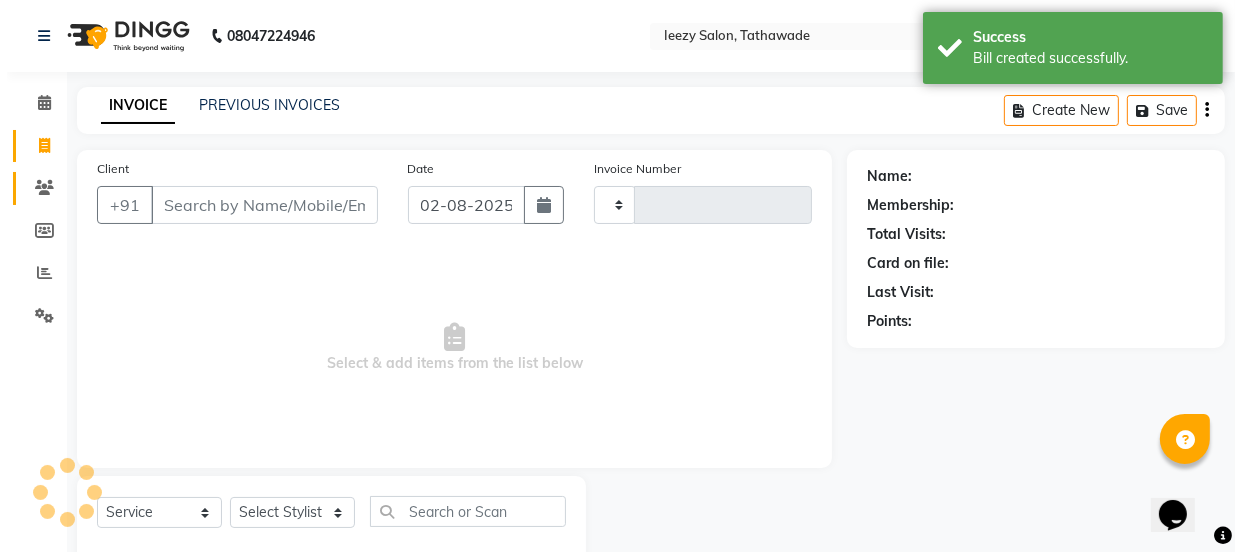 scroll, scrollTop: 50, scrollLeft: 0, axis: vertical 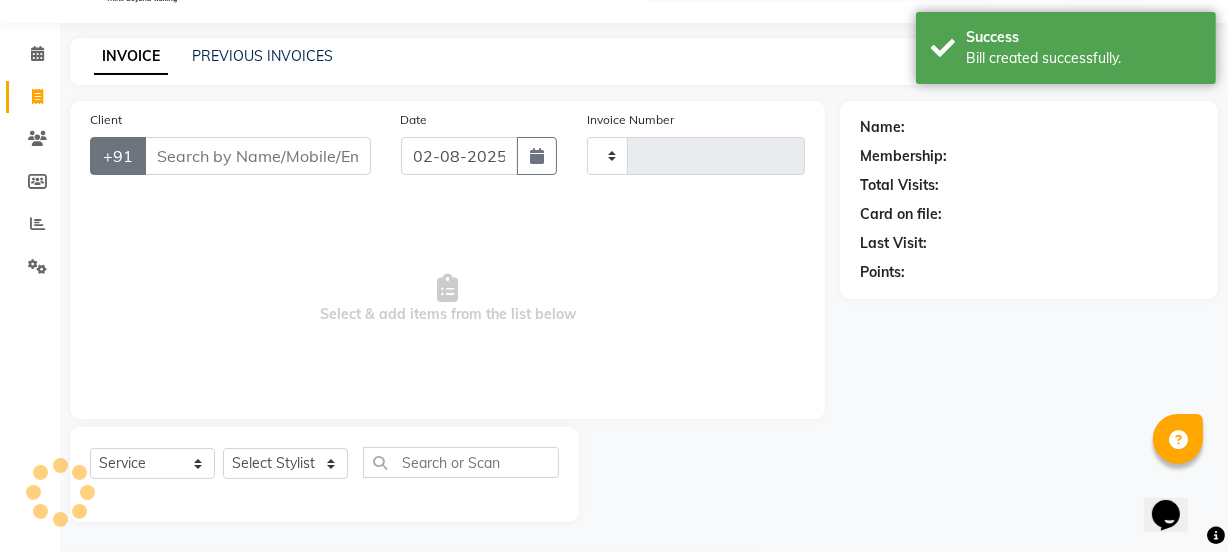type on "0900" 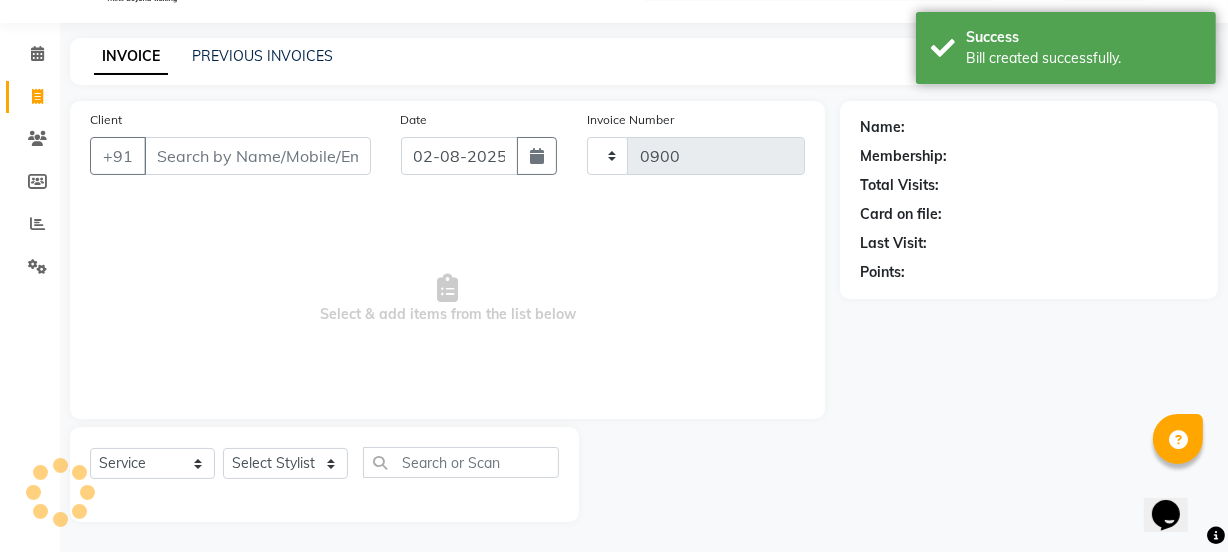 select on "5982" 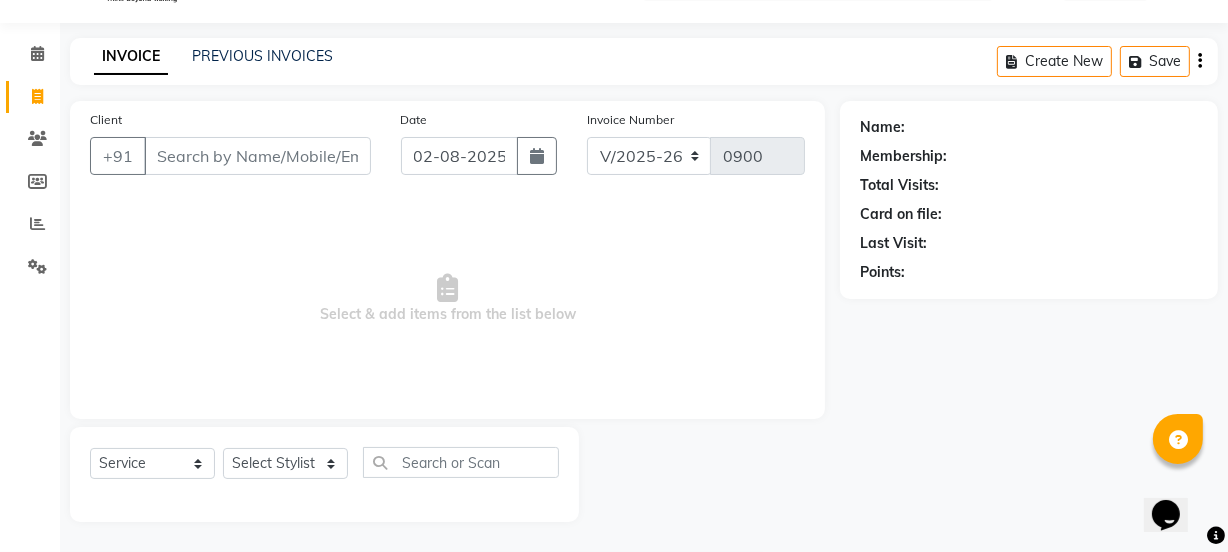click on "Client" at bounding box center (257, 156) 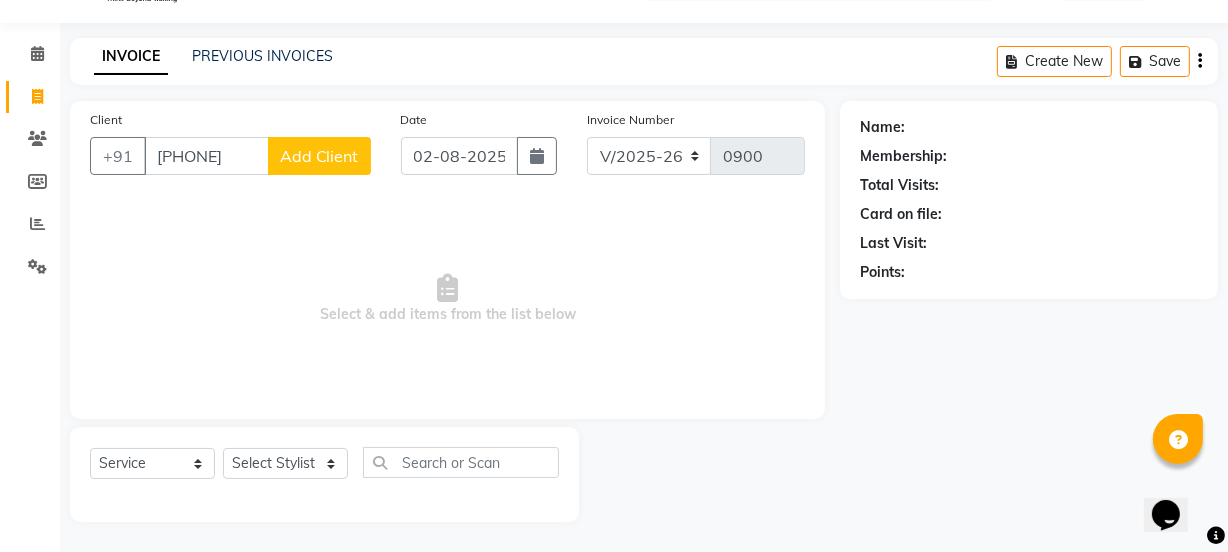 type on "[PHONE]" 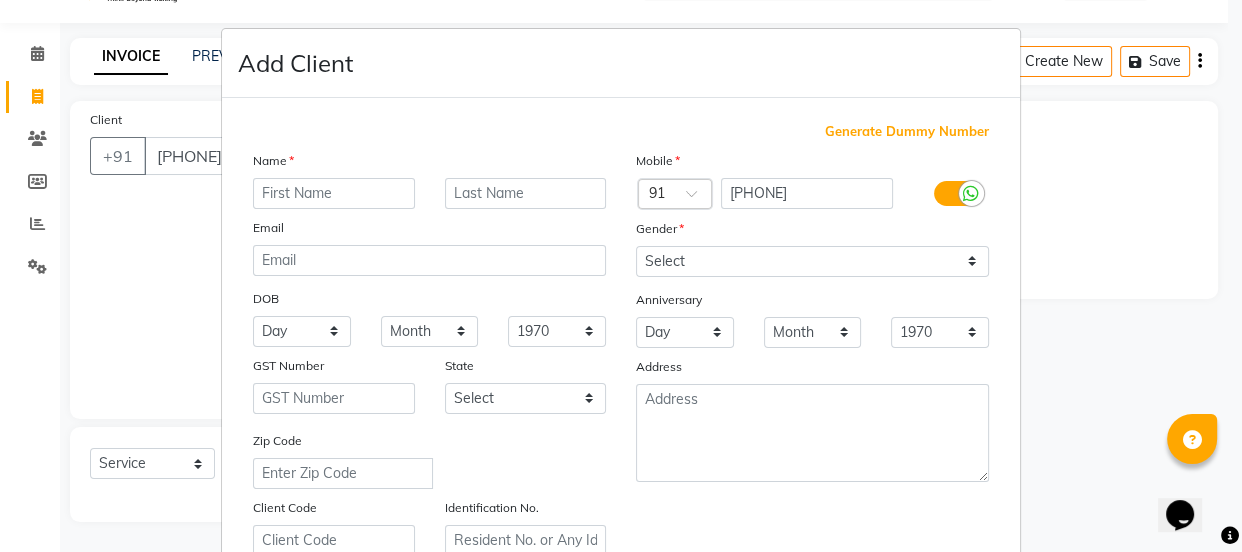 click at bounding box center [334, 193] 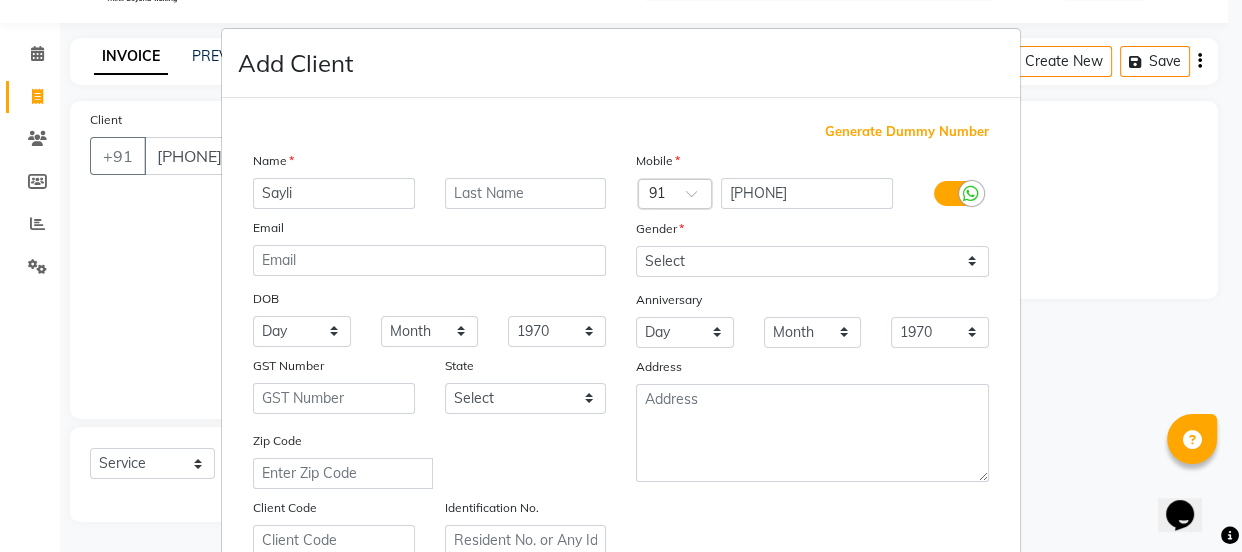 type on "Sayli" 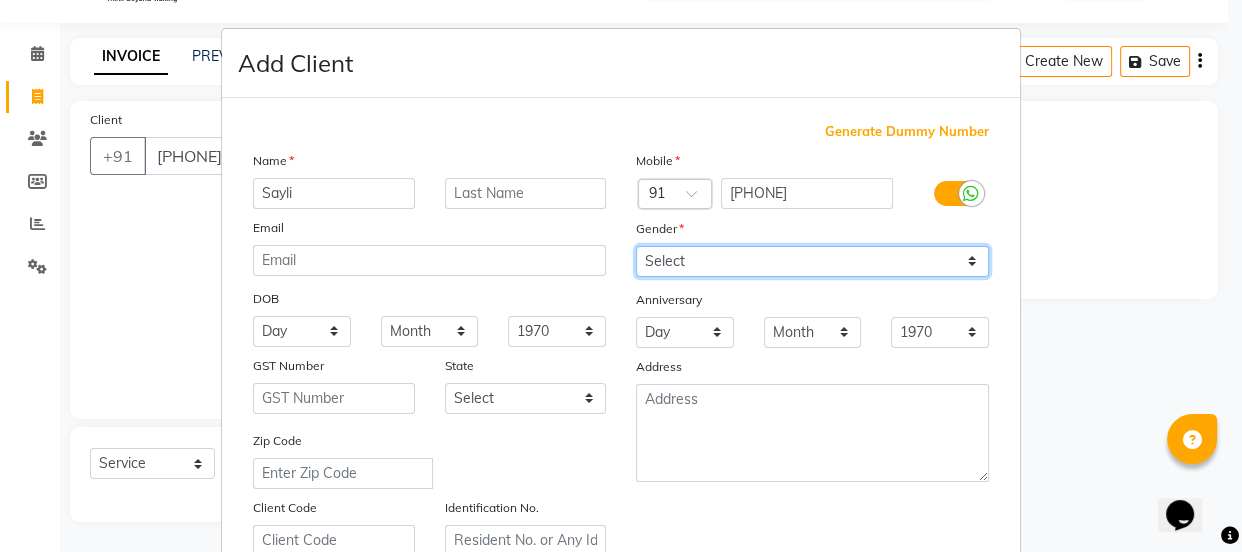 click on "Select Male Female Other Prefer Not To Say" at bounding box center (812, 261) 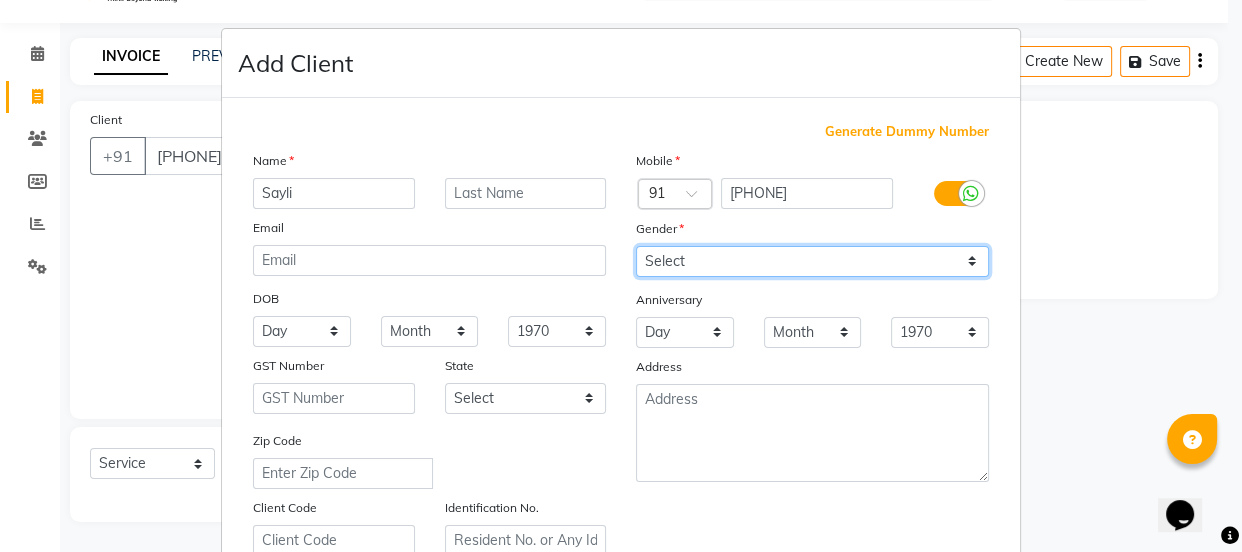 select on "female" 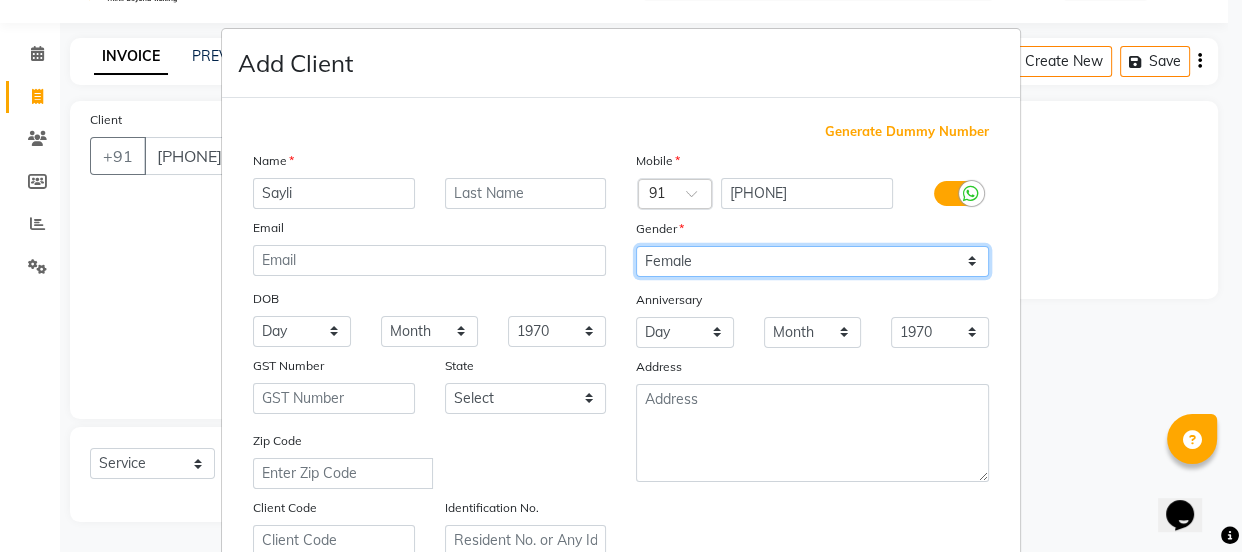 click on "Select Male Female Other Prefer Not To Say" at bounding box center (812, 261) 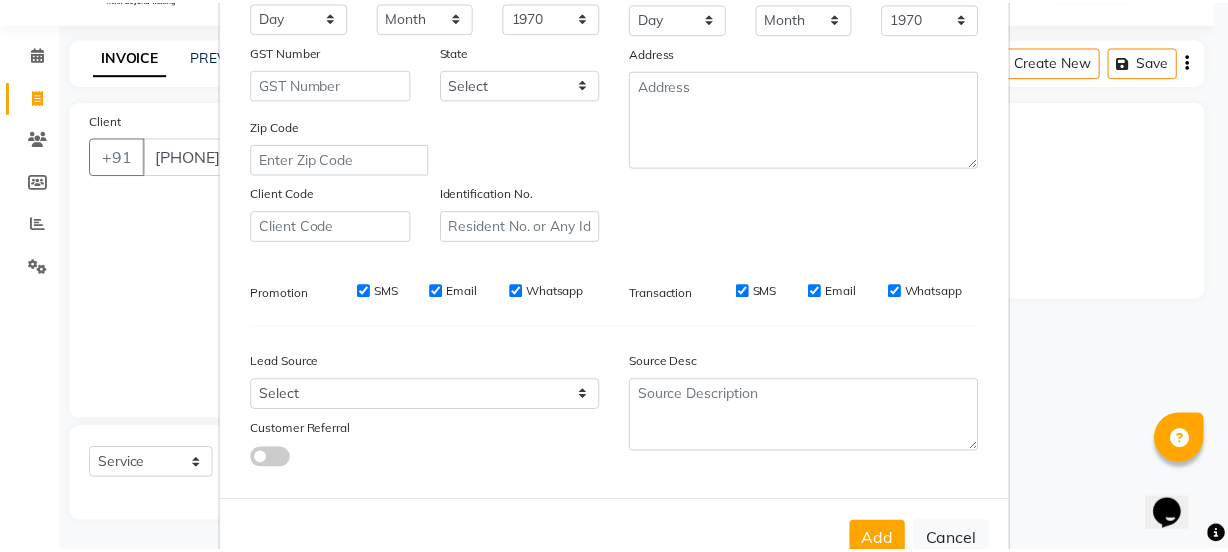 scroll, scrollTop: 363, scrollLeft: 0, axis: vertical 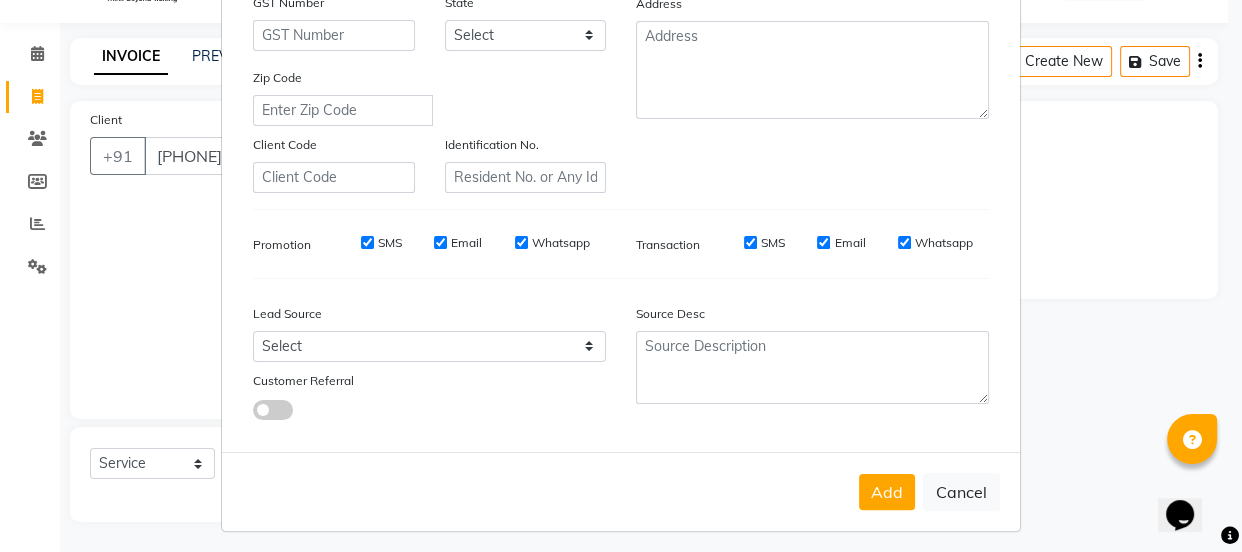 click on "SMS" at bounding box center [367, 242] 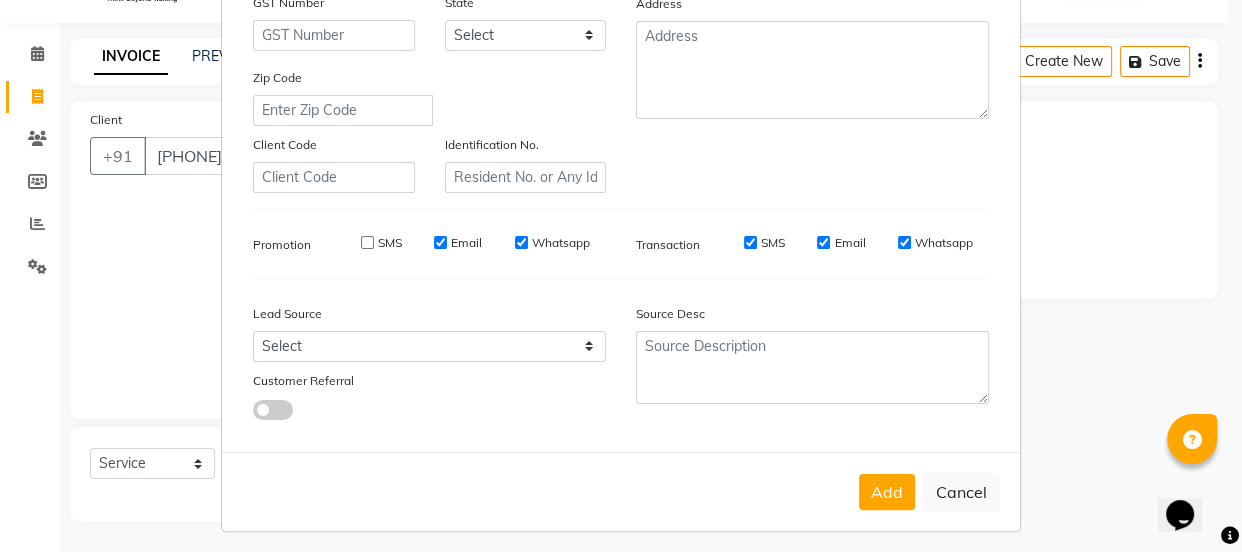 drag, startPoint x: 438, startPoint y: 245, endPoint x: 460, endPoint y: 243, distance: 22.090721 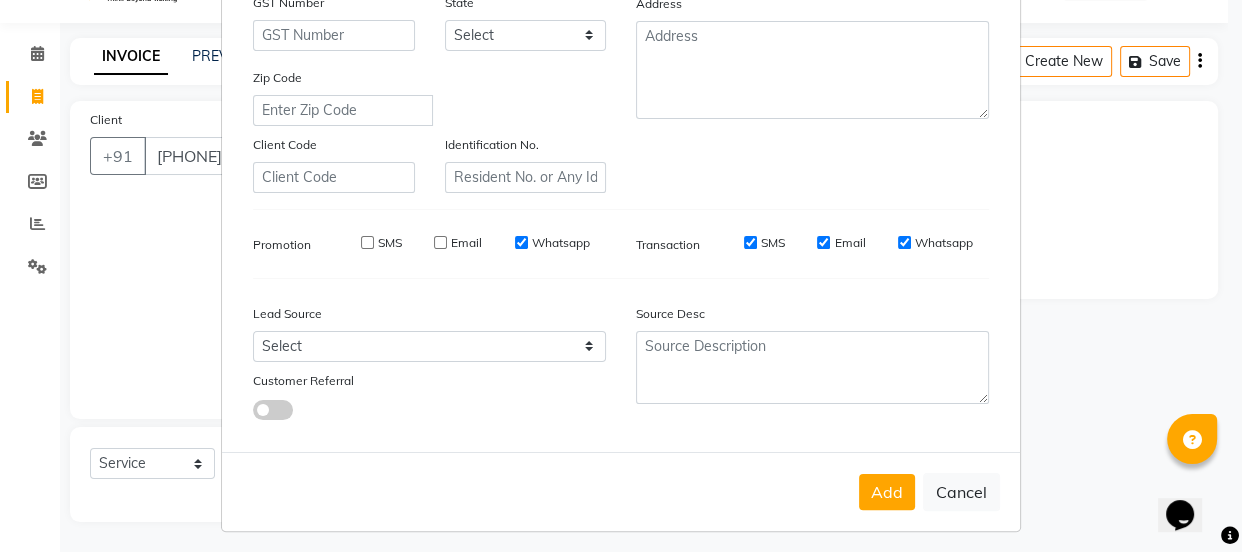 click on "Whatsapp" at bounding box center [521, 242] 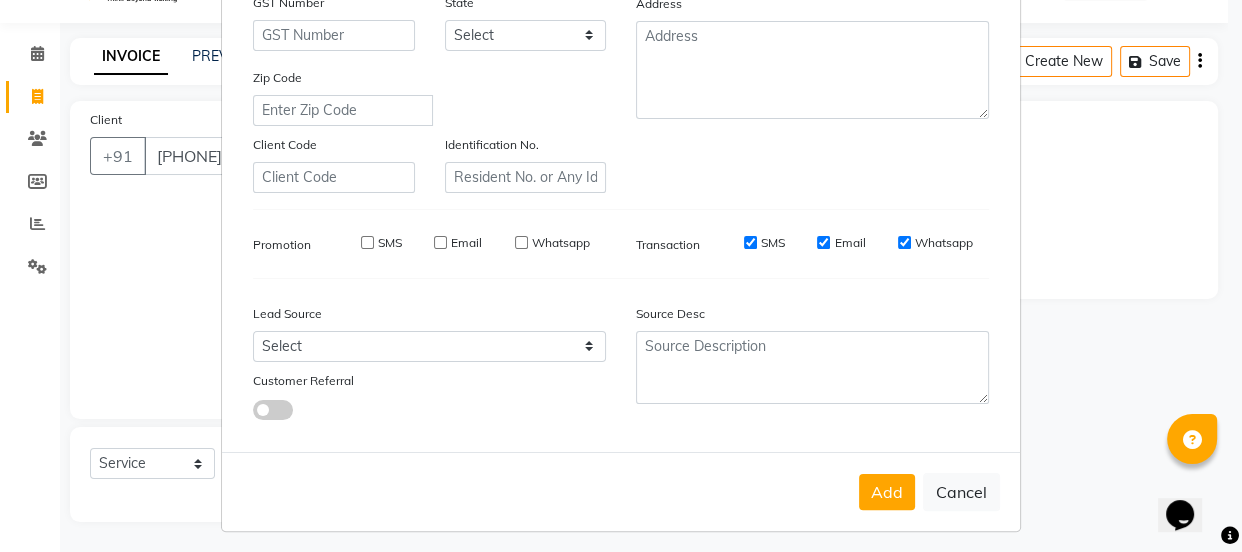 drag, startPoint x: 737, startPoint y: 247, endPoint x: 915, endPoint y: 246, distance: 178.0028 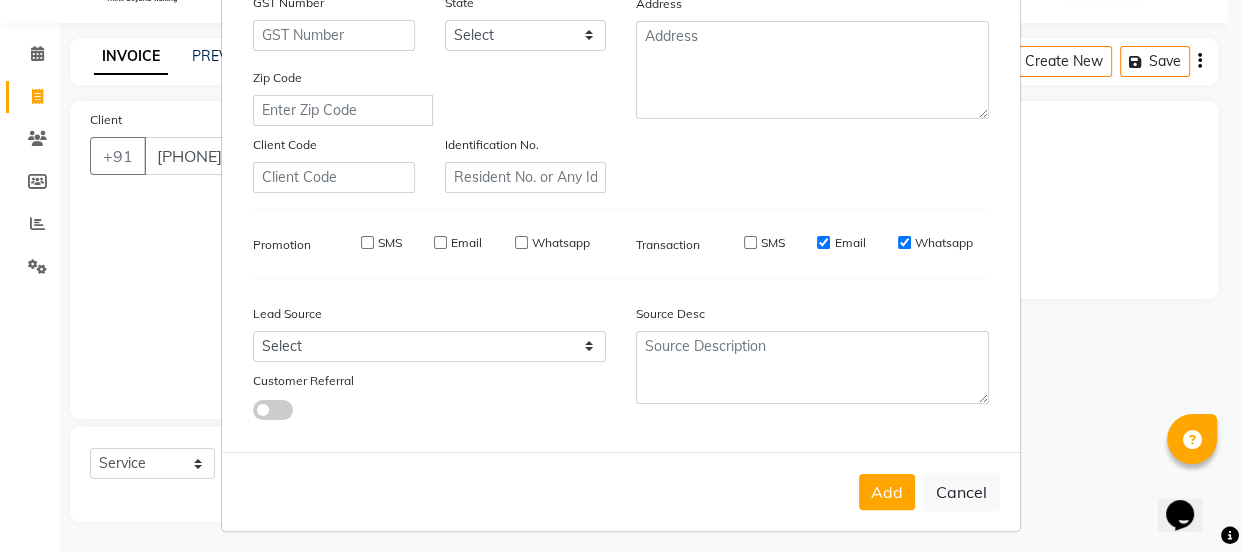 click on "Email" at bounding box center [823, 242] 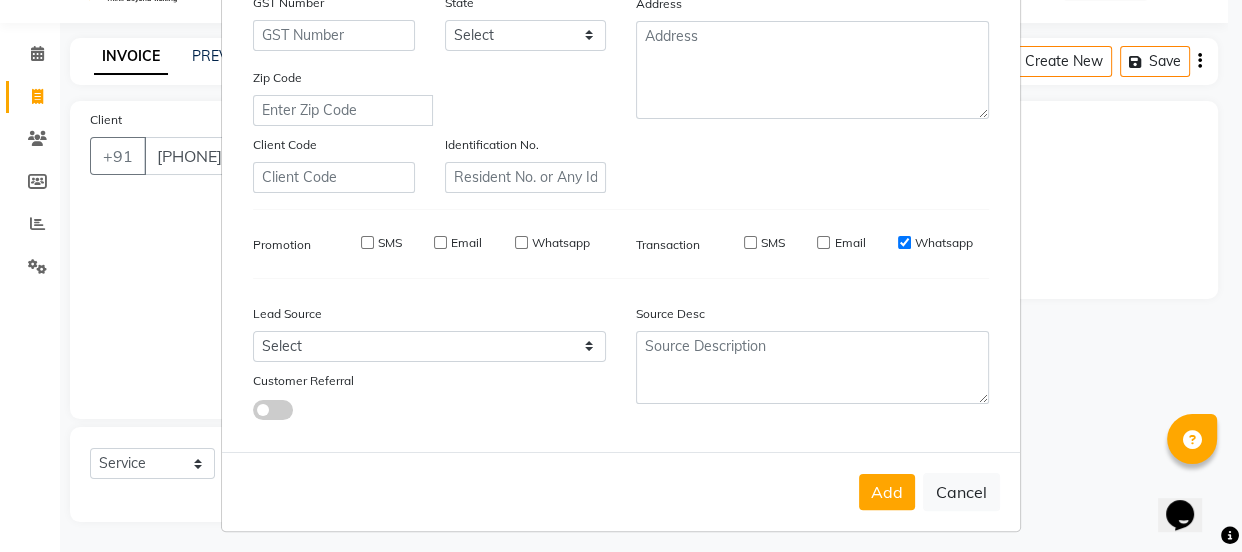 click on "Whatsapp" at bounding box center [904, 242] 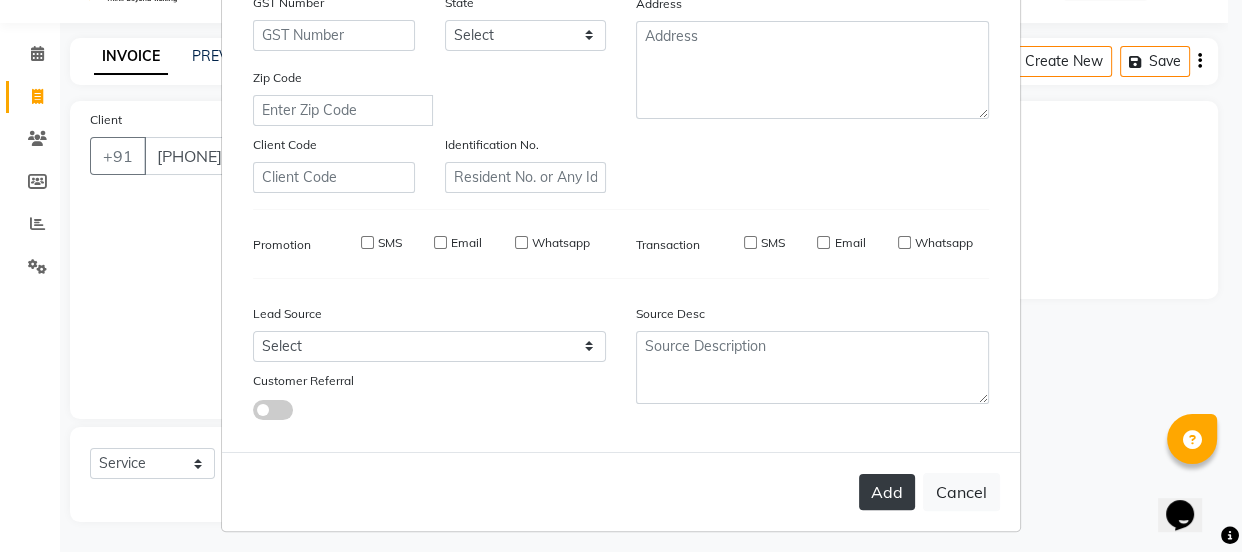 click on "Add" at bounding box center (887, 492) 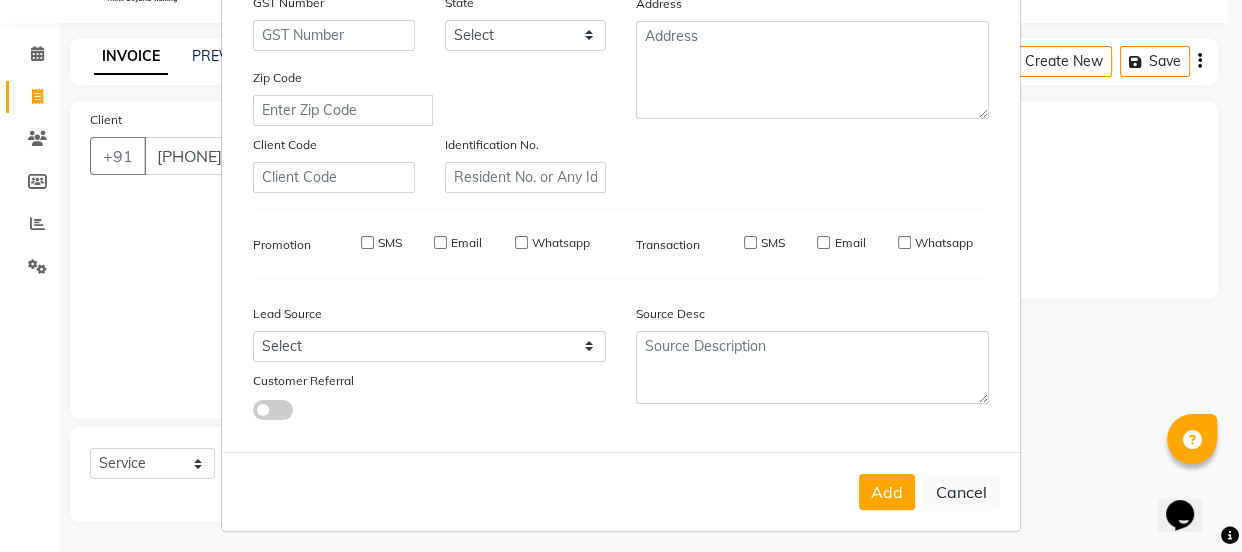 type on "99******78" 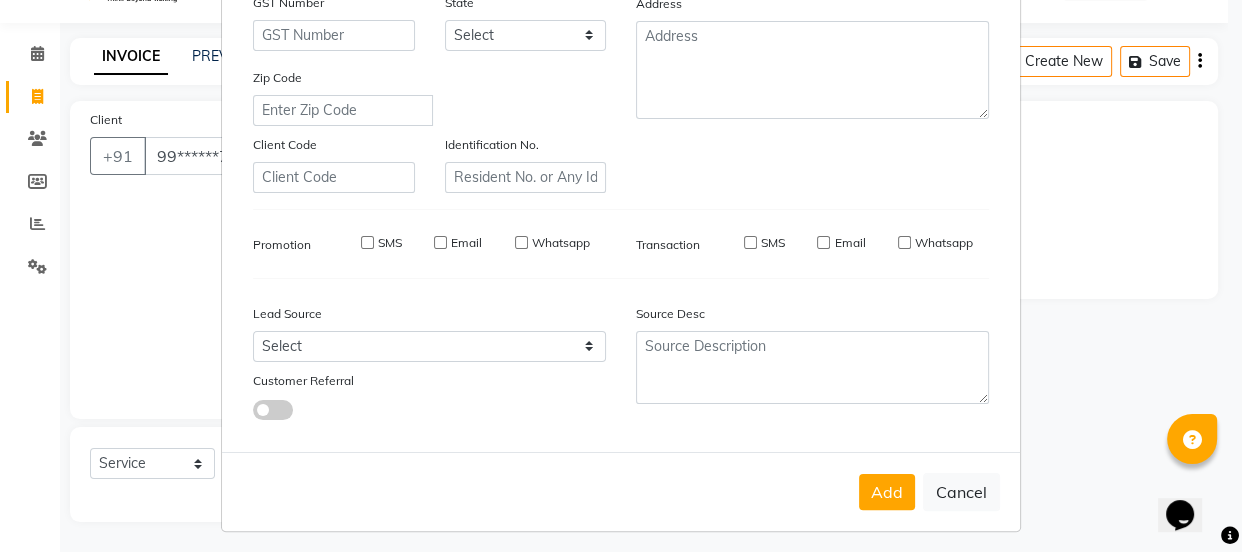 select 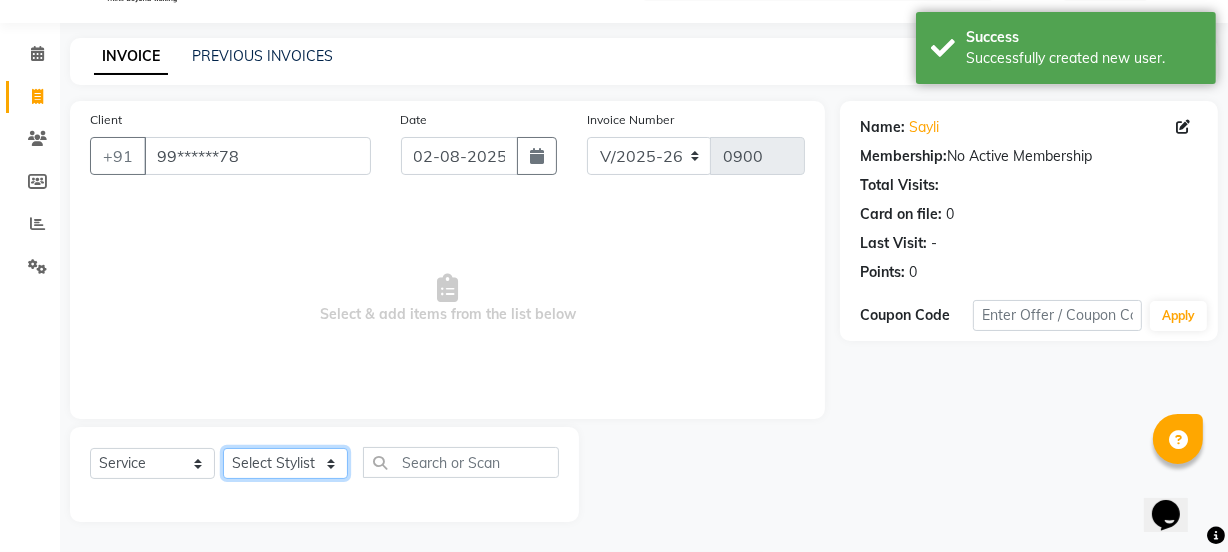 click on "Select Stylist IEEZY -Owner MS KOMAL  Ms Shraddha Rinku  Samiksha  Sr.Bu Rohini  Stylist Shree" 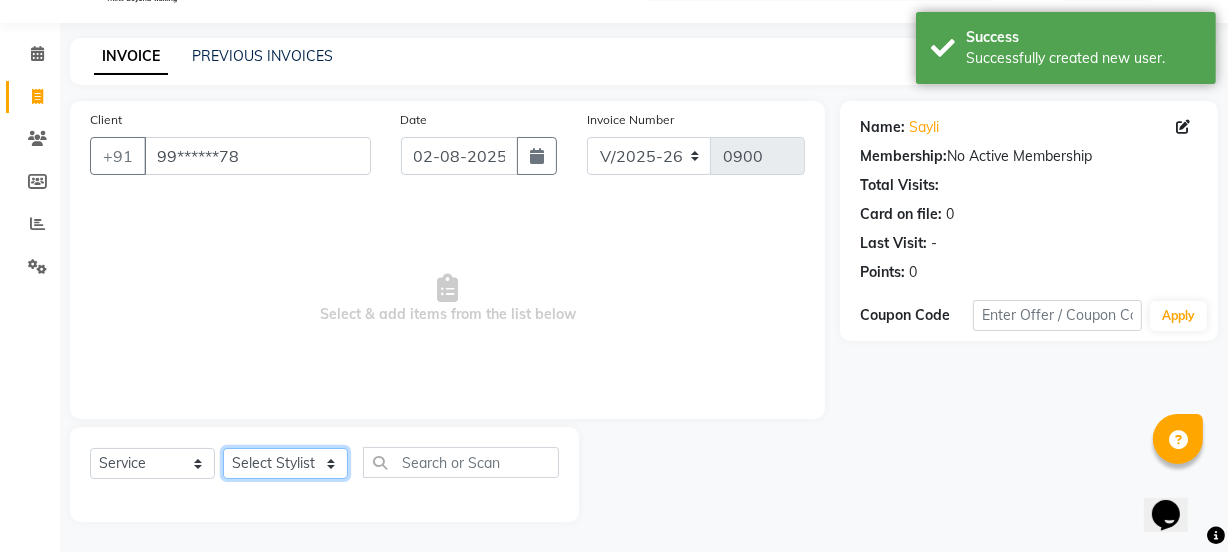 select on "52849" 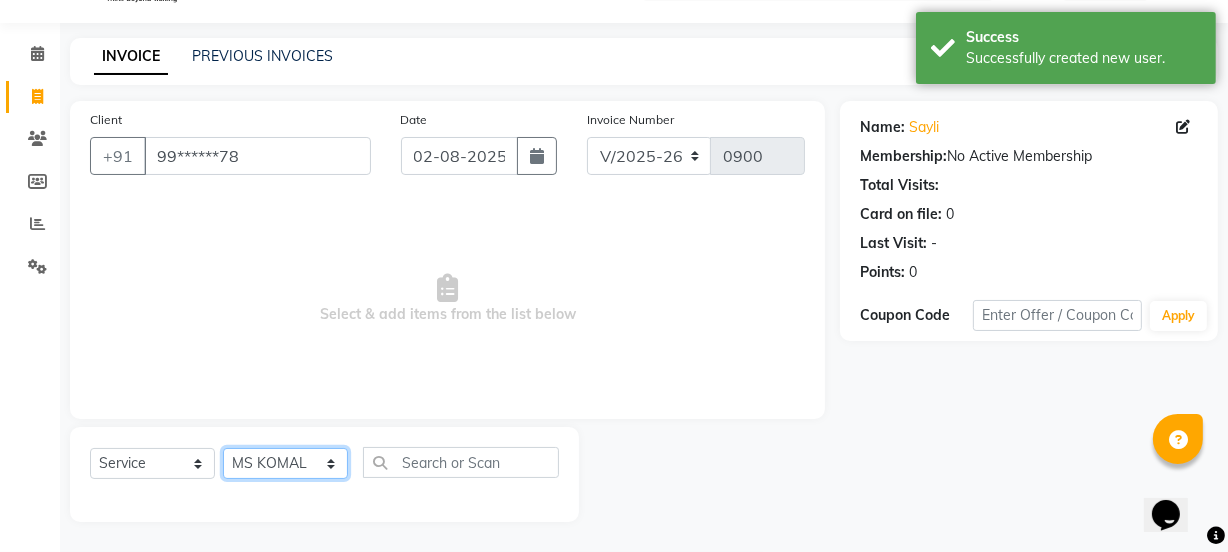 click on "Select Stylist IEEZY -Owner MS KOMAL  Ms Shraddha Rinku  Samiksha  Sr.Bu Rohini  Stylist Shree" 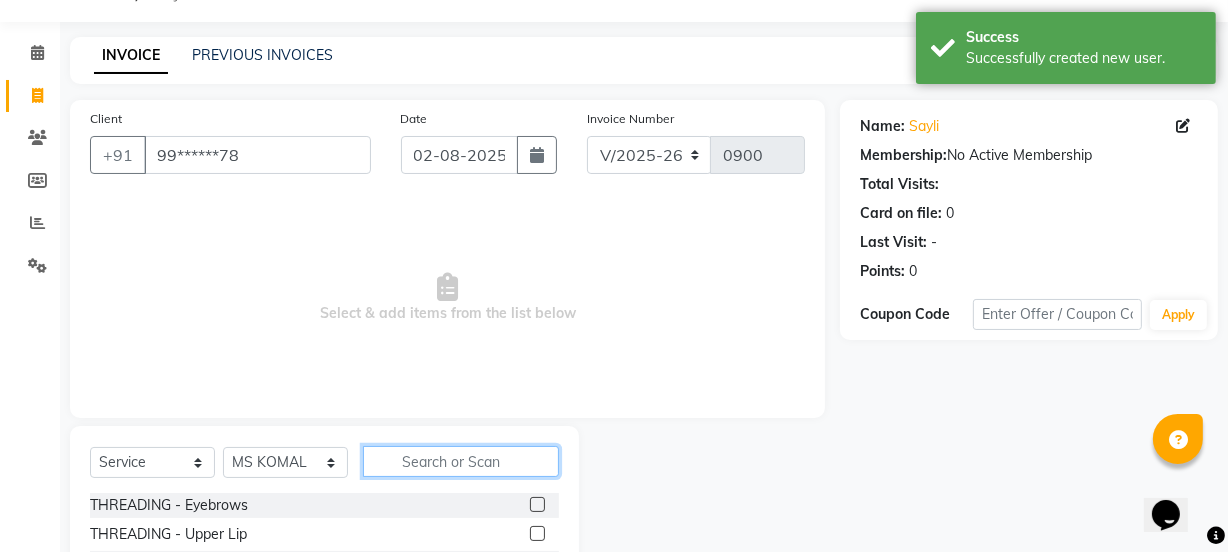 click 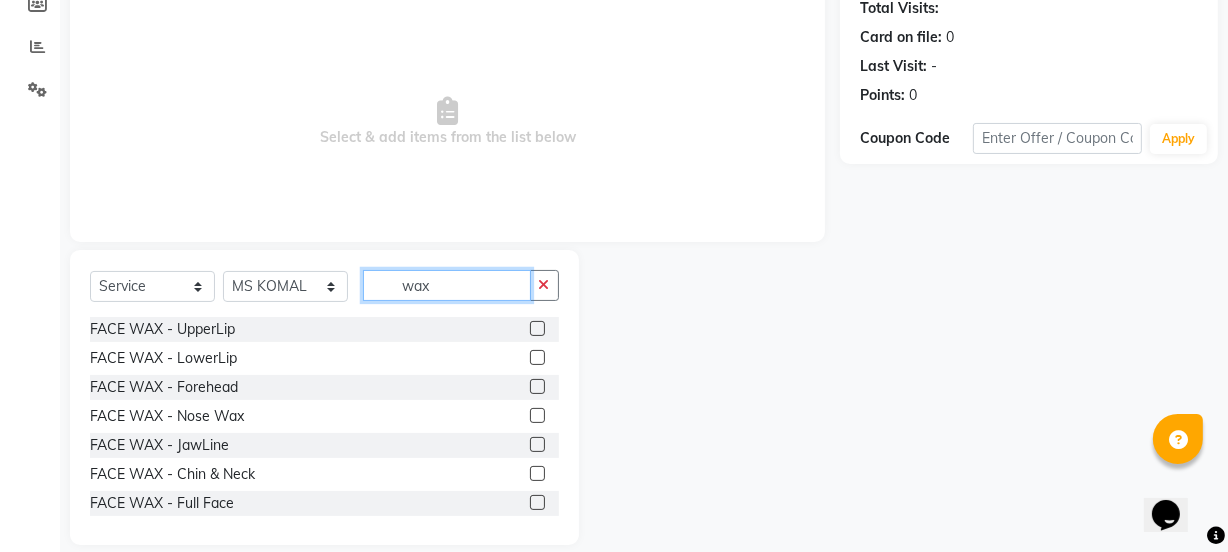 scroll, scrollTop: 250, scrollLeft: 0, axis: vertical 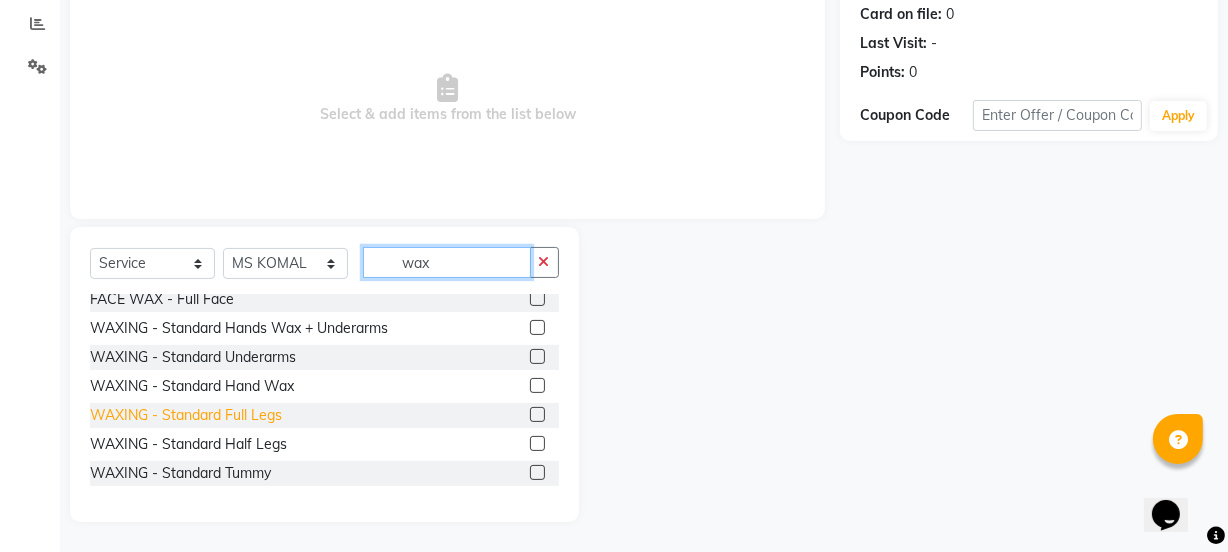 type on "wax" 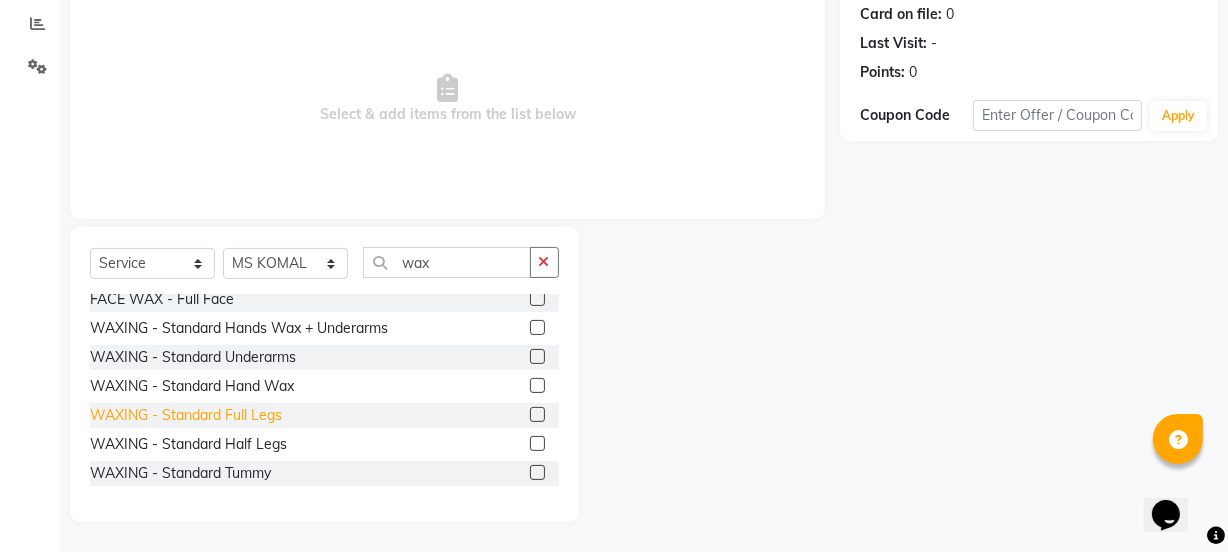 click on "WAXING - Standard Full Legs" 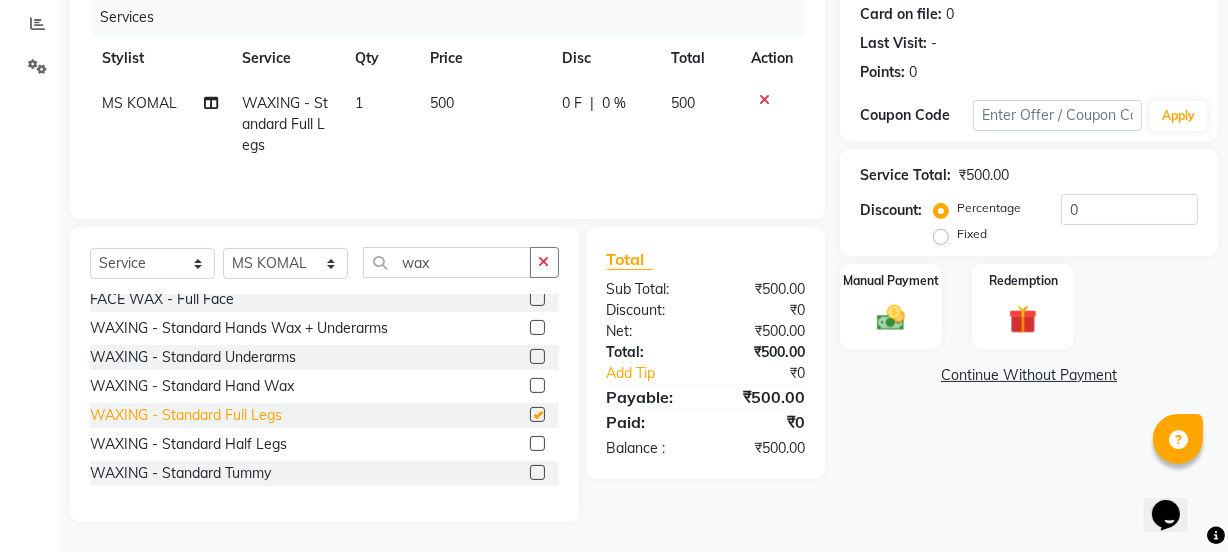 checkbox on "false" 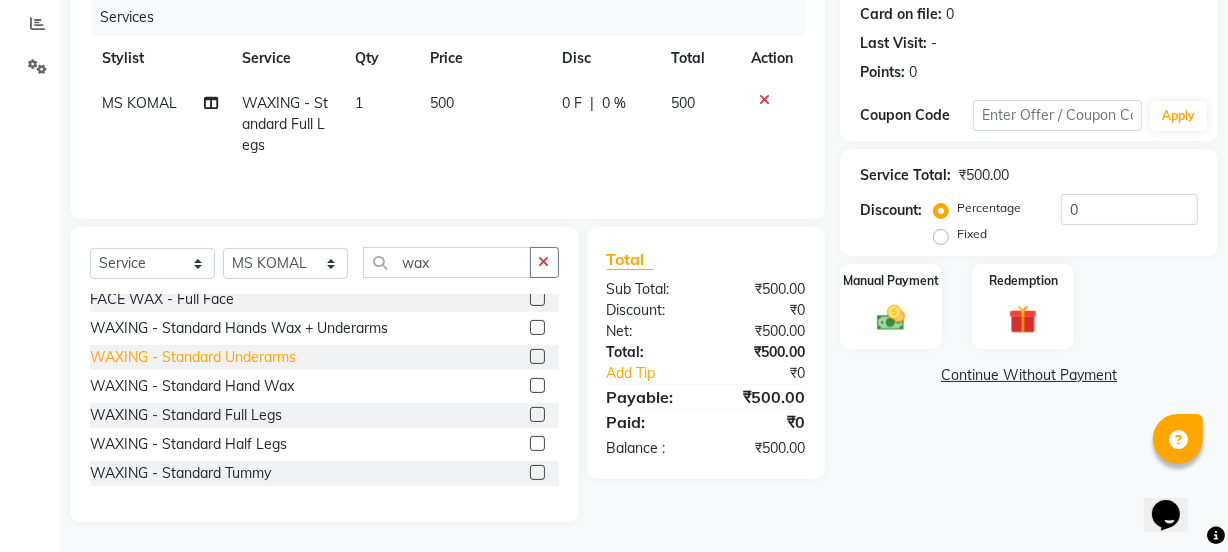 click on "WAXING - Standard Underarms" 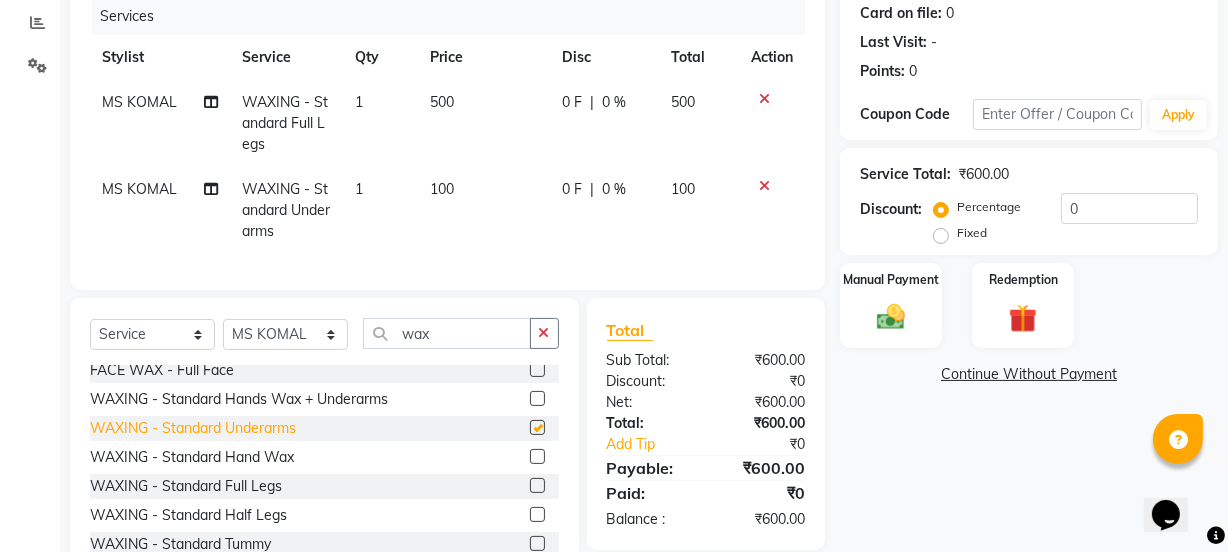 checkbox on "false" 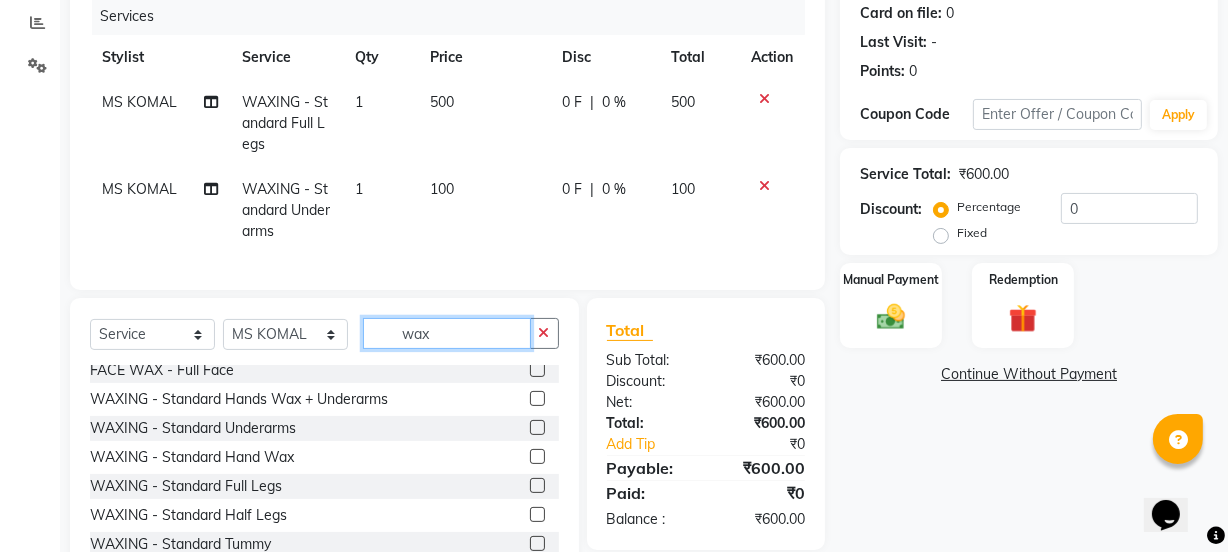 click on "wax" 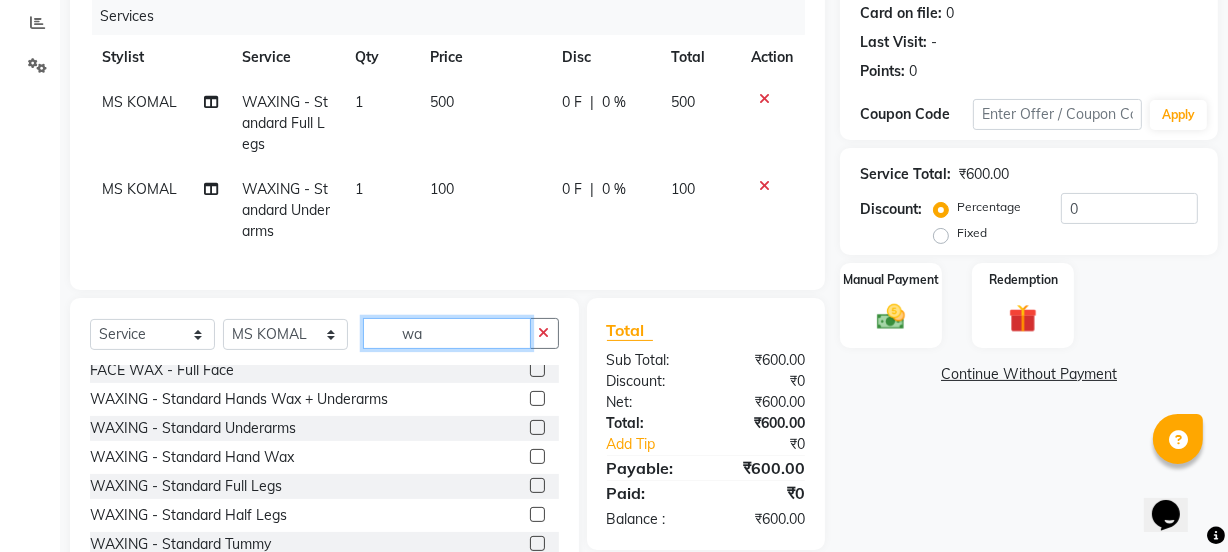 type on "w" 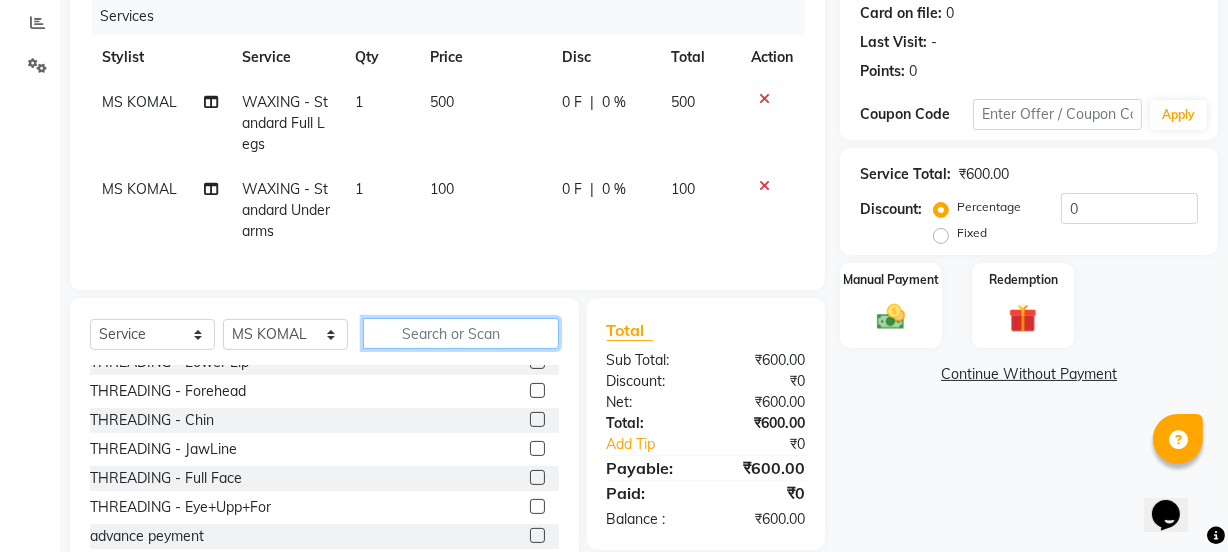 scroll, scrollTop: 0, scrollLeft: 0, axis: both 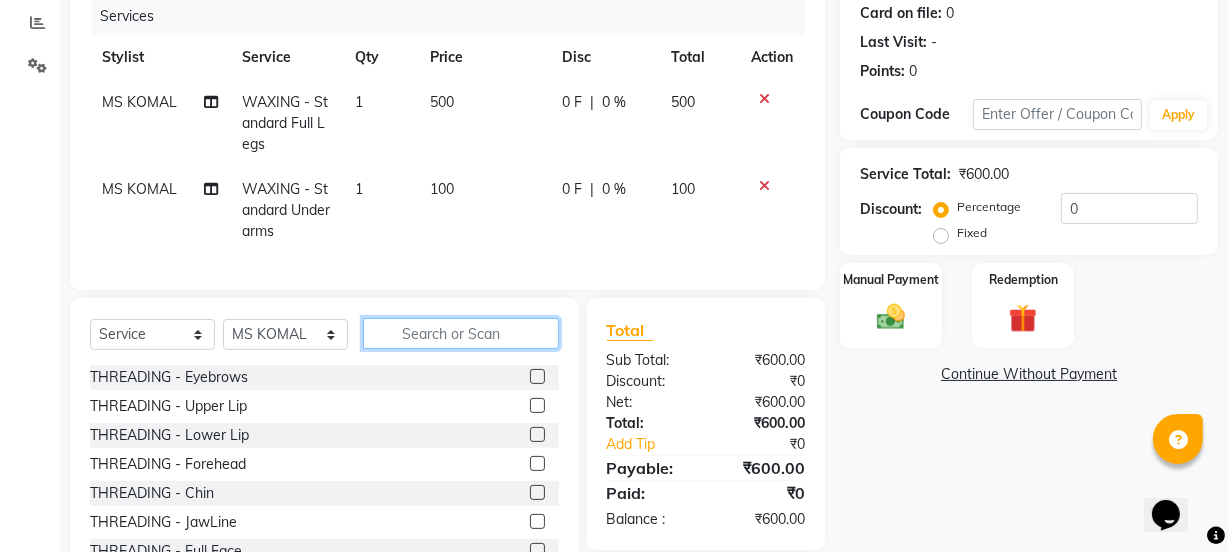 type 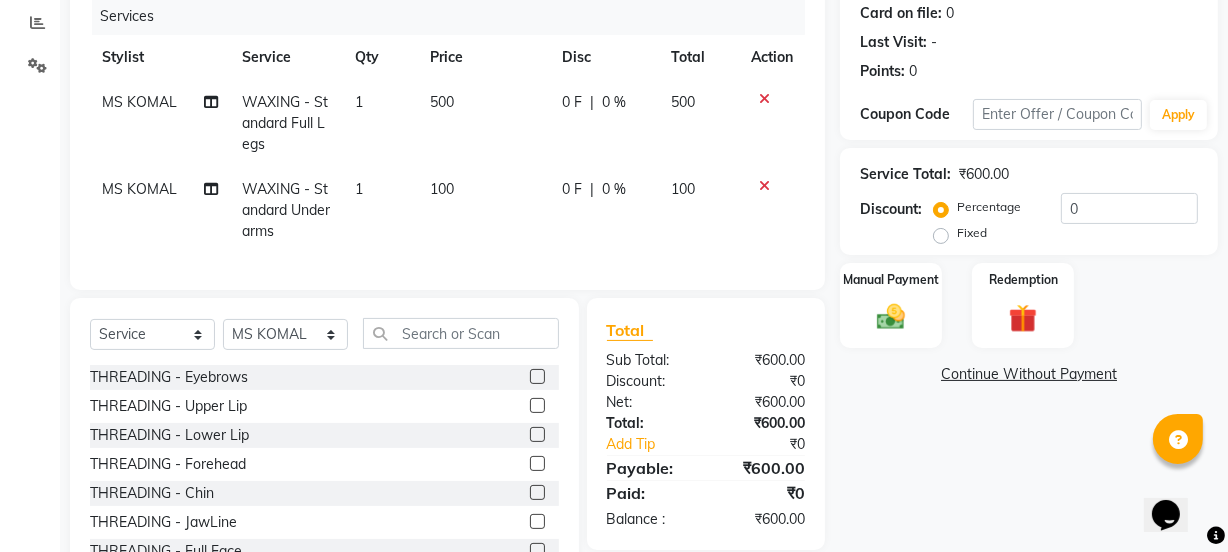 click 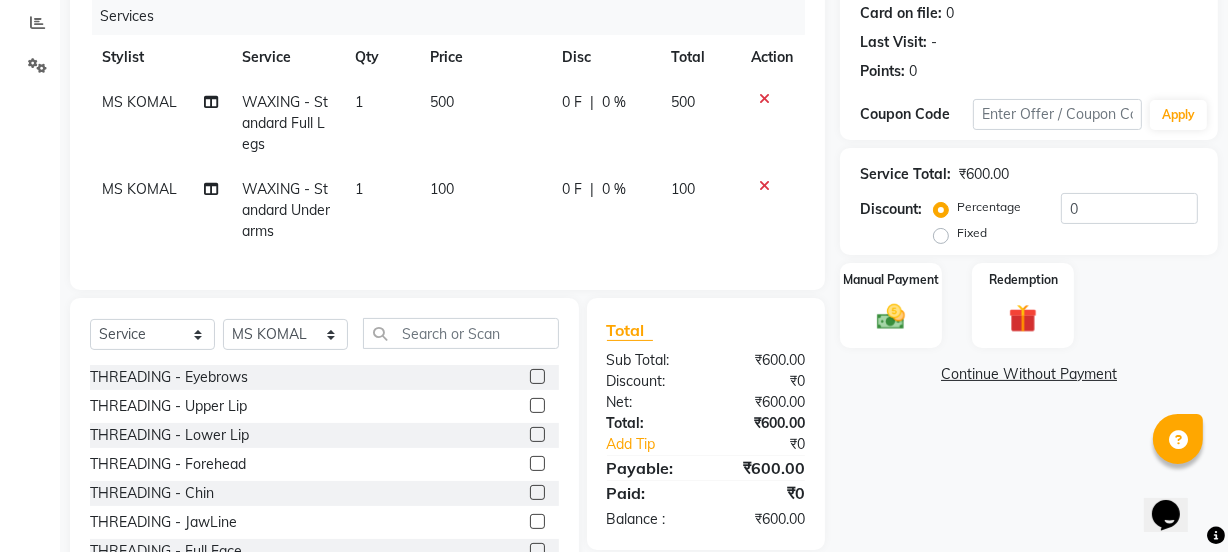 click at bounding box center [536, 377] 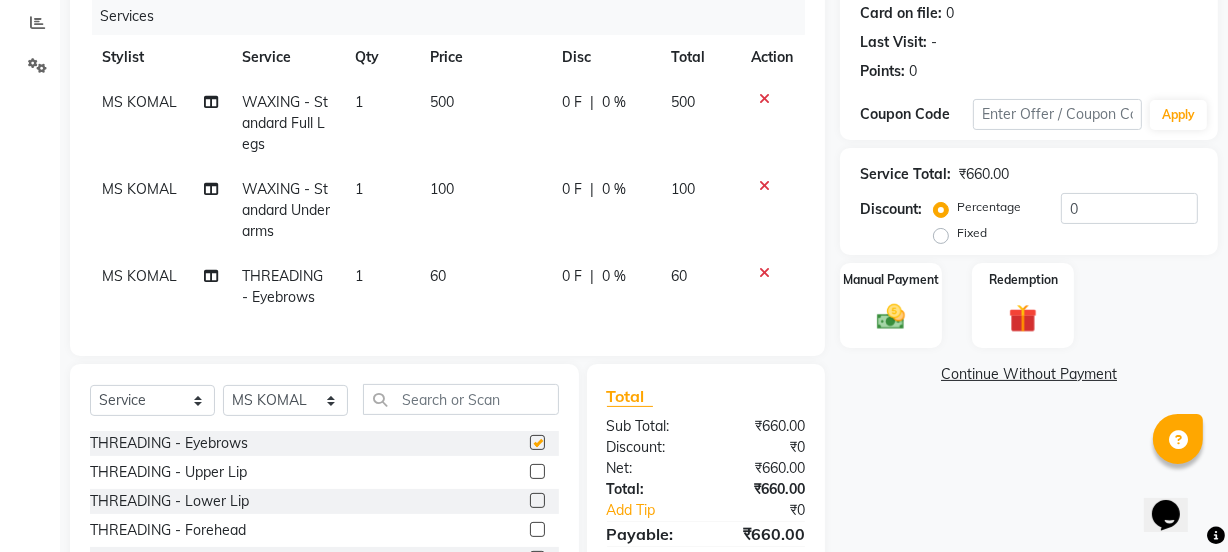 checkbox on "false" 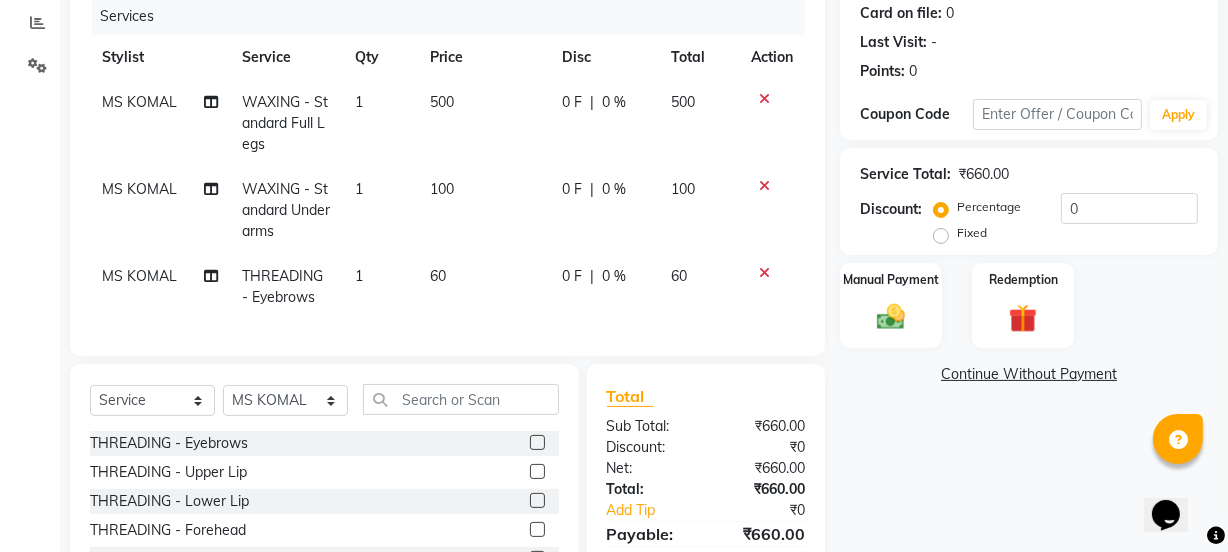 click 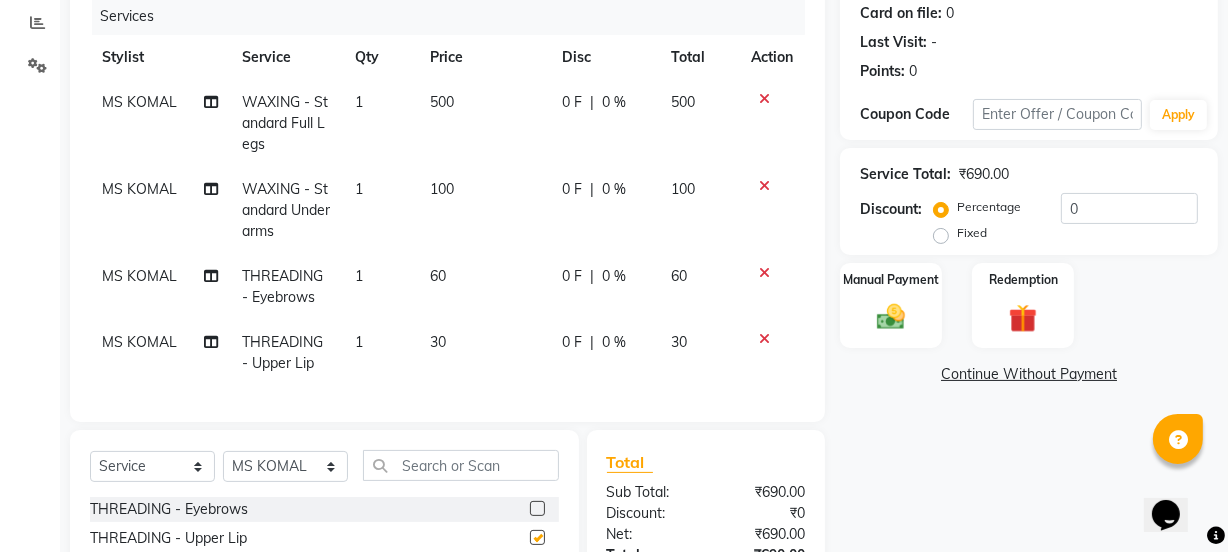 checkbox on "false" 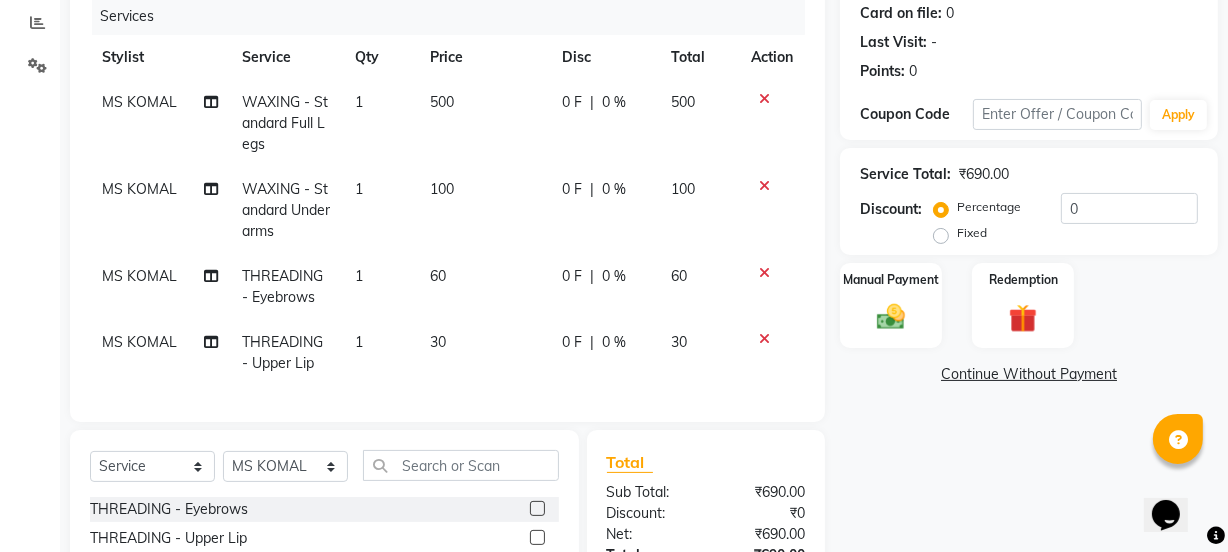 scroll, scrollTop: 467, scrollLeft: 0, axis: vertical 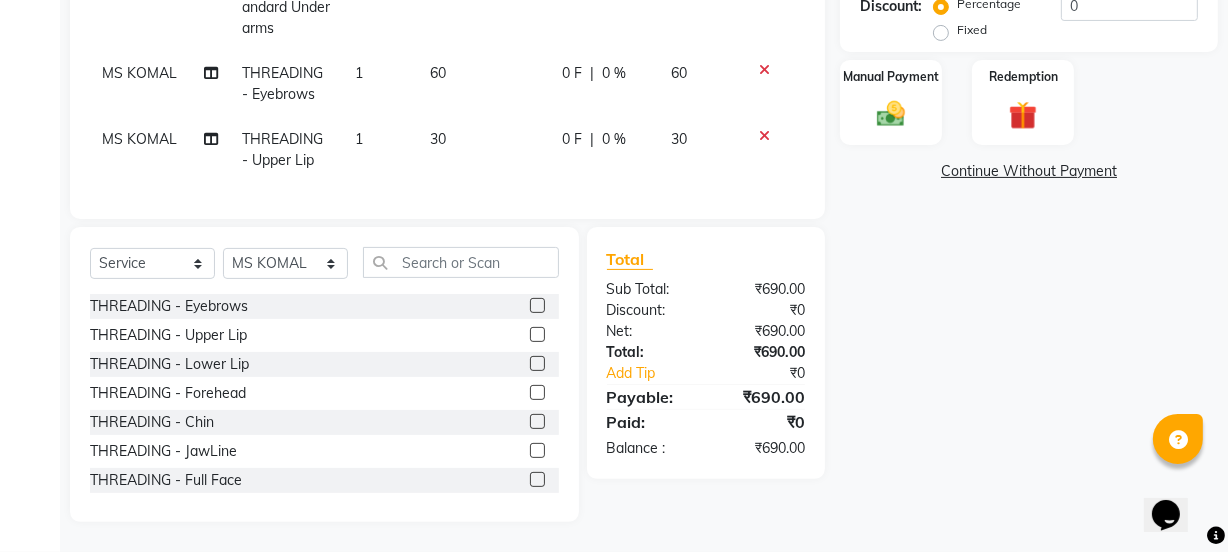 click 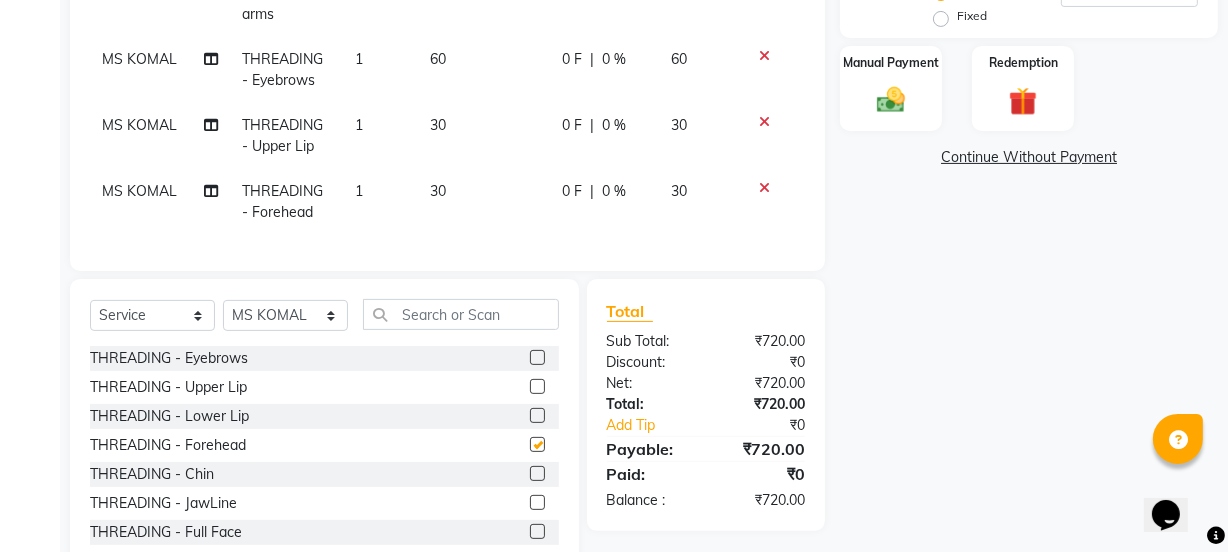 checkbox on "false" 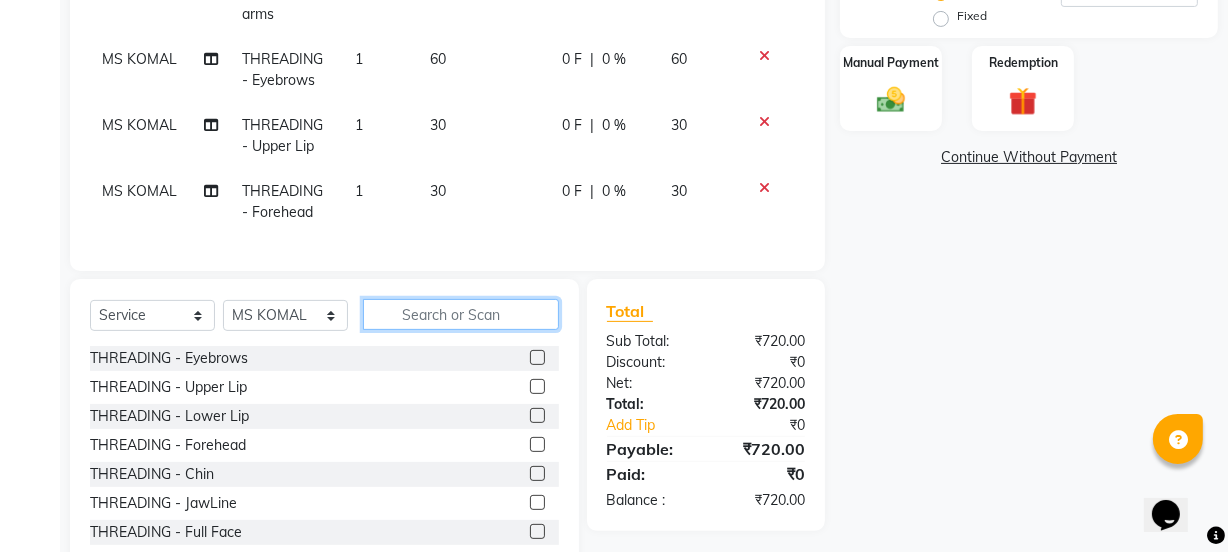 click 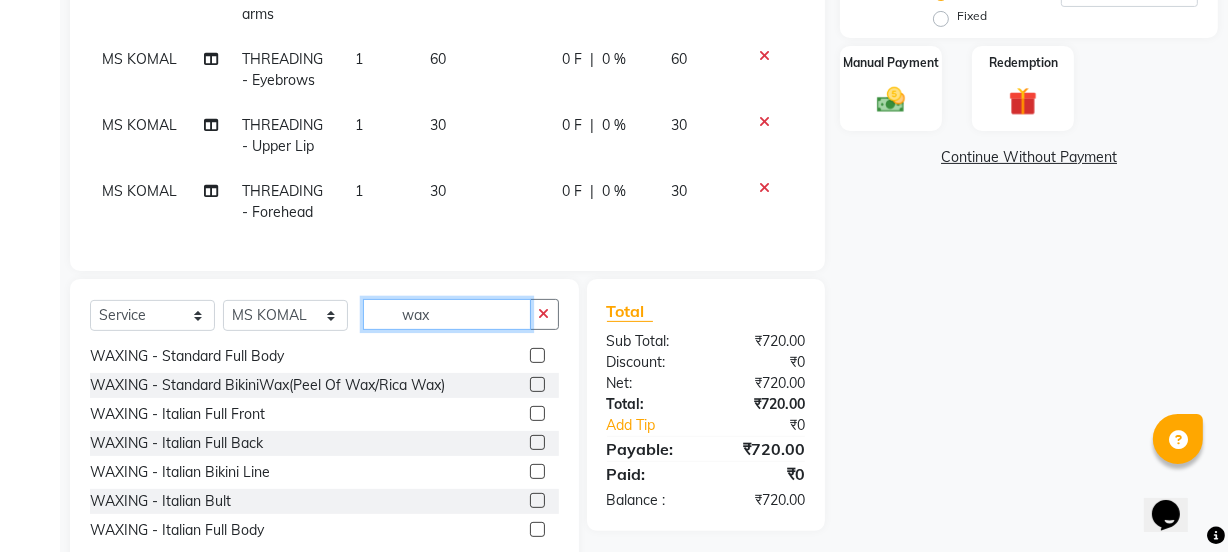 scroll, scrollTop: 698, scrollLeft: 0, axis: vertical 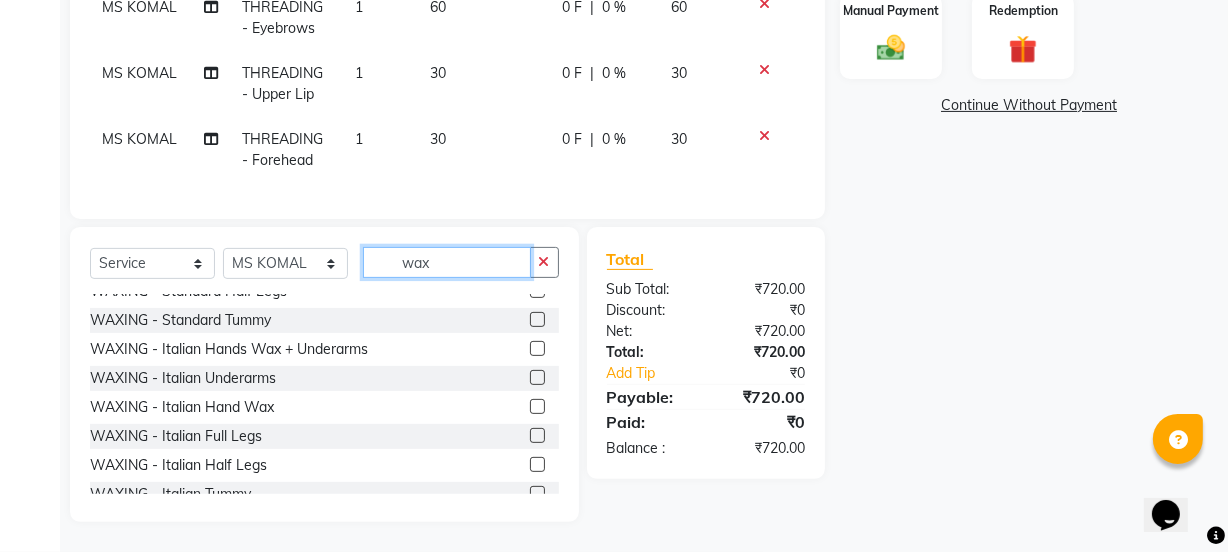 type on "wax" 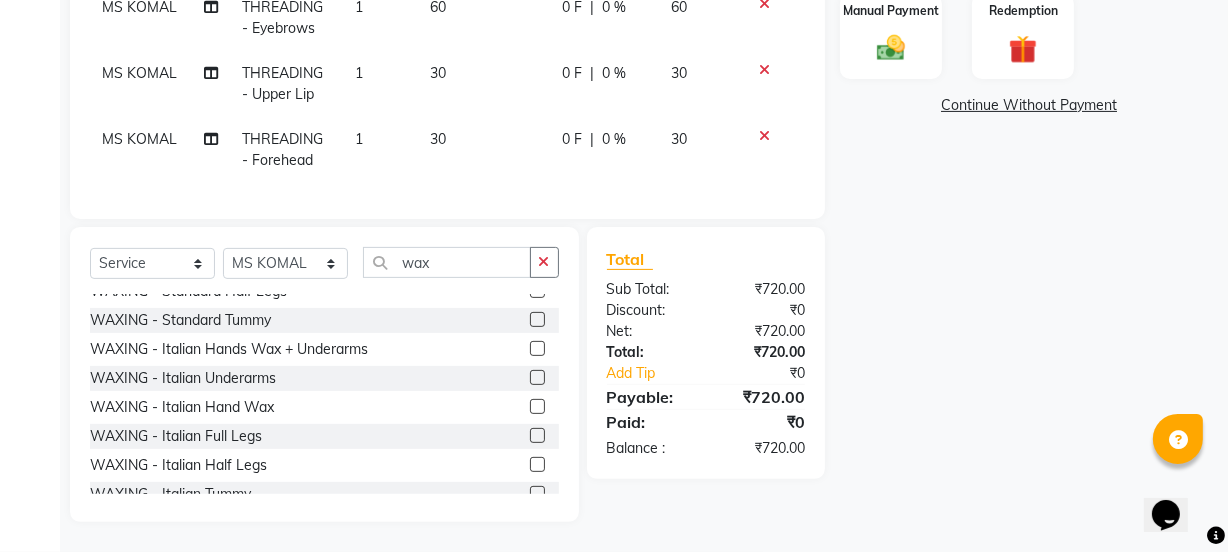 click 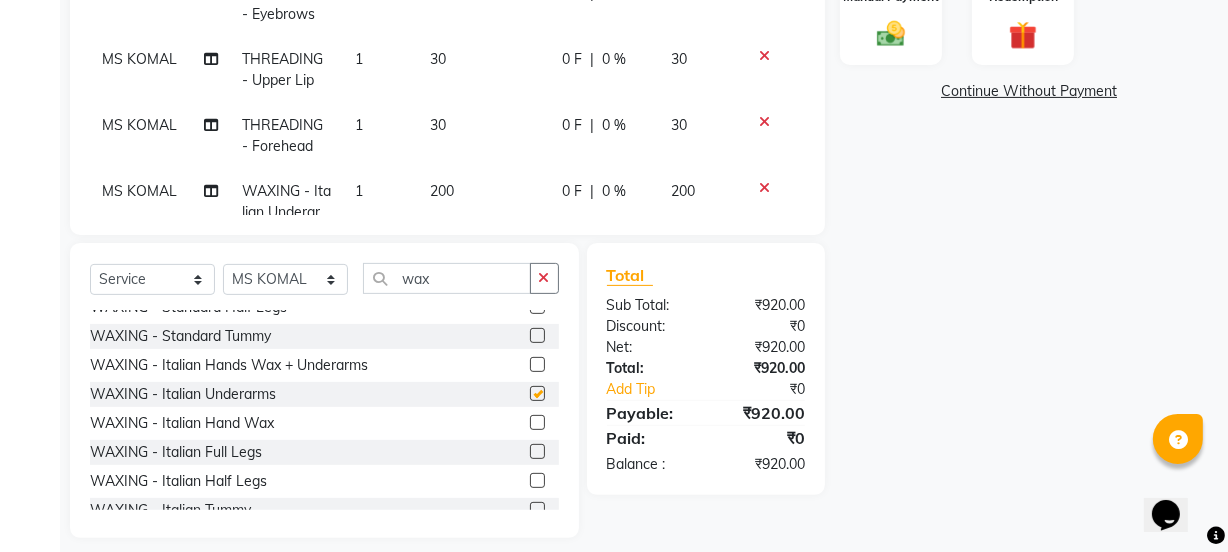 checkbox on "false" 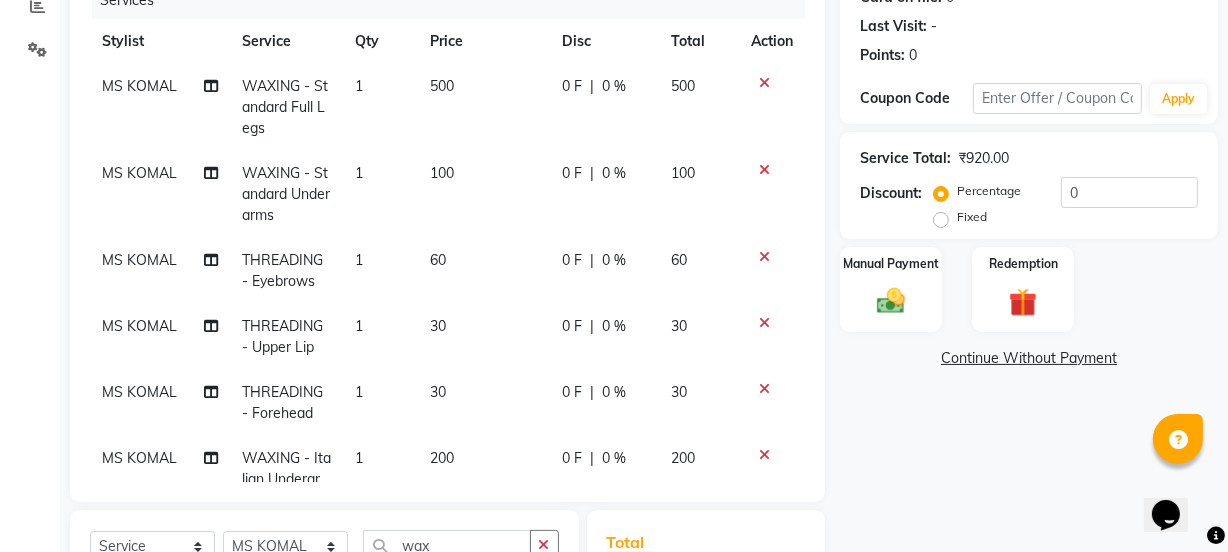 scroll, scrollTop: 260, scrollLeft: 0, axis: vertical 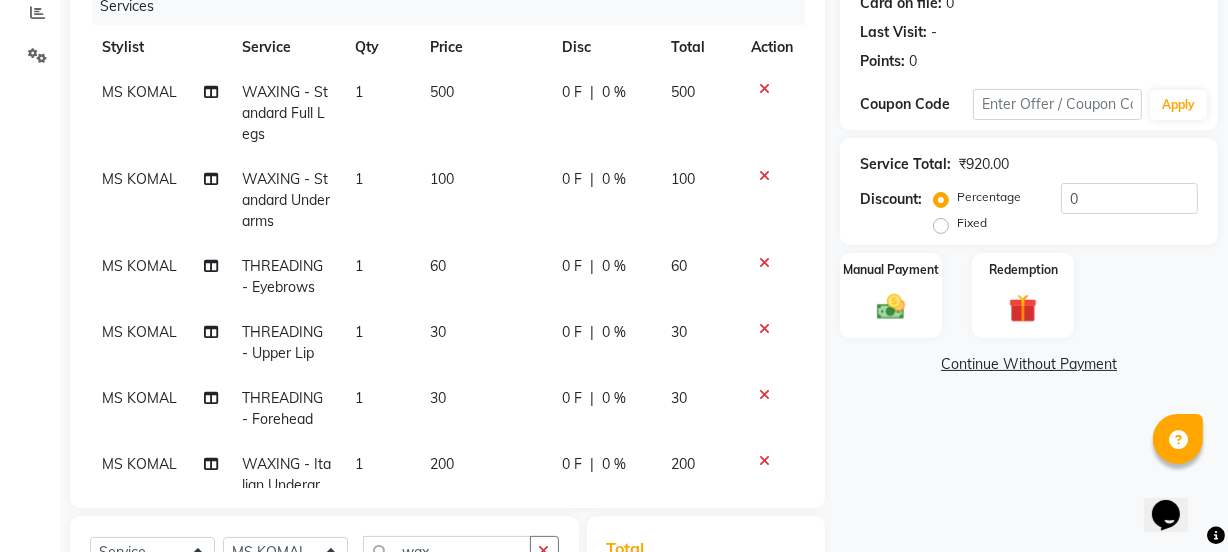 click 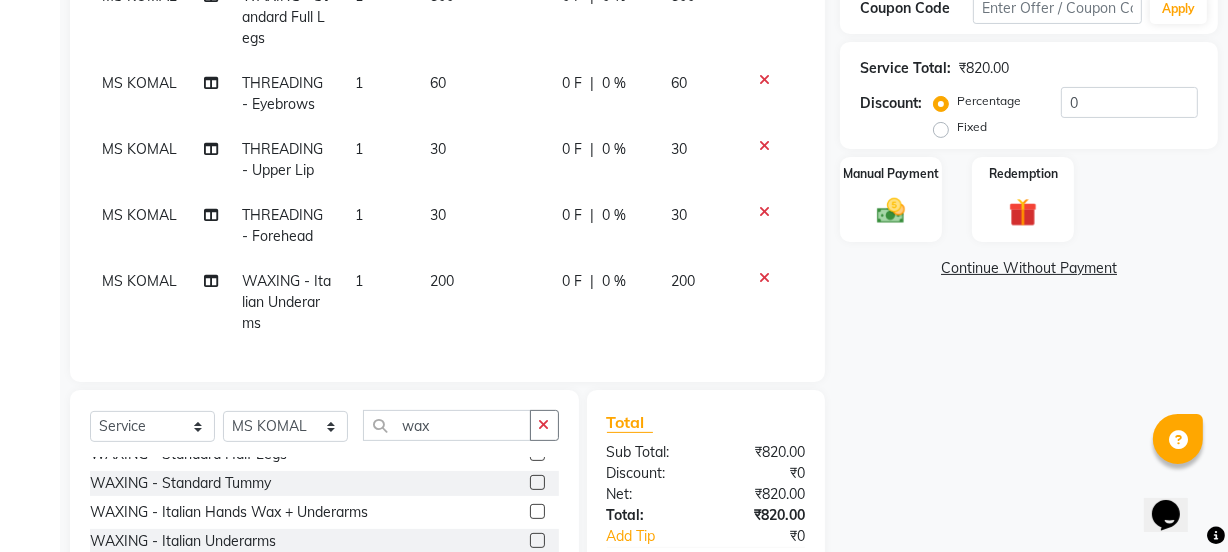 scroll, scrollTop: 533, scrollLeft: 0, axis: vertical 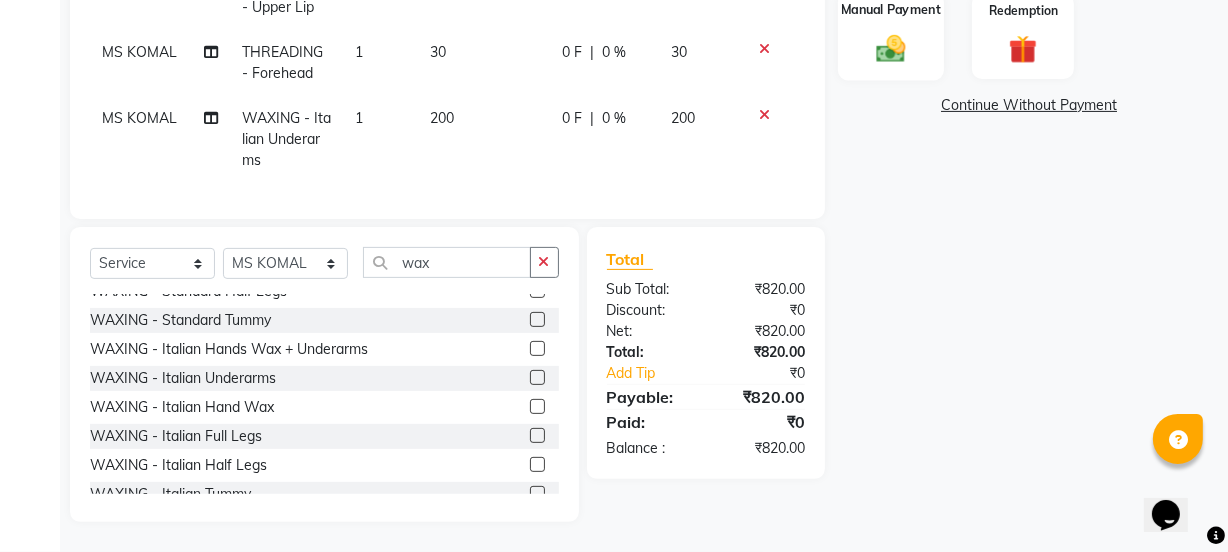 drag, startPoint x: 871, startPoint y: 28, endPoint x: 871, endPoint y: 42, distance: 14 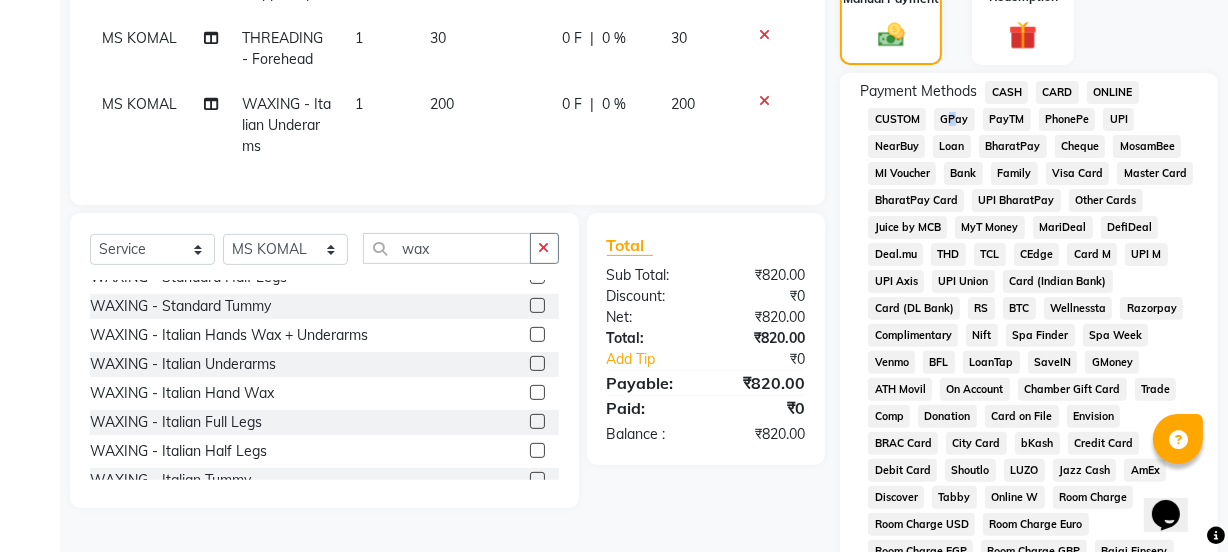 click on "GPay" 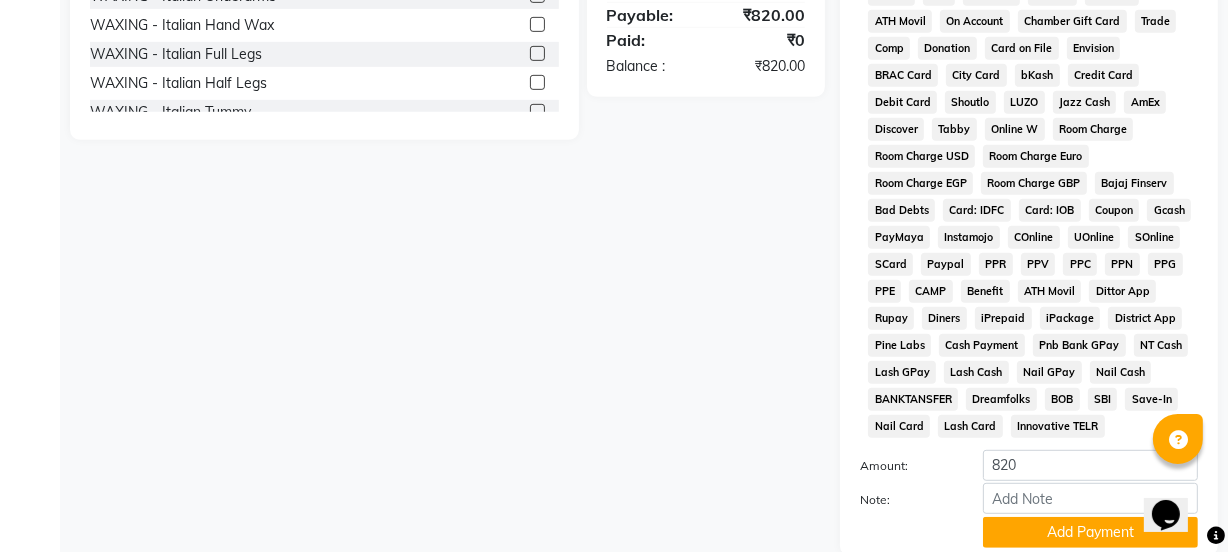 scroll, scrollTop: 1051, scrollLeft: 0, axis: vertical 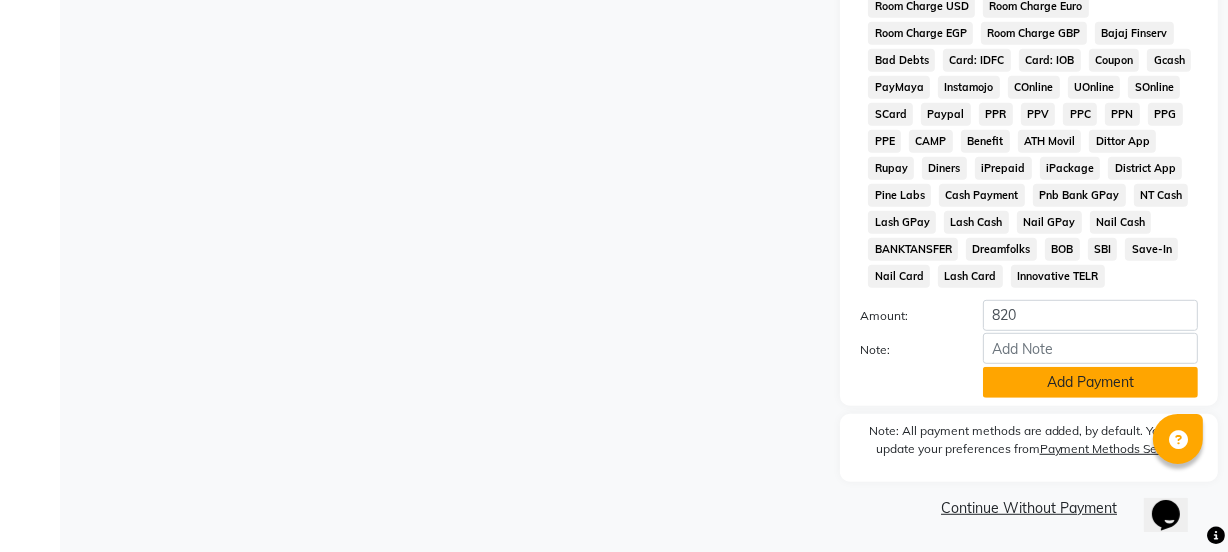 click on "Add Payment" 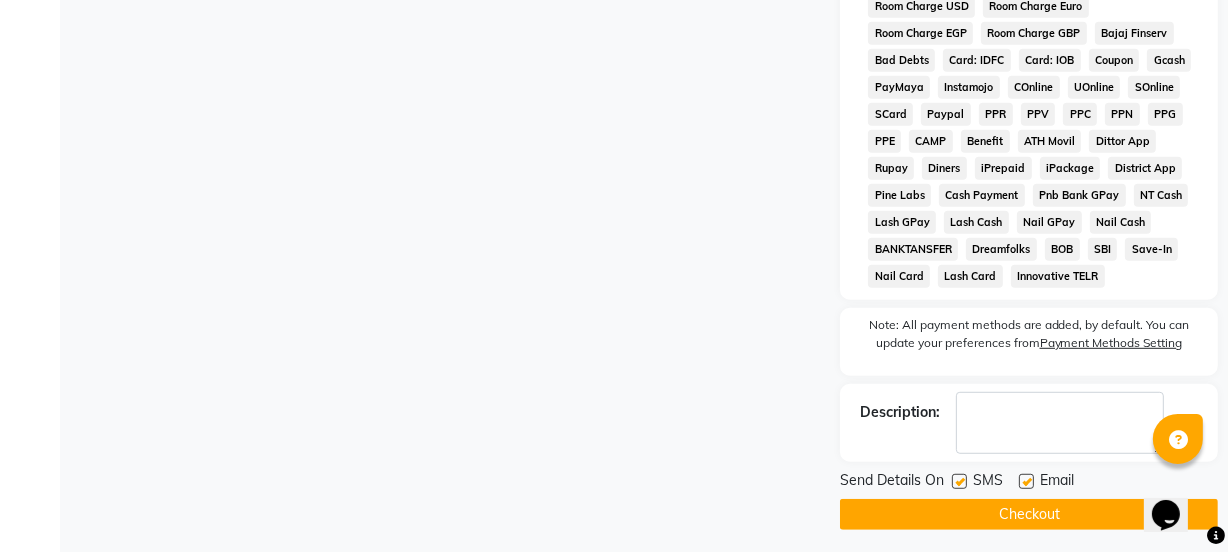 click 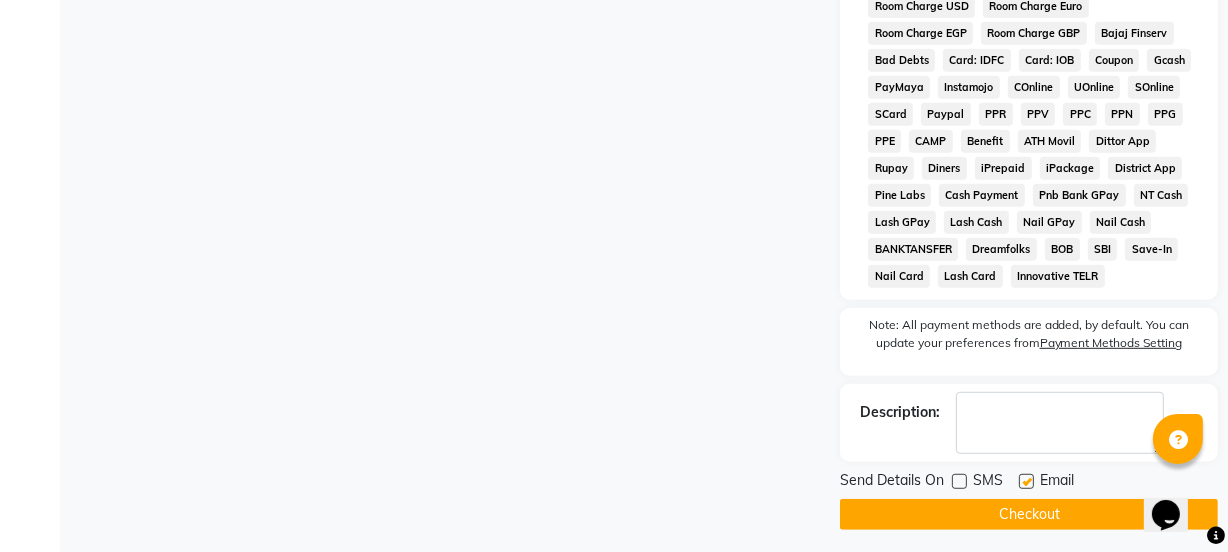 click 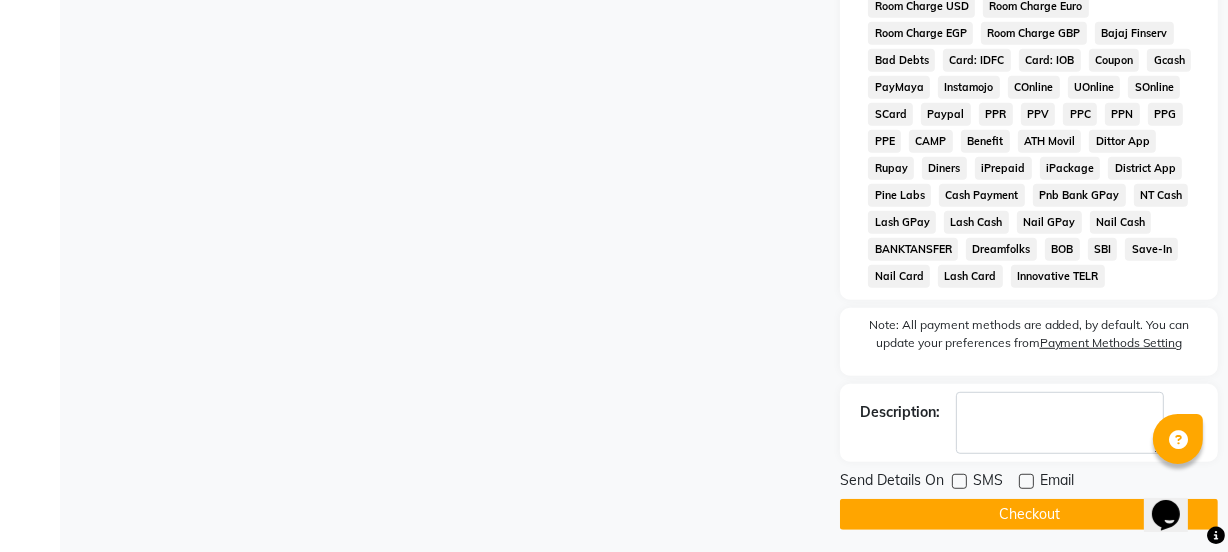 click on "Checkout" 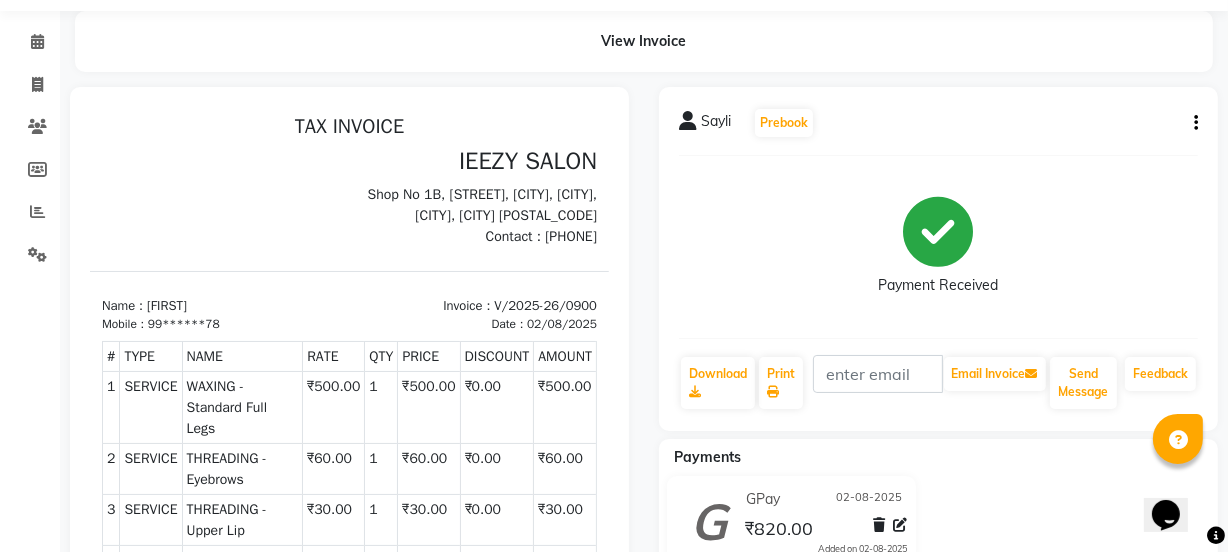 scroll, scrollTop: 0, scrollLeft: 0, axis: both 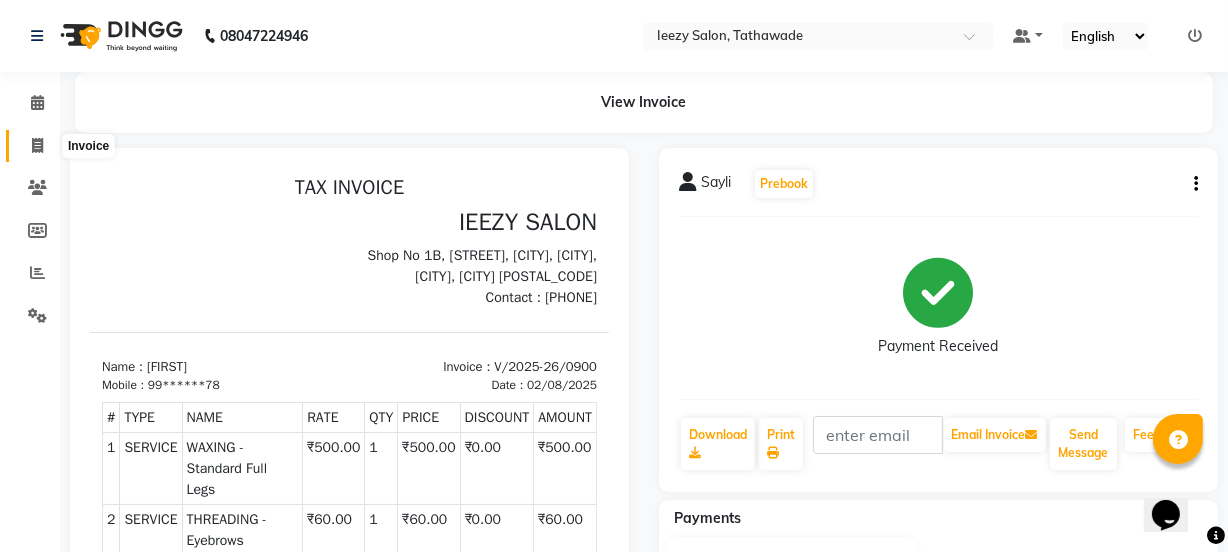 click 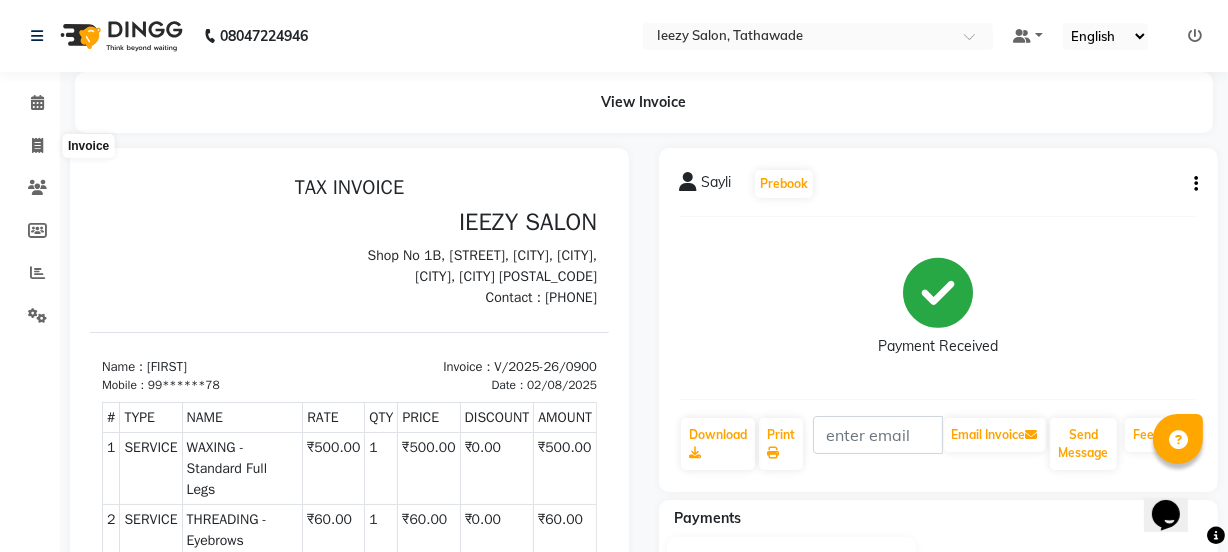 select on "5982" 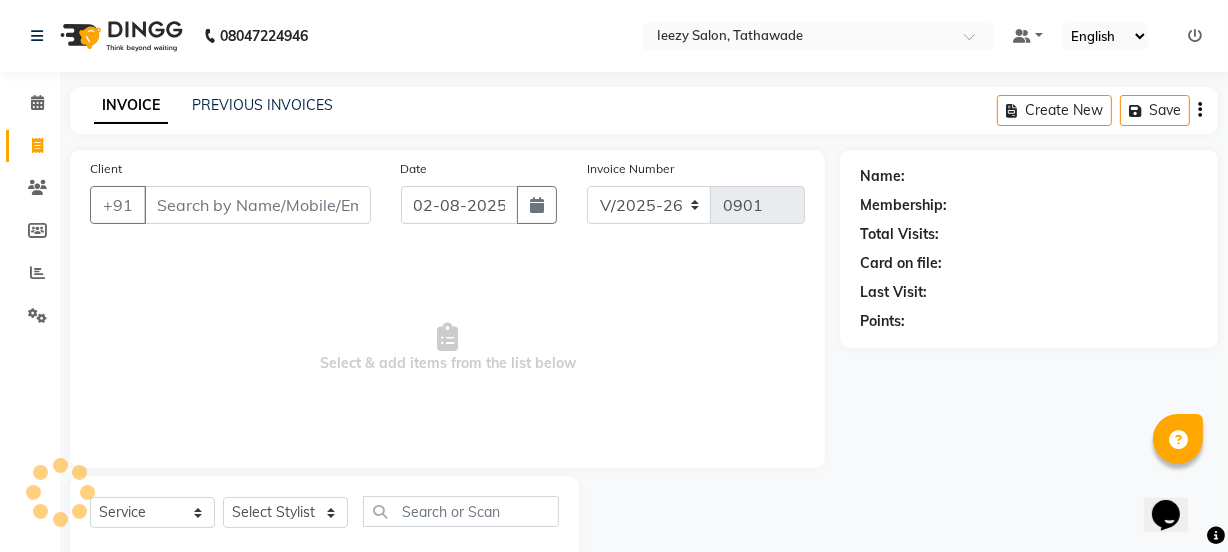 scroll, scrollTop: 50, scrollLeft: 0, axis: vertical 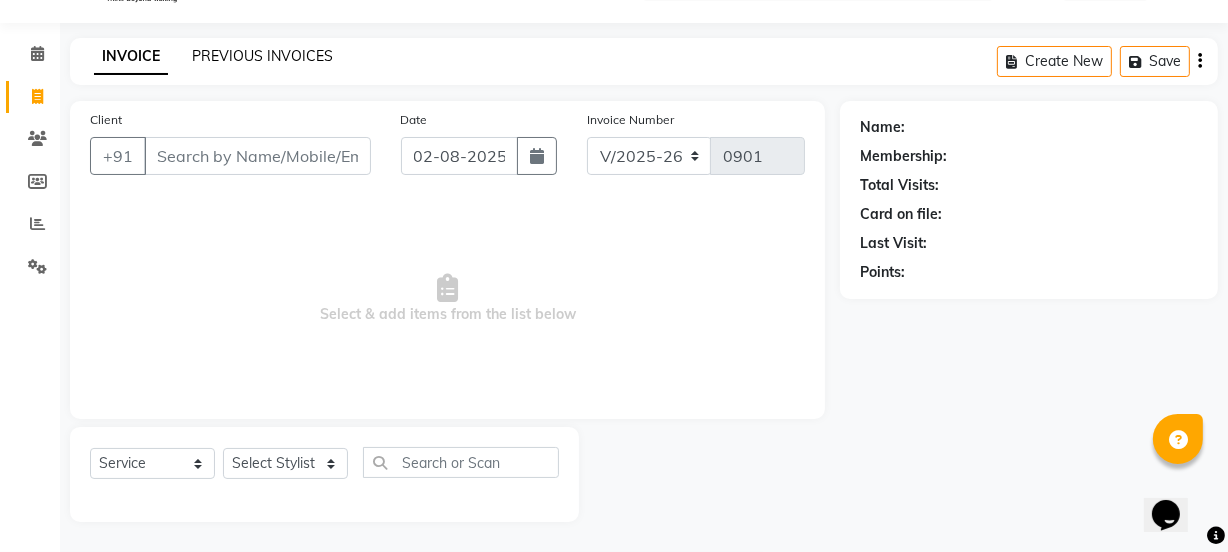 click on "PREVIOUS INVOICES" 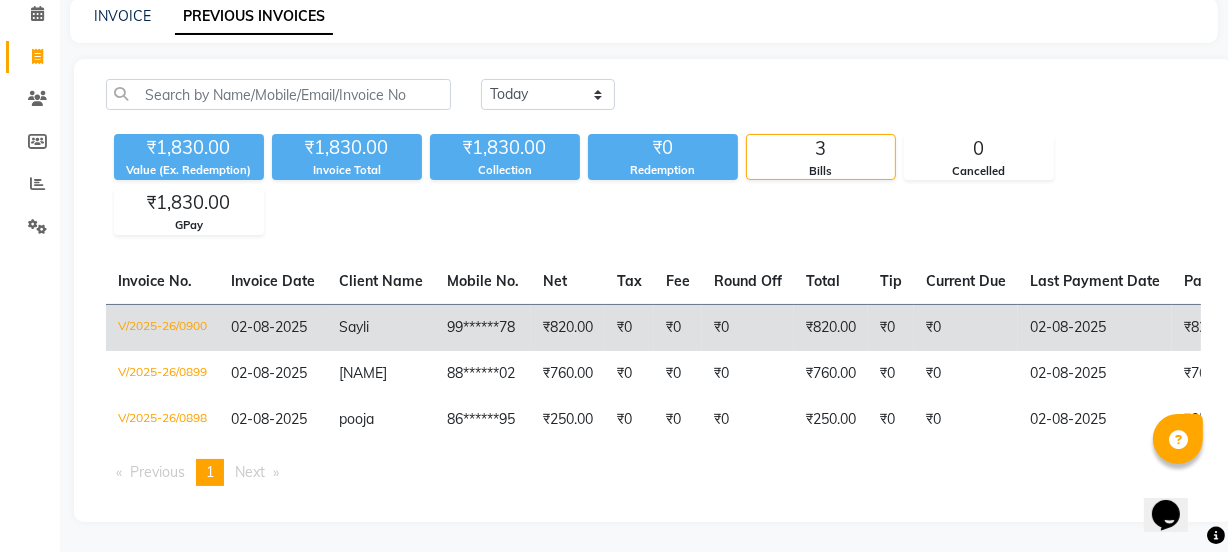 scroll, scrollTop: 0, scrollLeft: 0, axis: both 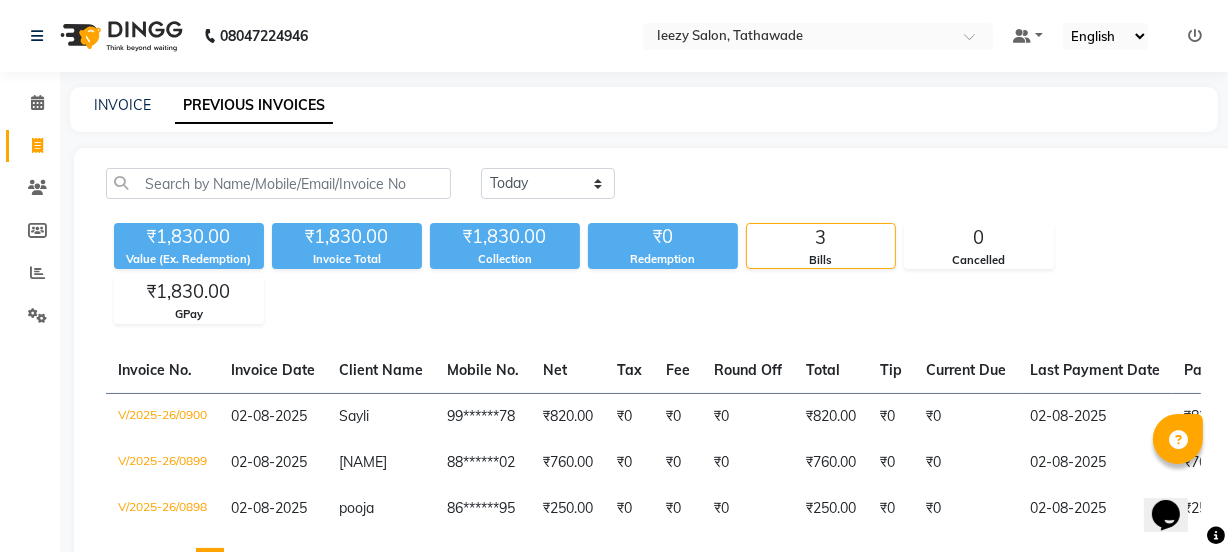 click on "INVOICE PREVIOUS INVOICES" 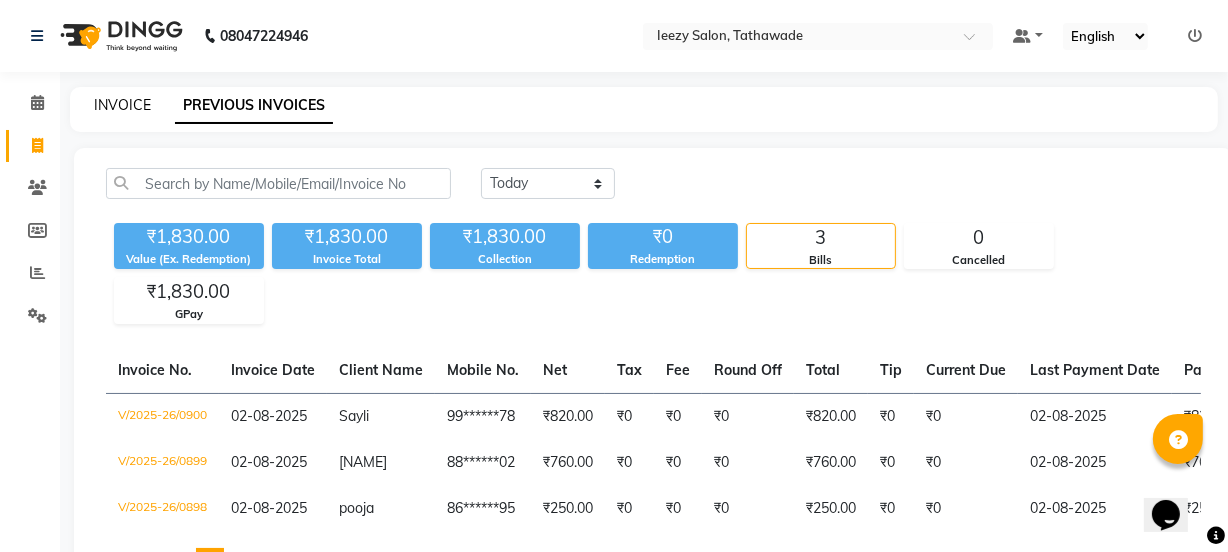 click on "INVOICE" 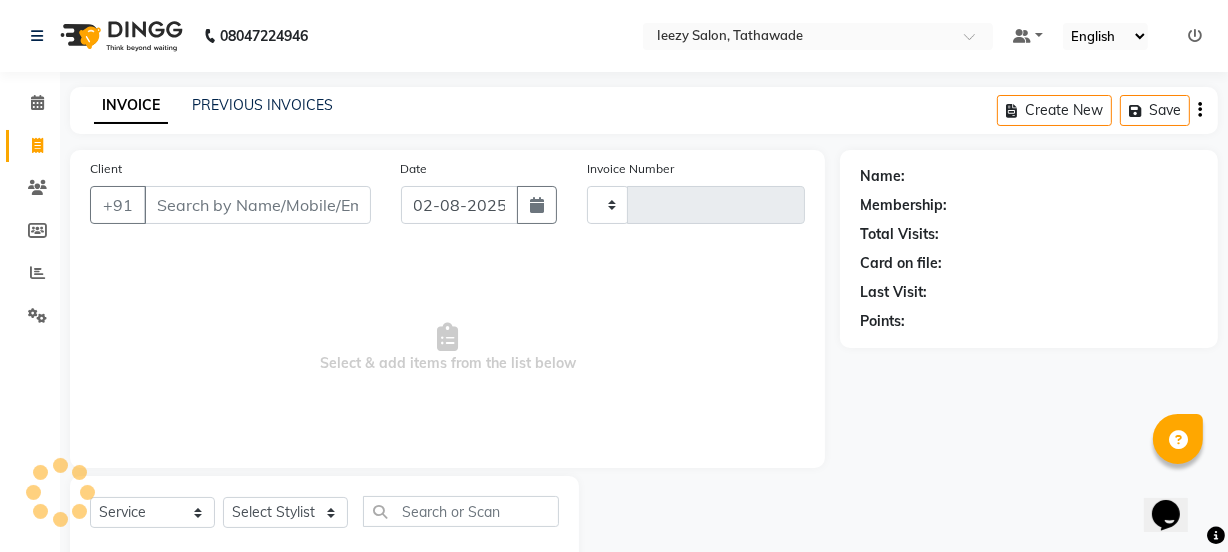 type on "0901" 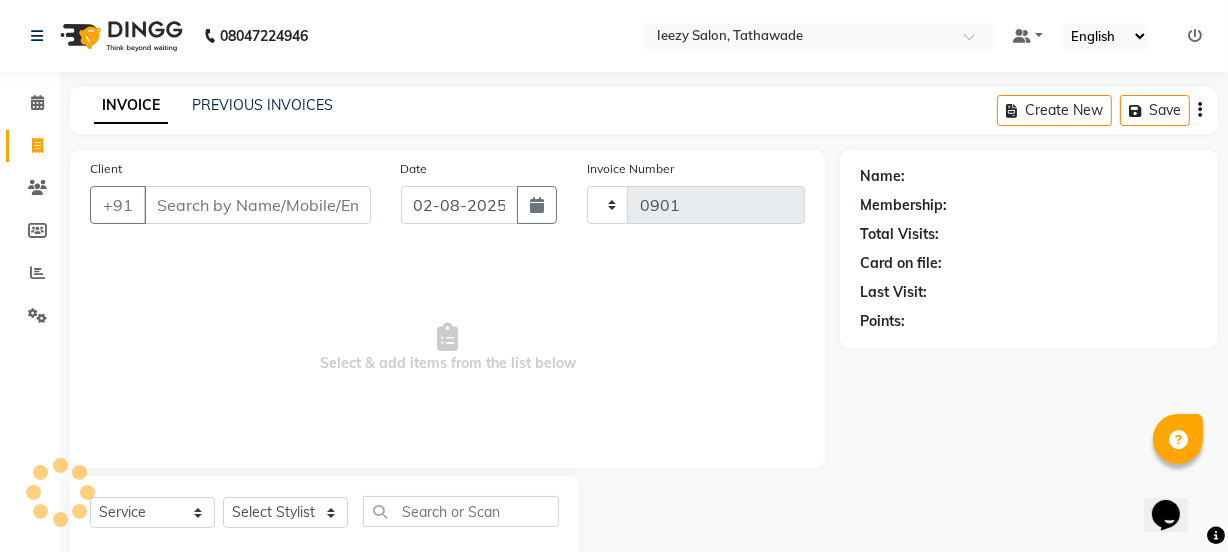 scroll, scrollTop: 50, scrollLeft: 0, axis: vertical 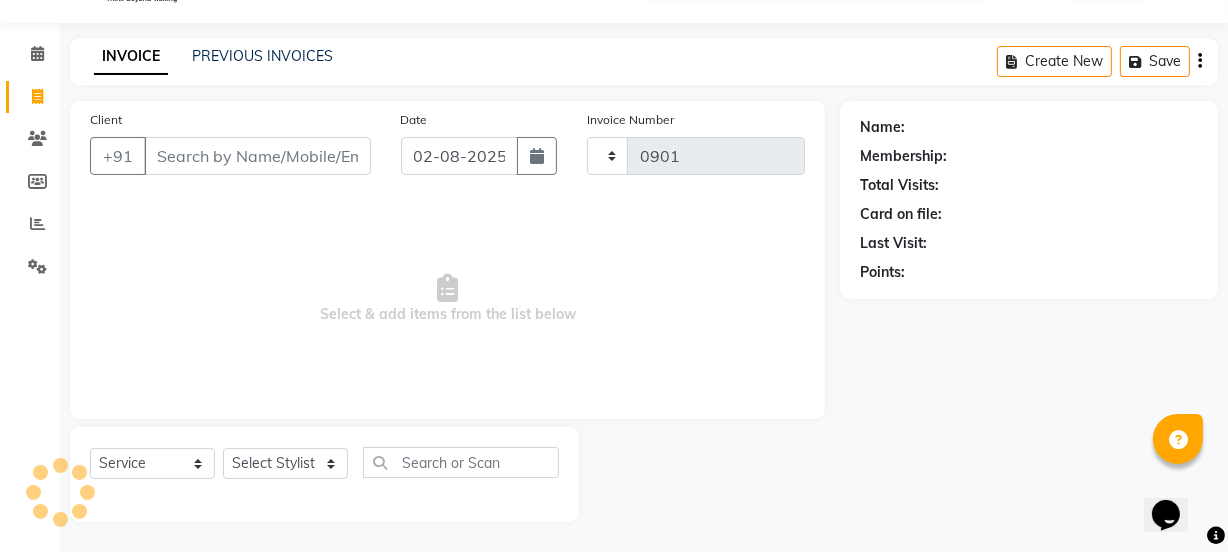 select on "5982" 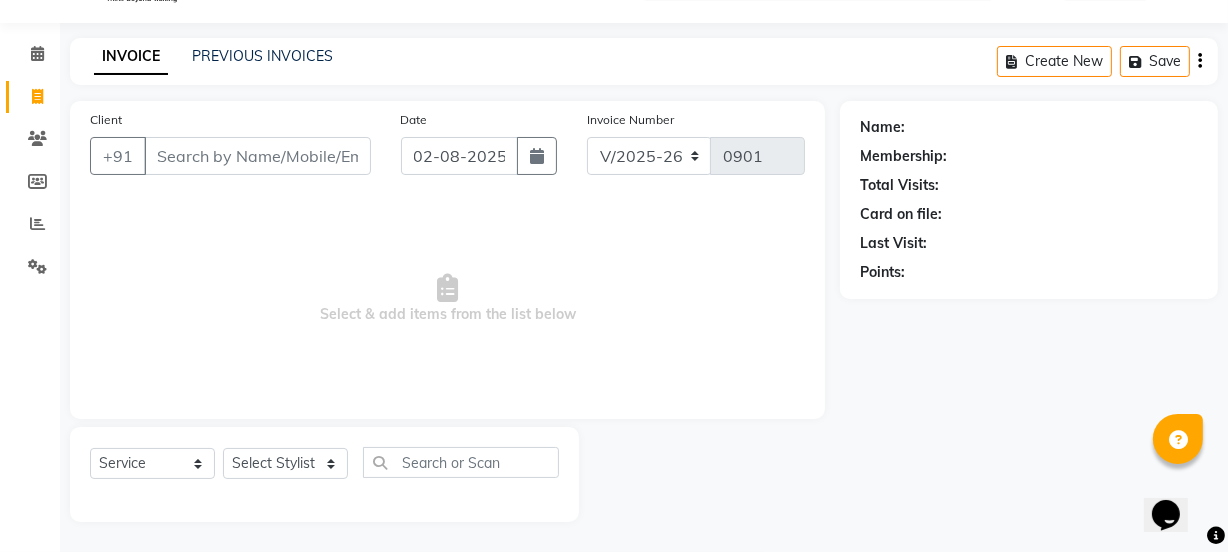 click on "Client" at bounding box center (257, 156) 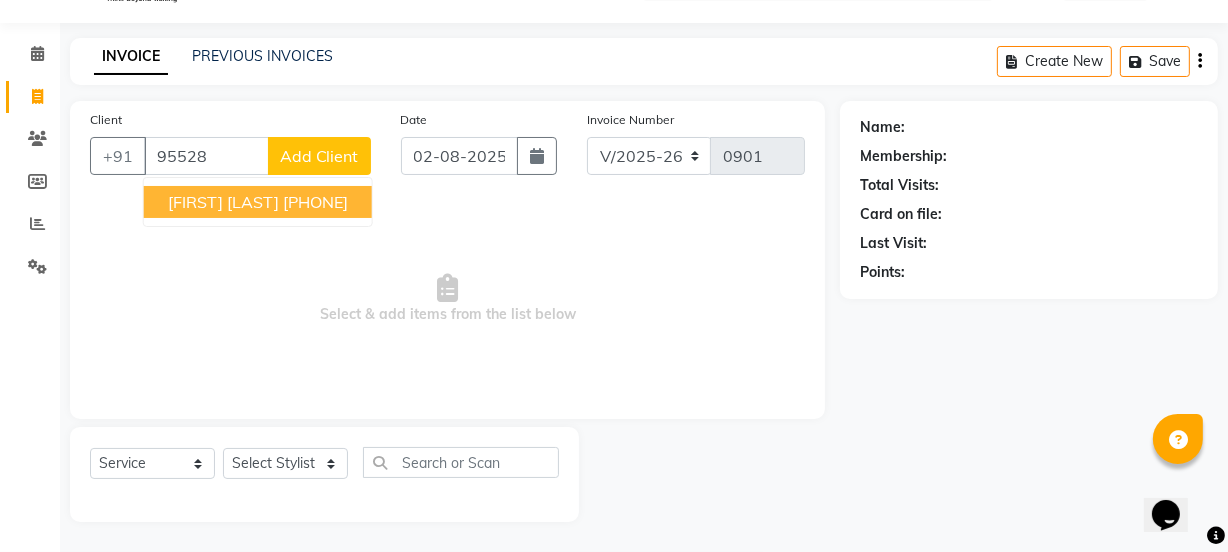 click on "[FIRST] [LAST]  95*****31" at bounding box center (258, 202) 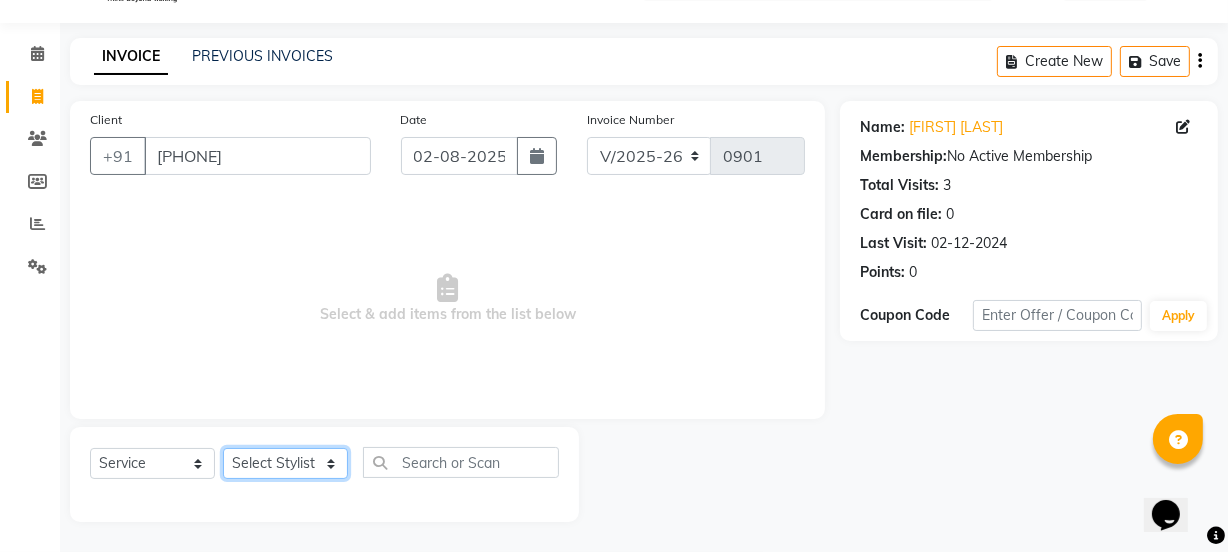 click on "Select Stylist IEEZY -Owner MS KOMAL  Ms Shraddha Rinku  Samiksha  Sr.Bu Rohini  Stylist Shree" 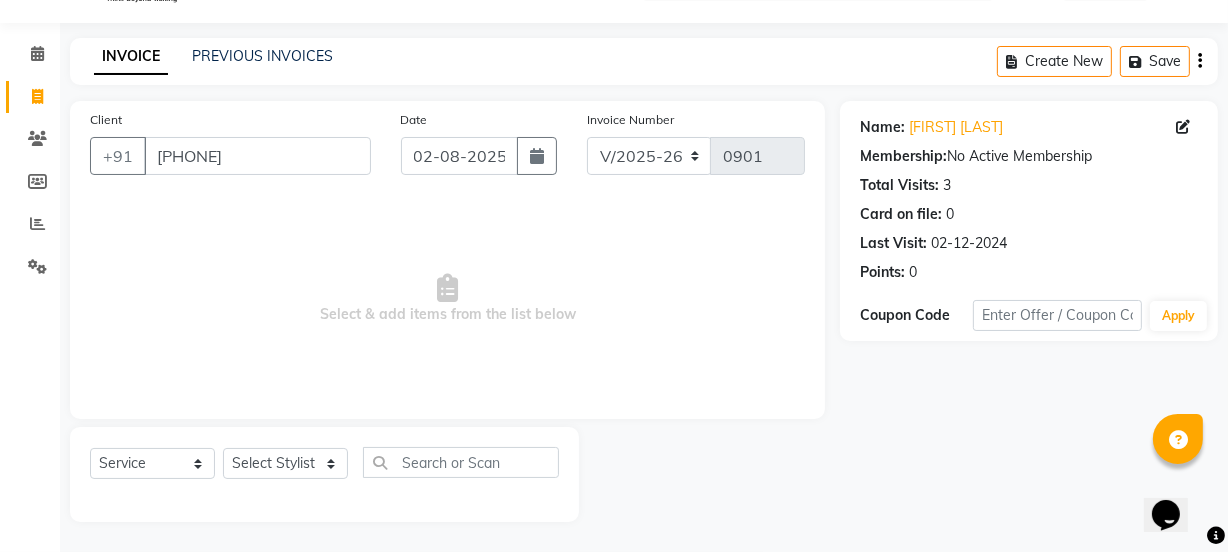 click on "Client +91 [PHONE] Date [DATE] Invoice Number V/2025 V/2025-26 0901  Select & add items from the list below" 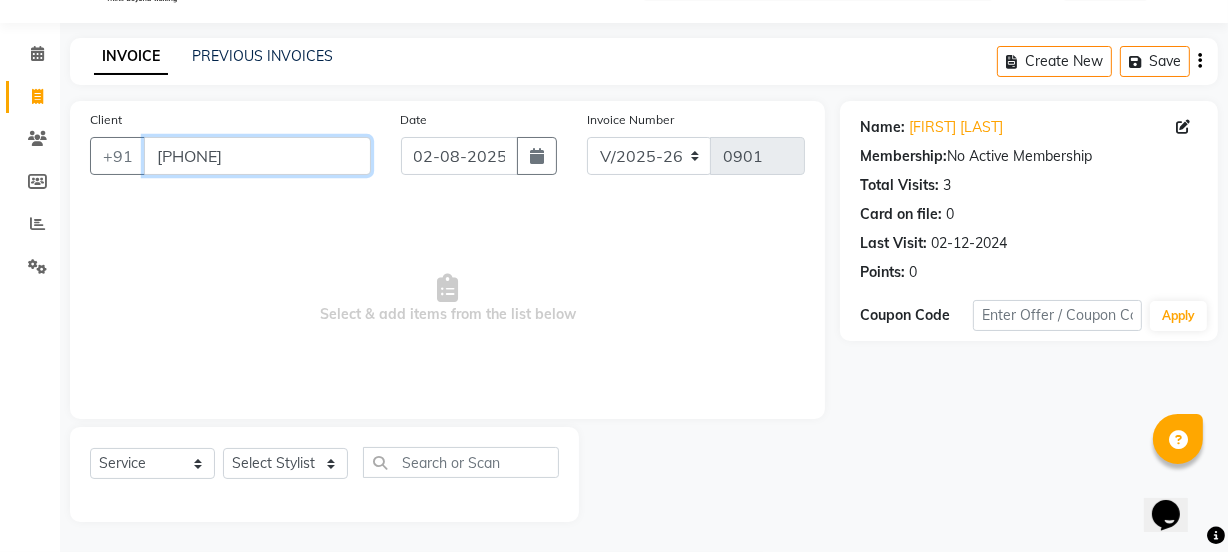 click on "[PHONE]" at bounding box center (257, 156) 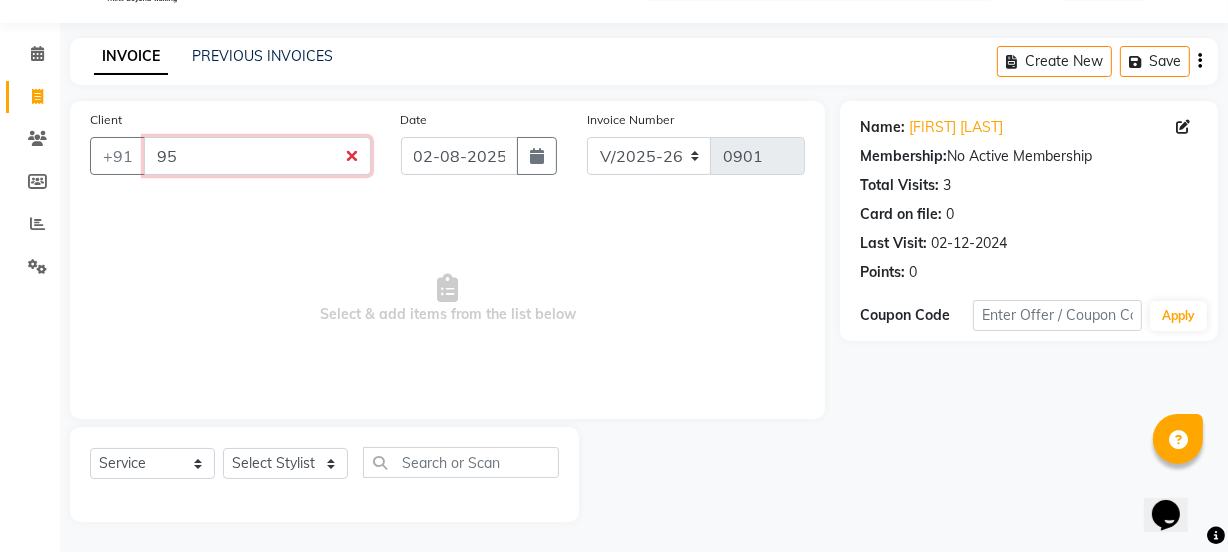type on "9" 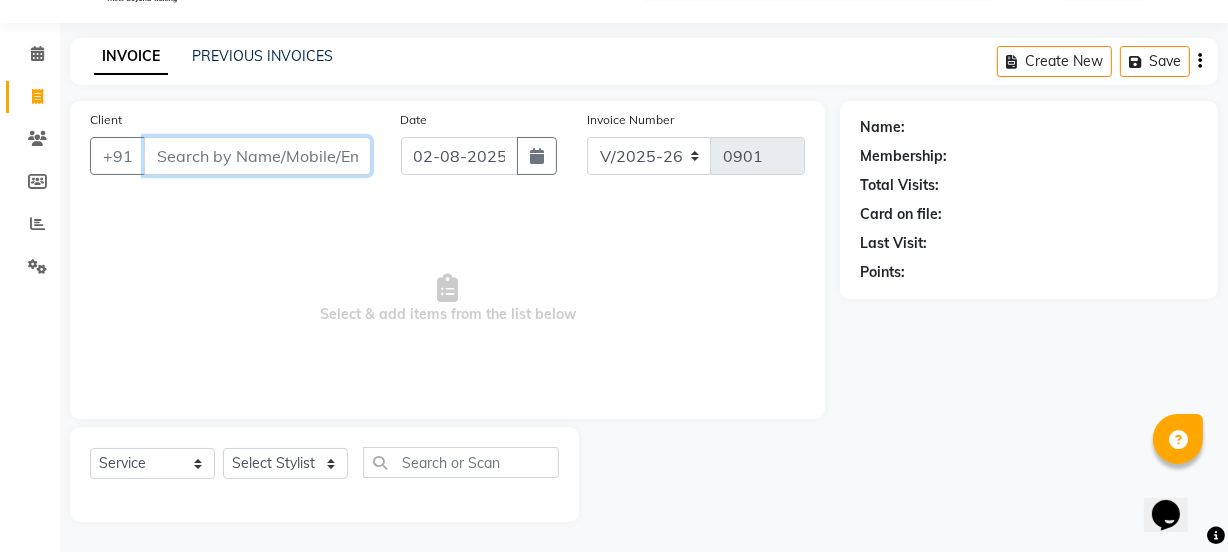 type 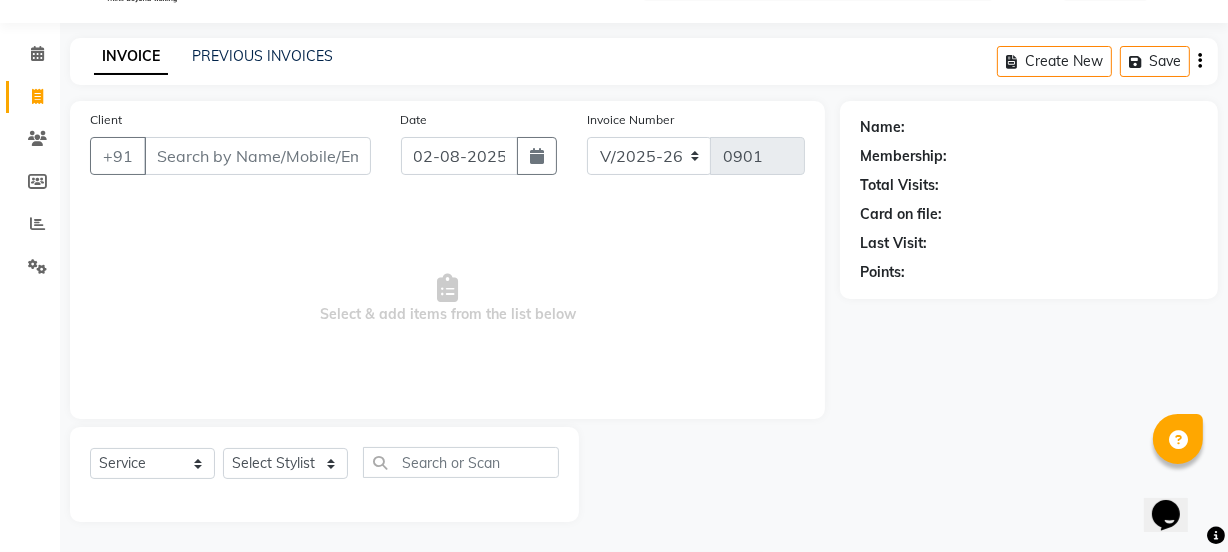 drag, startPoint x: 224, startPoint y: 291, endPoint x: 668, endPoint y: 267, distance: 444.64816 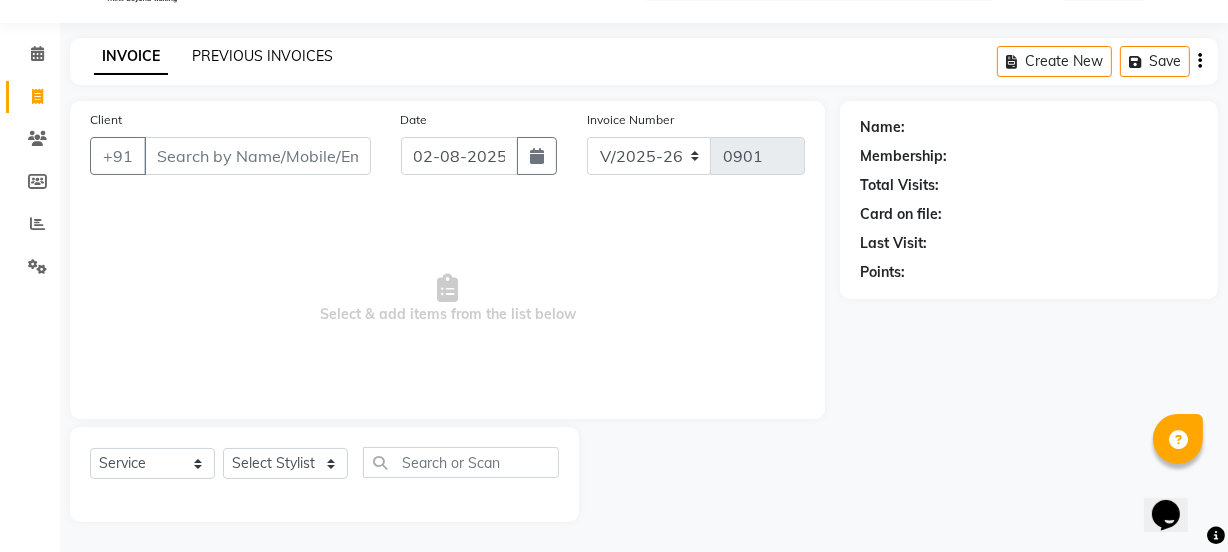 click on "PREVIOUS INVOICES" 